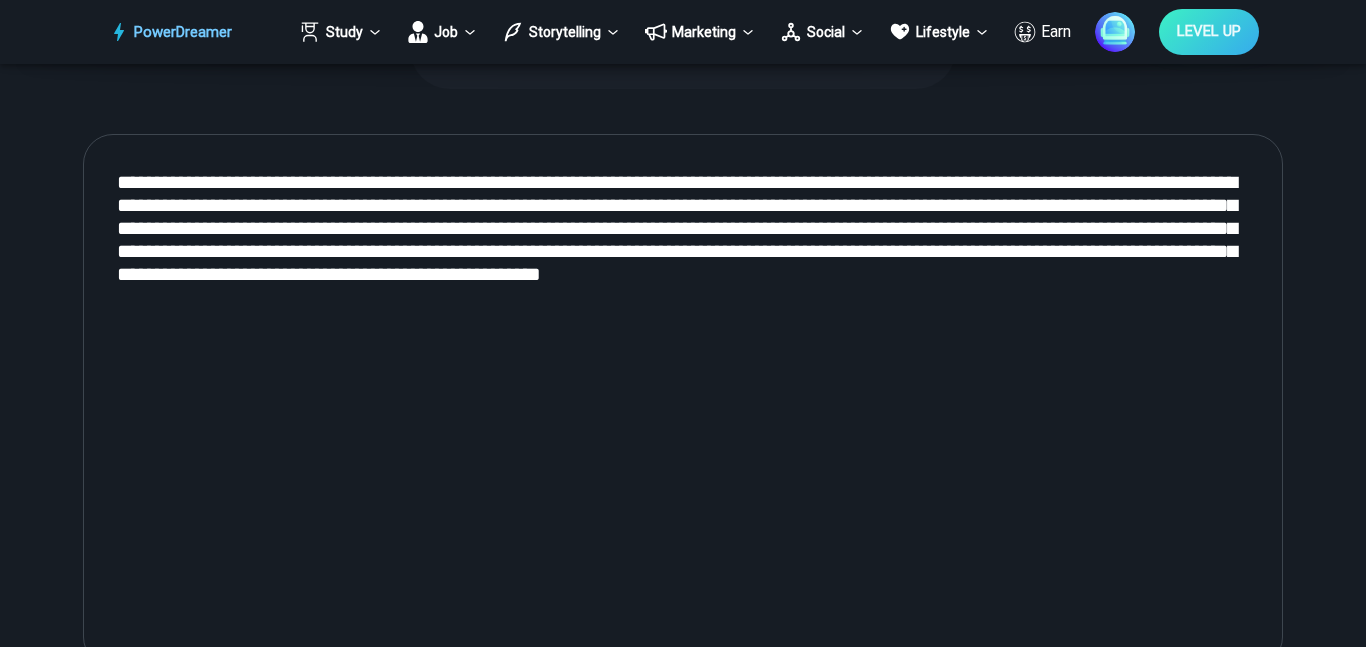 scroll, scrollTop: 787, scrollLeft: 0, axis: vertical 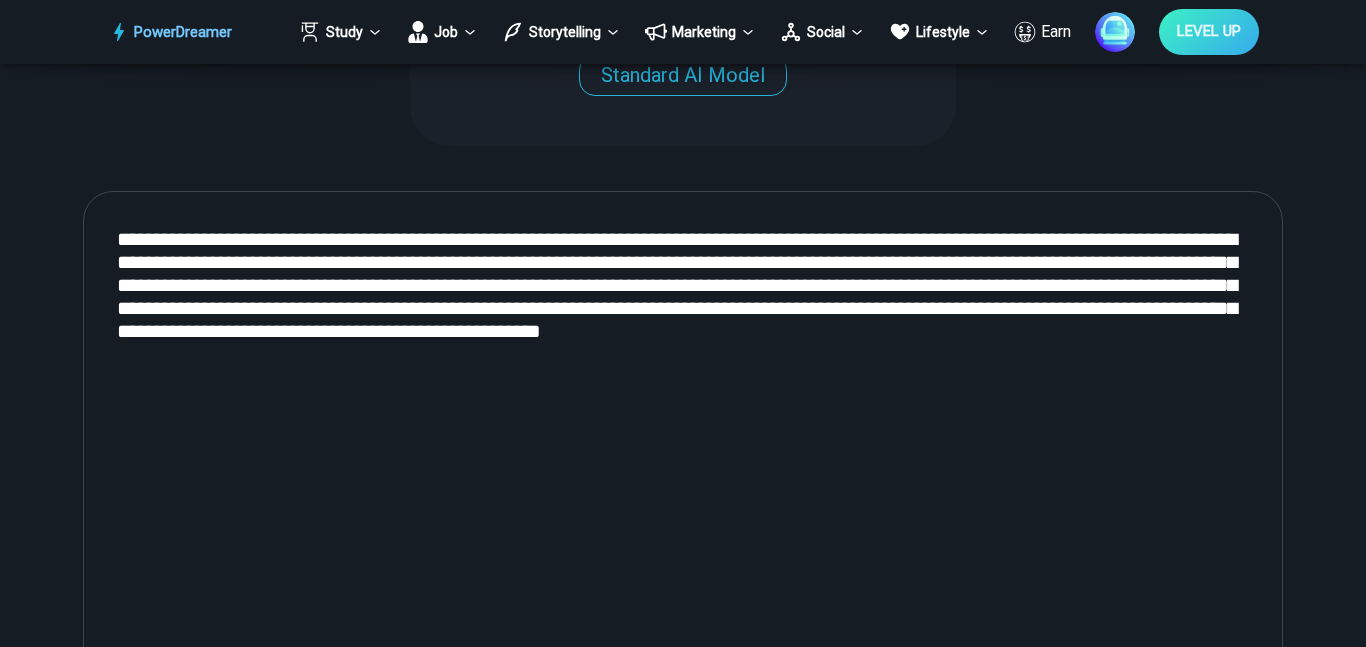 click on "**********" at bounding box center (683, 458) 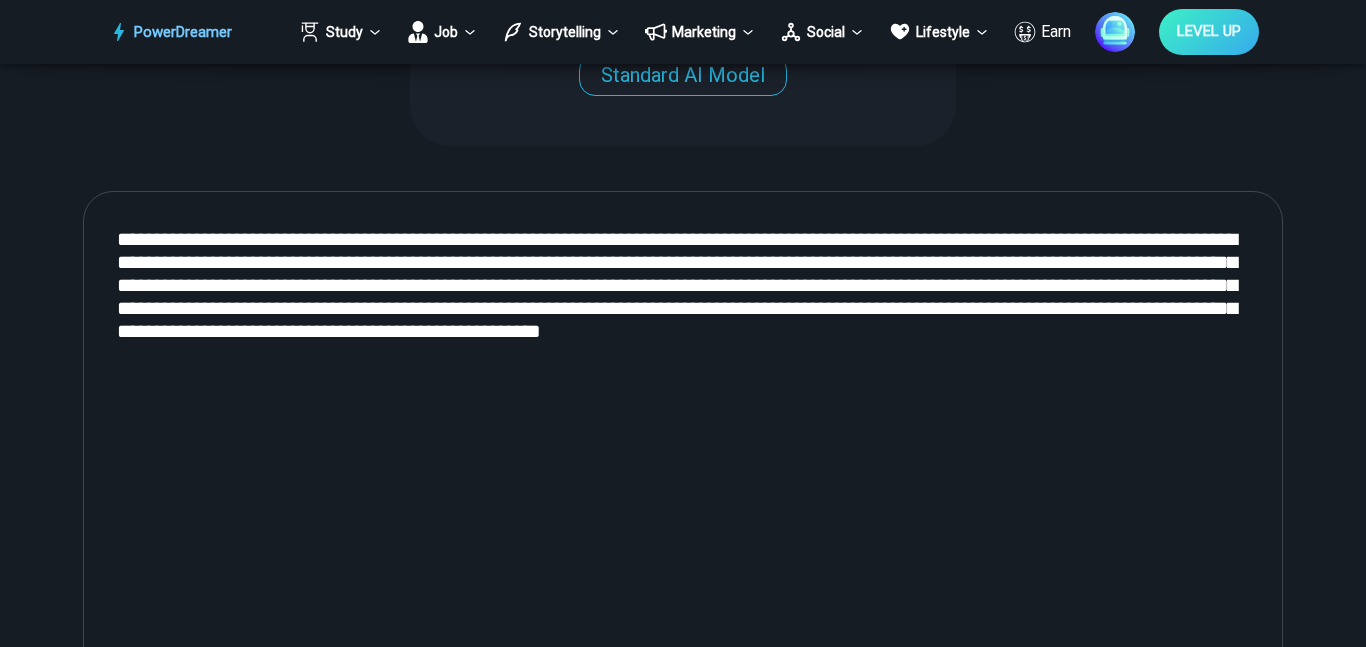drag, startPoint x: 229, startPoint y: 256, endPoint x: 495, endPoint y: 378, distance: 292.64313 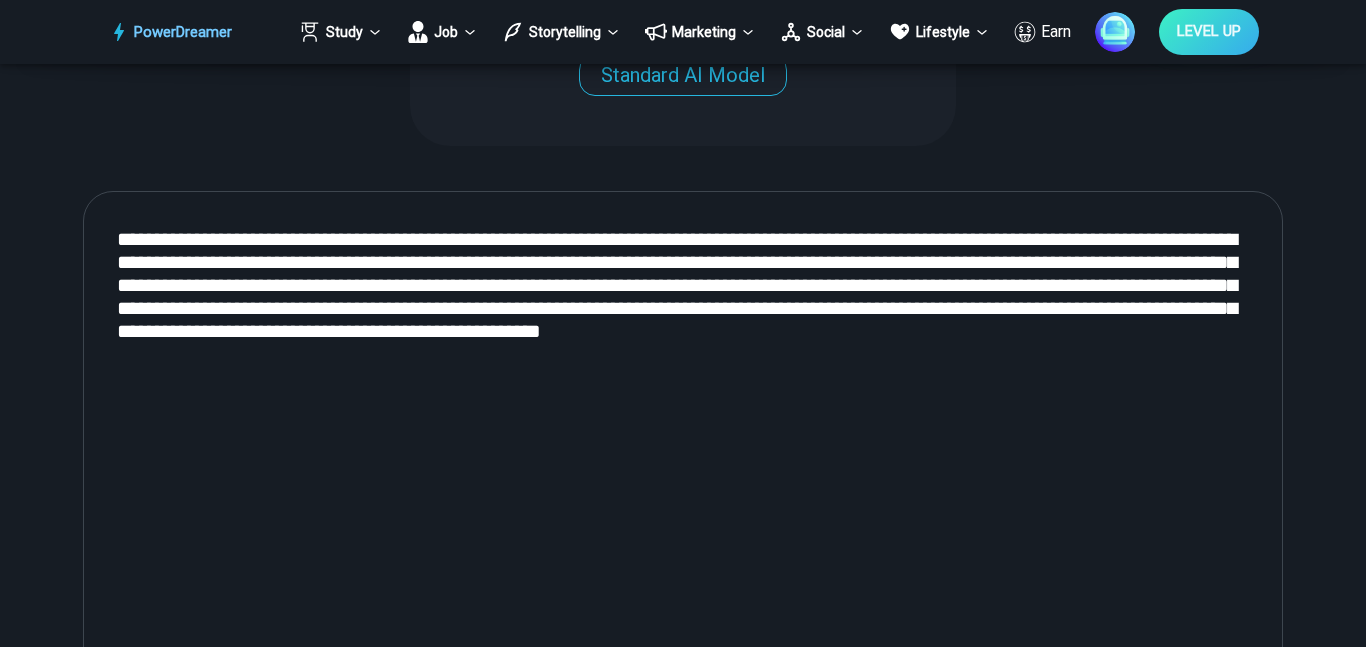 click on "**********" at bounding box center (683, 458) 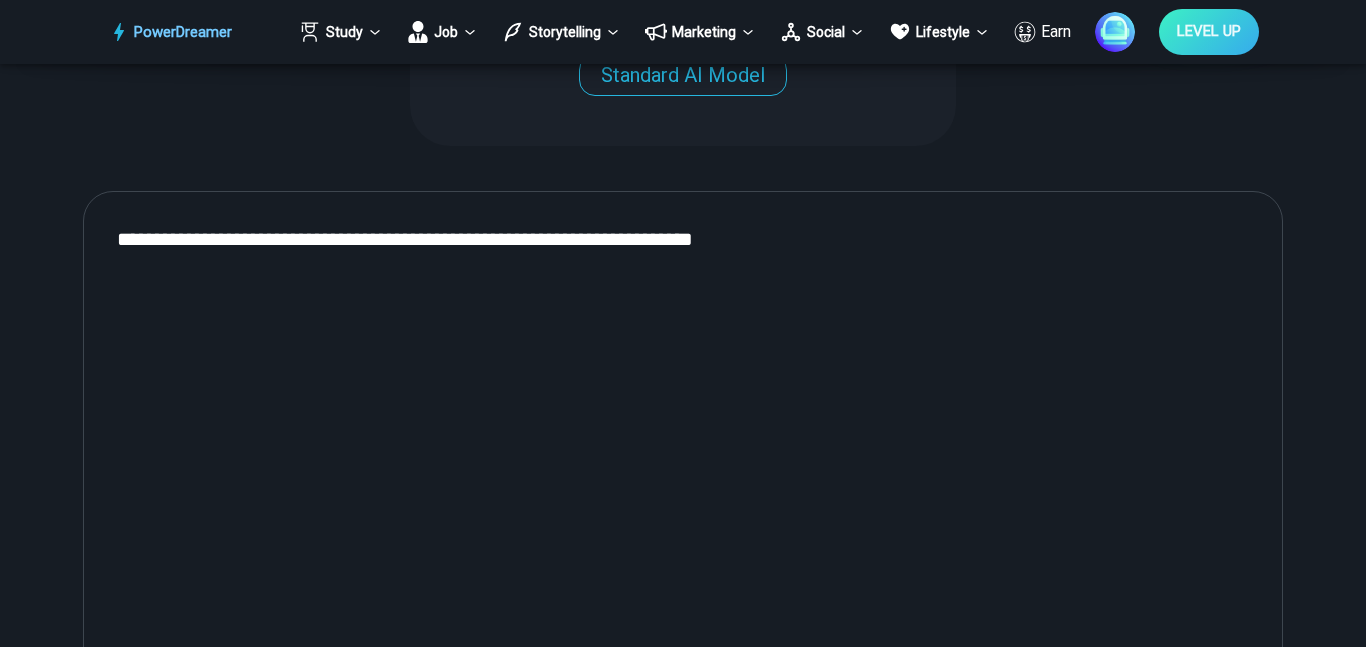 drag, startPoint x: 300, startPoint y: 242, endPoint x: 876, endPoint y: 355, distance: 586.97955 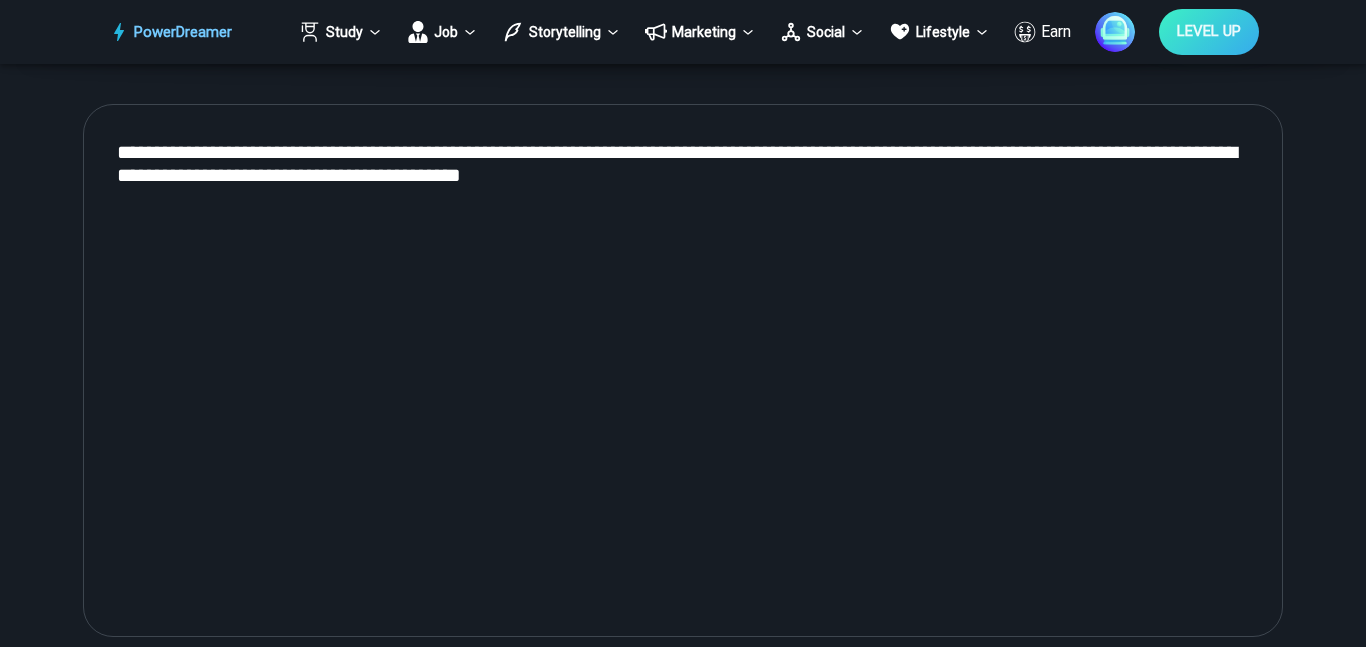 scroll, scrollTop: 871, scrollLeft: 0, axis: vertical 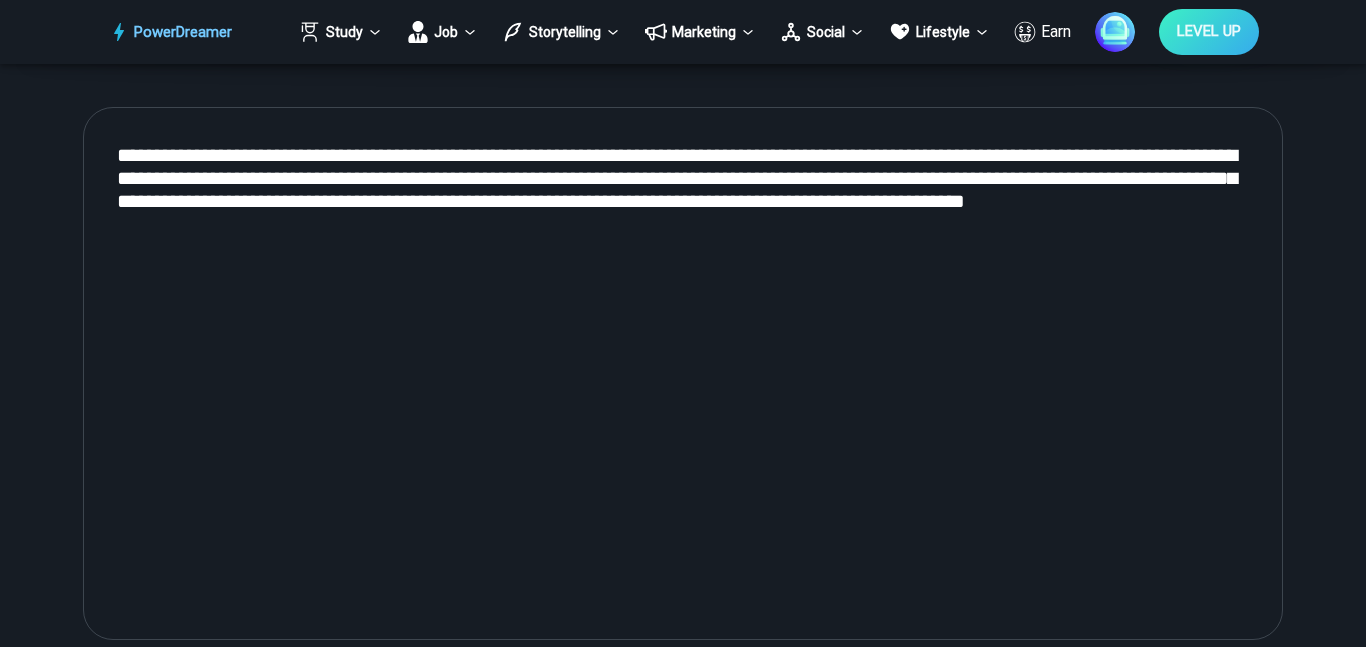 click on "**********" at bounding box center [683, 374] 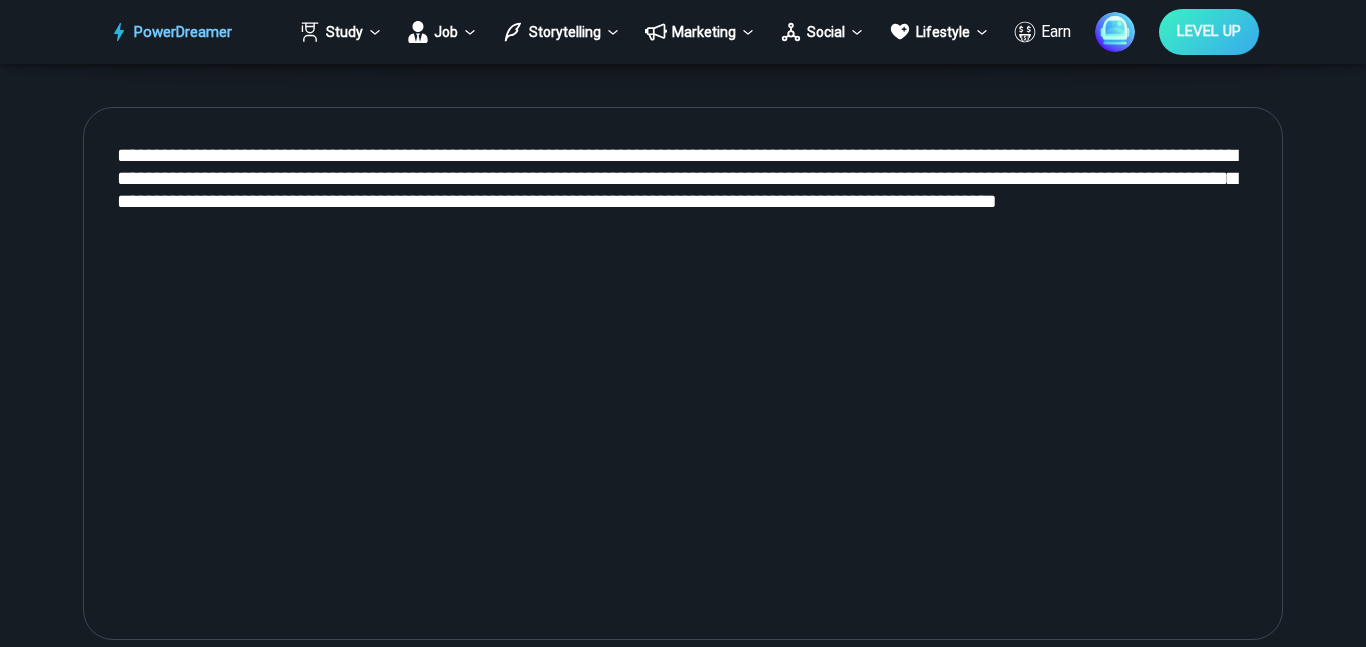 click on "**********" at bounding box center (683, 374) 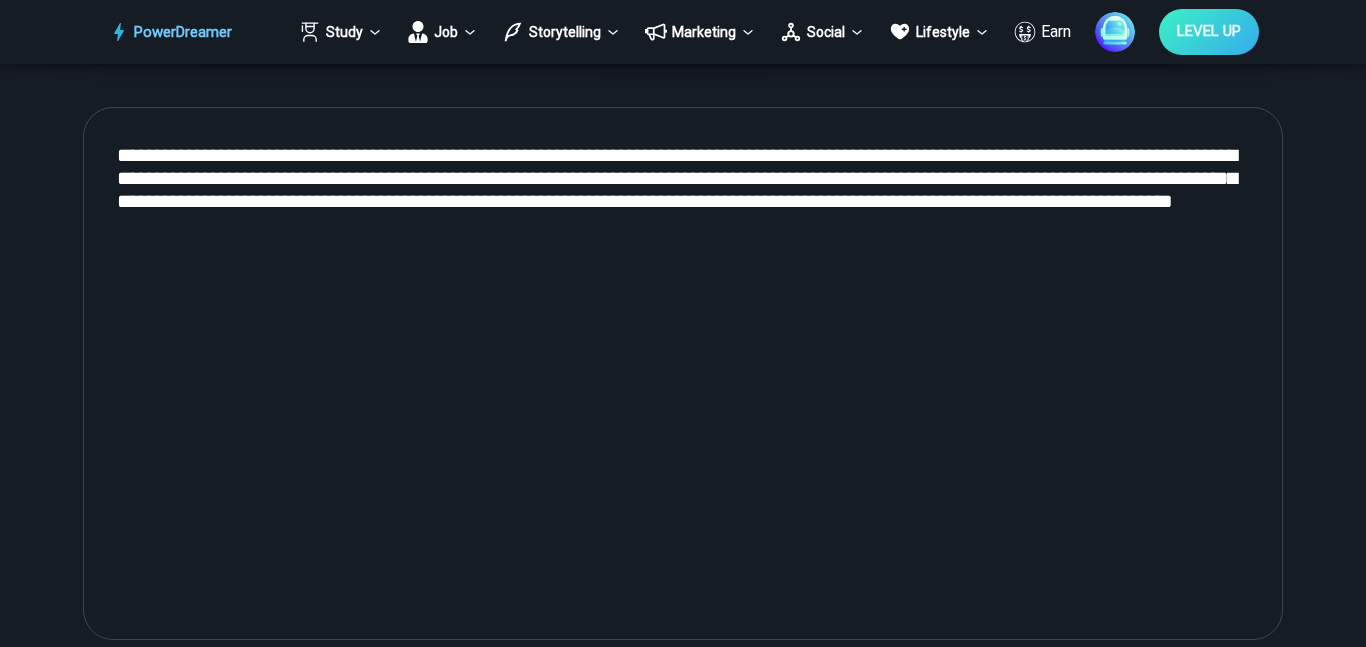 click on "**********" at bounding box center [683, 374] 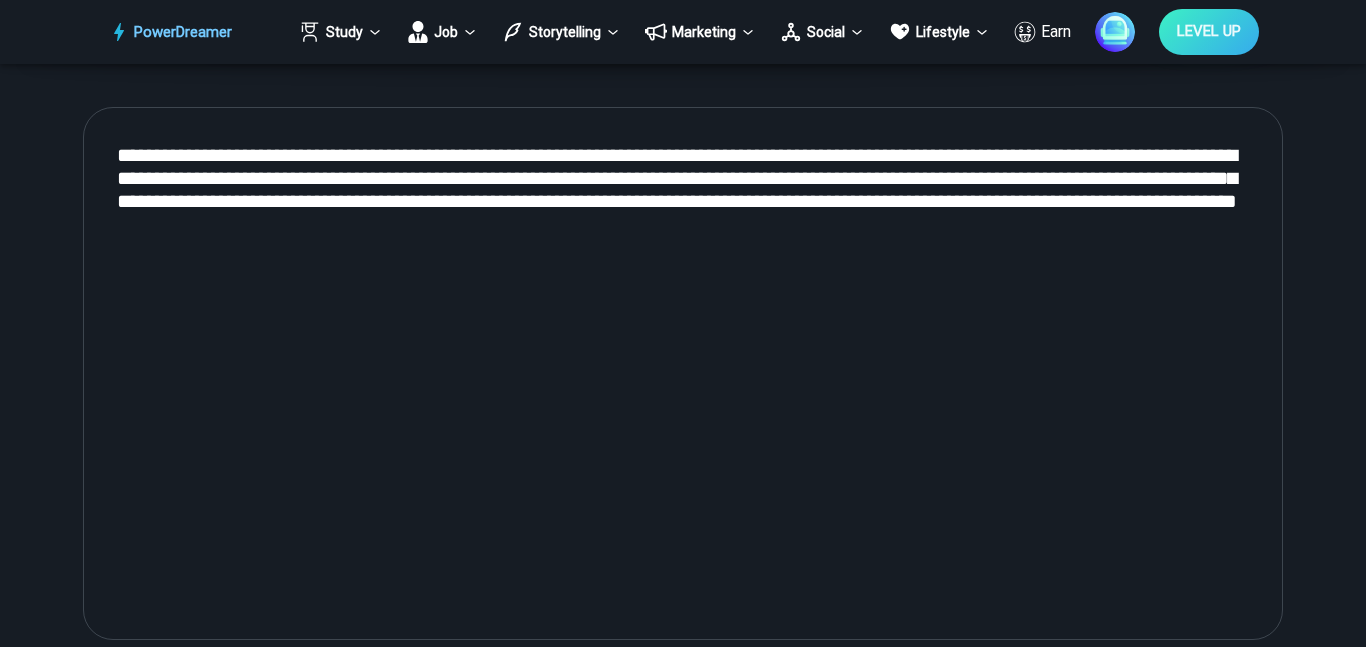 click on "**********" at bounding box center [683, 374] 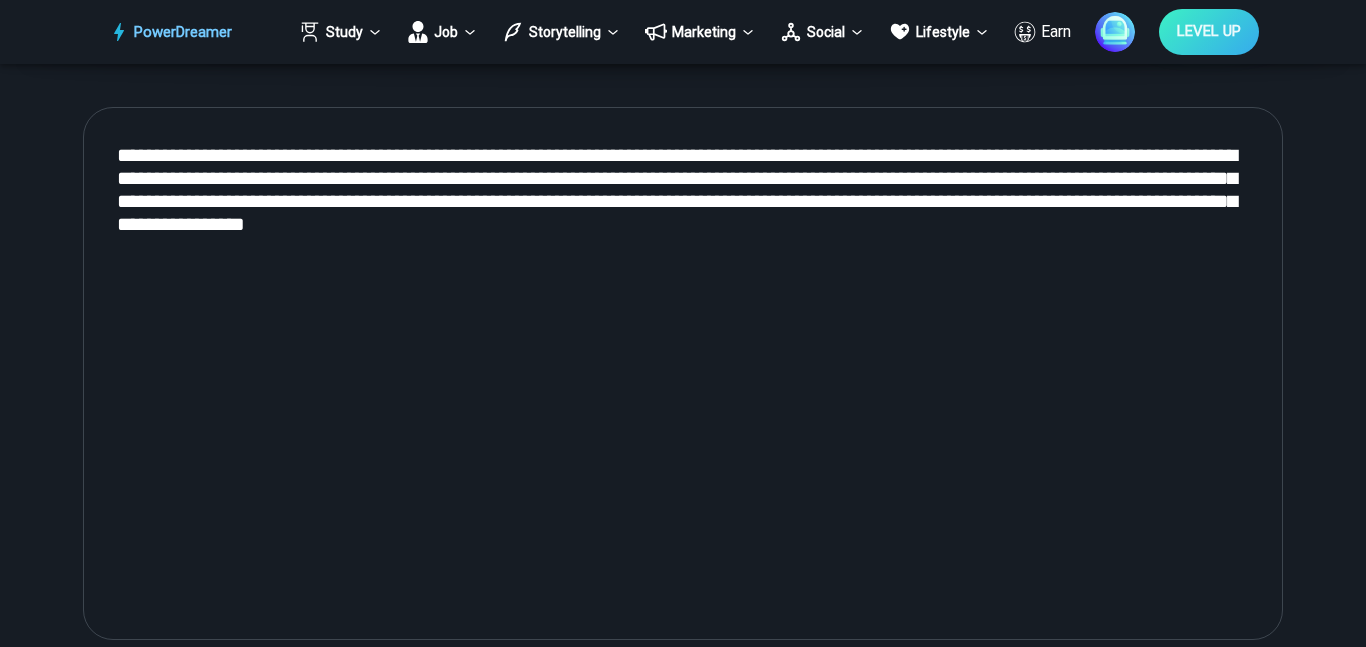 click on "**********" at bounding box center (683, 374) 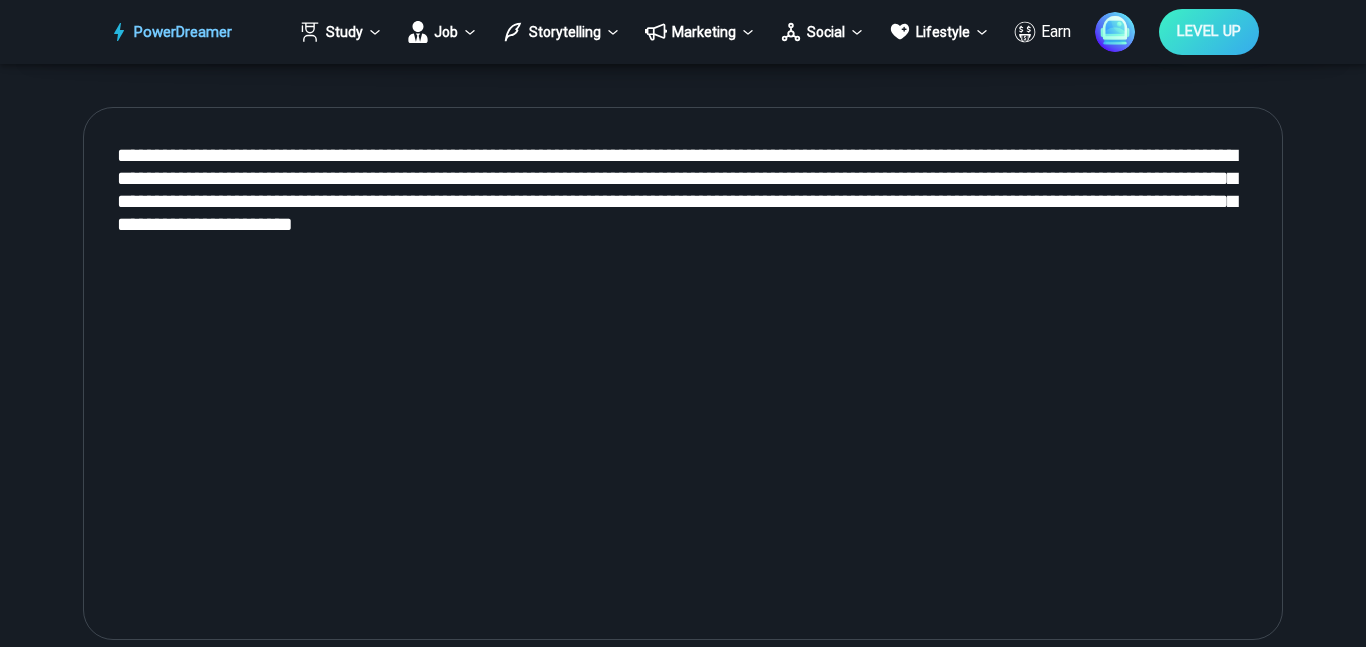 click on "**********" at bounding box center (683, 374) 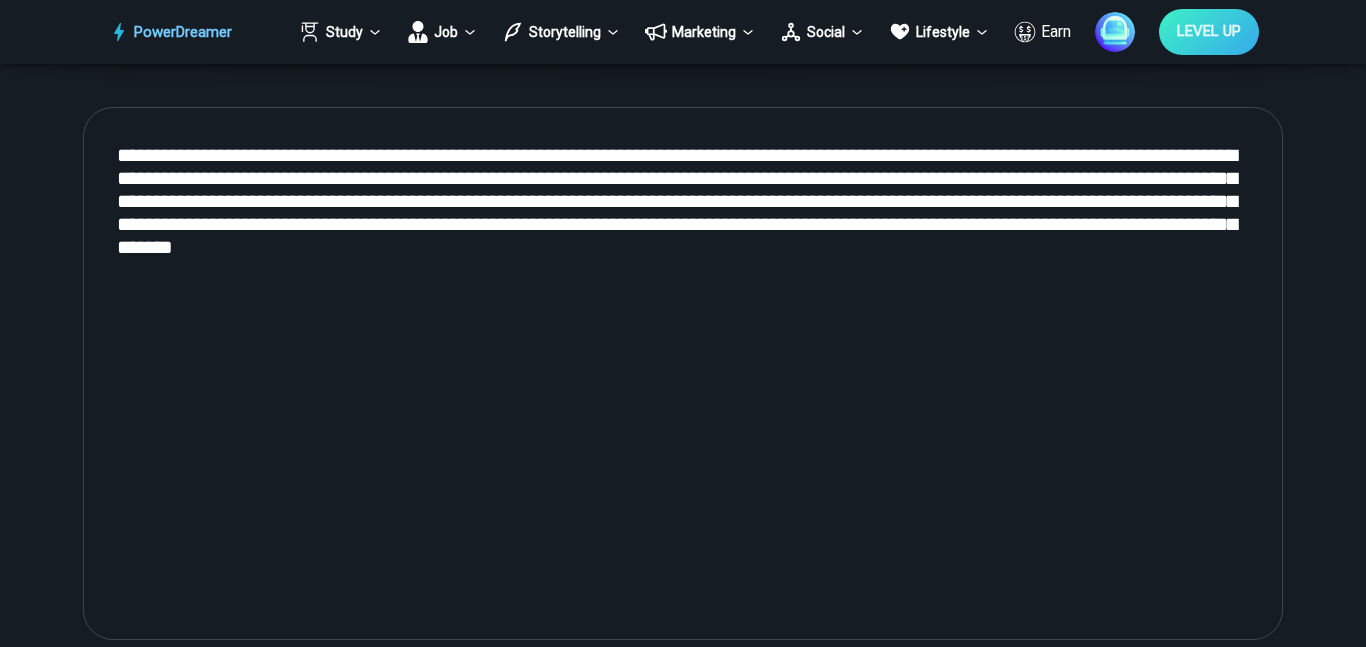click on "**********" at bounding box center (683, 374) 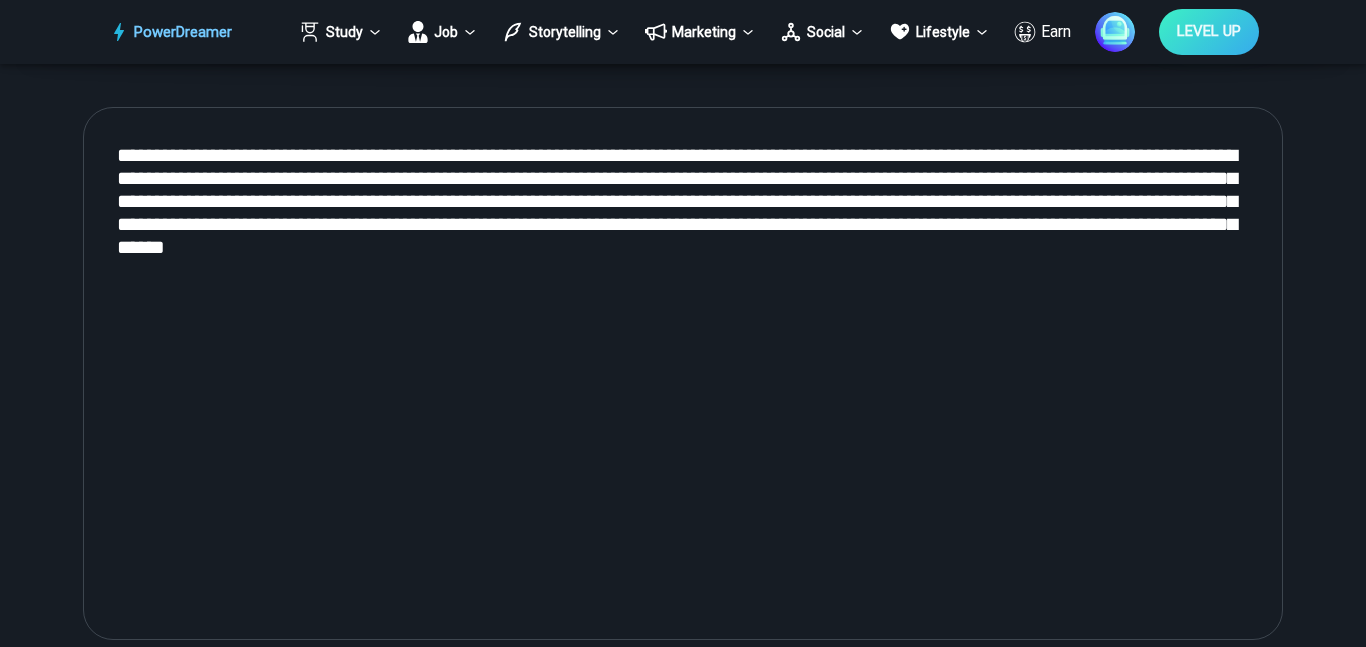 click on "**********" at bounding box center (683, 374) 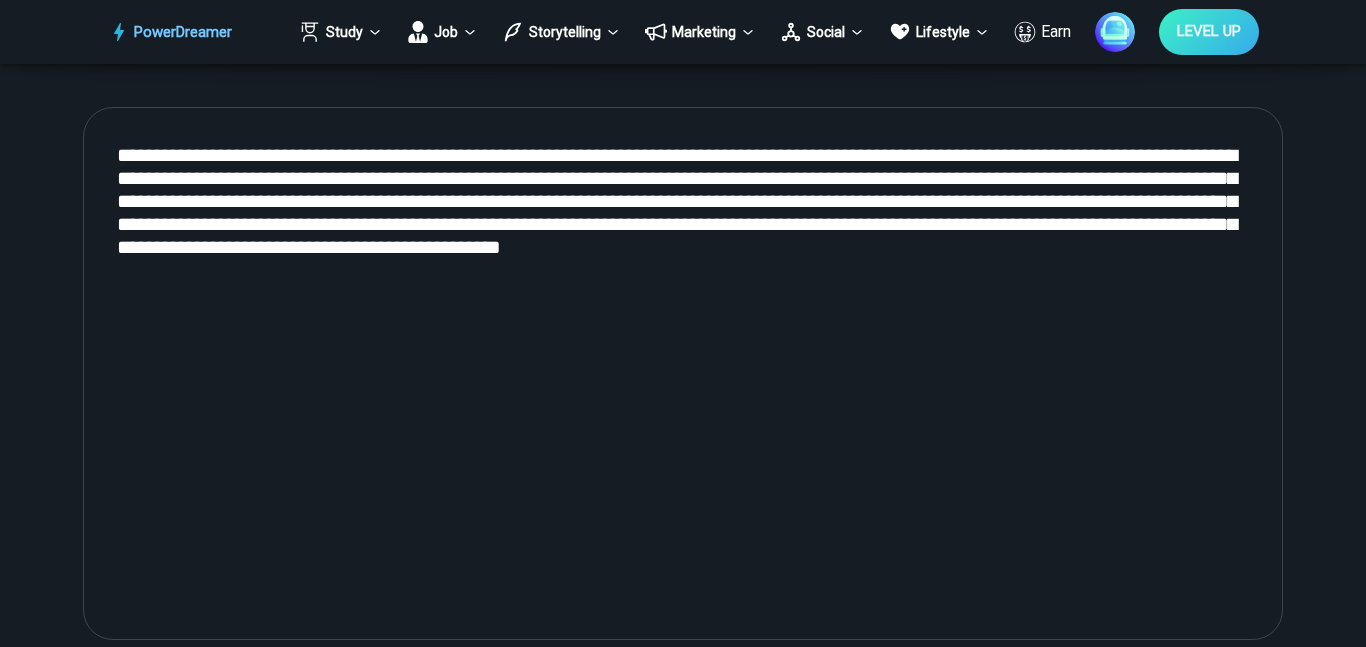 click on "**********" at bounding box center [683, 374] 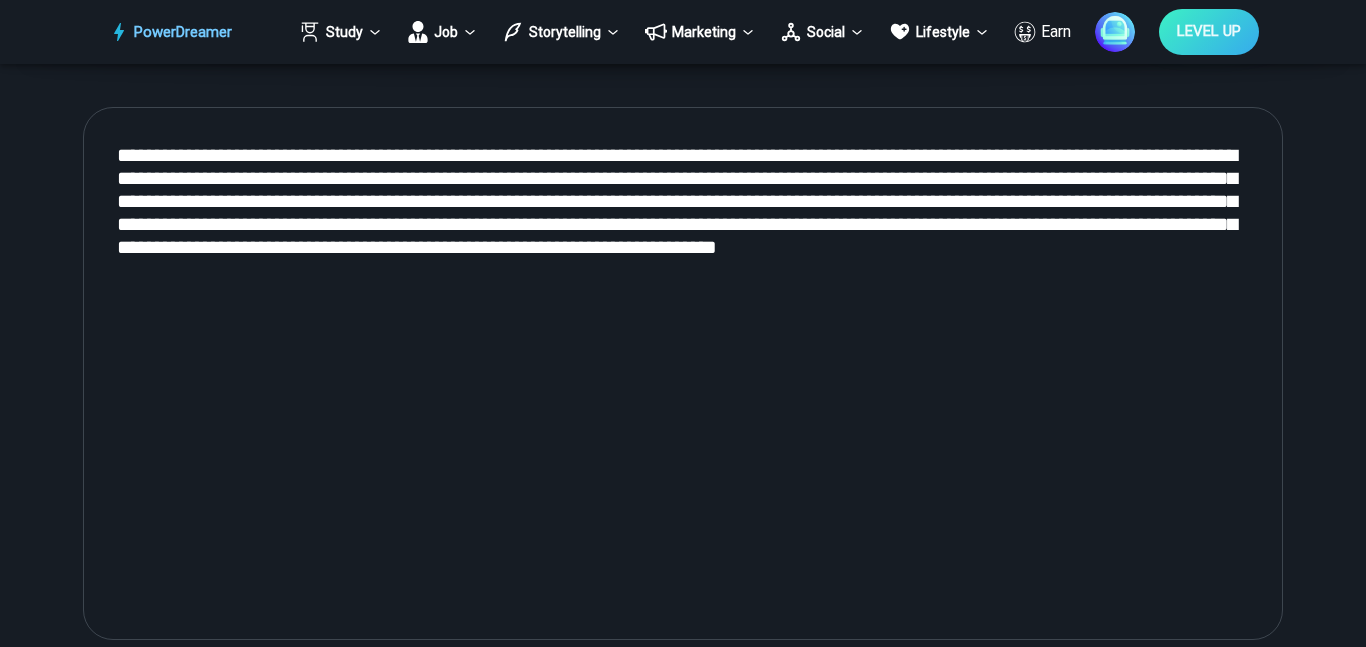 click on "**********" at bounding box center [683, 374] 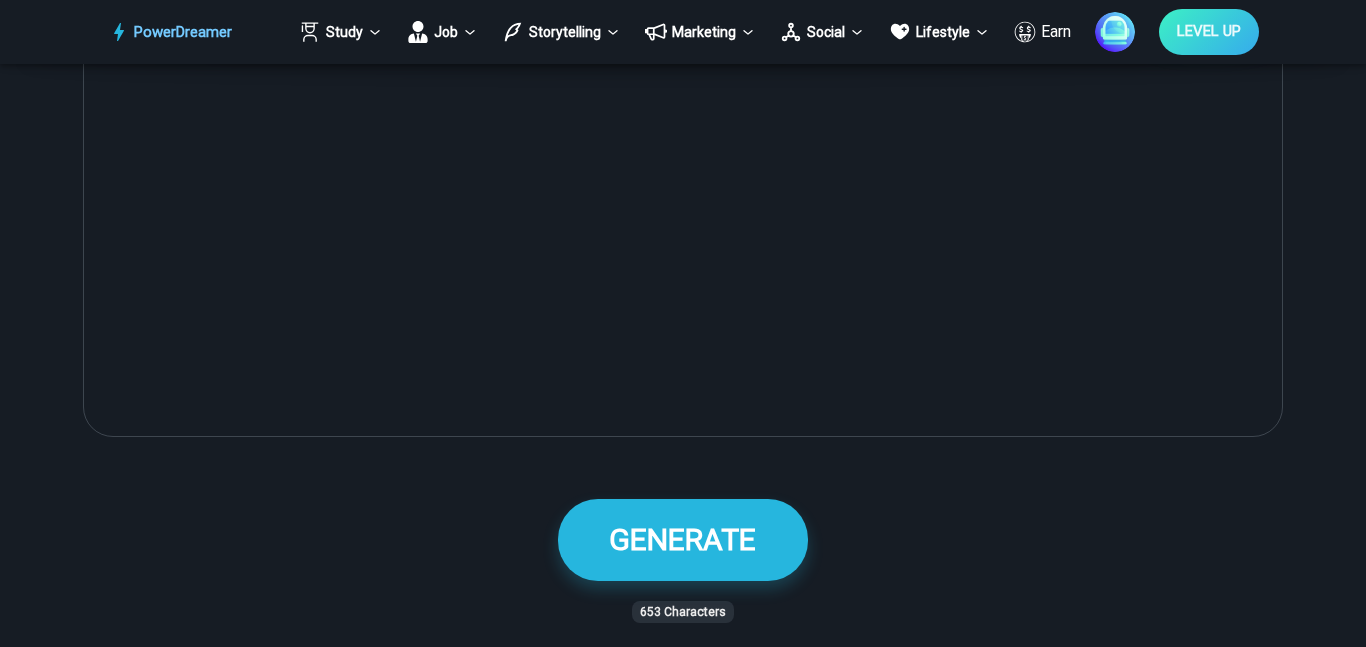 scroll, scrollTop: 1081, scrollLeft: 0, axis: vertical 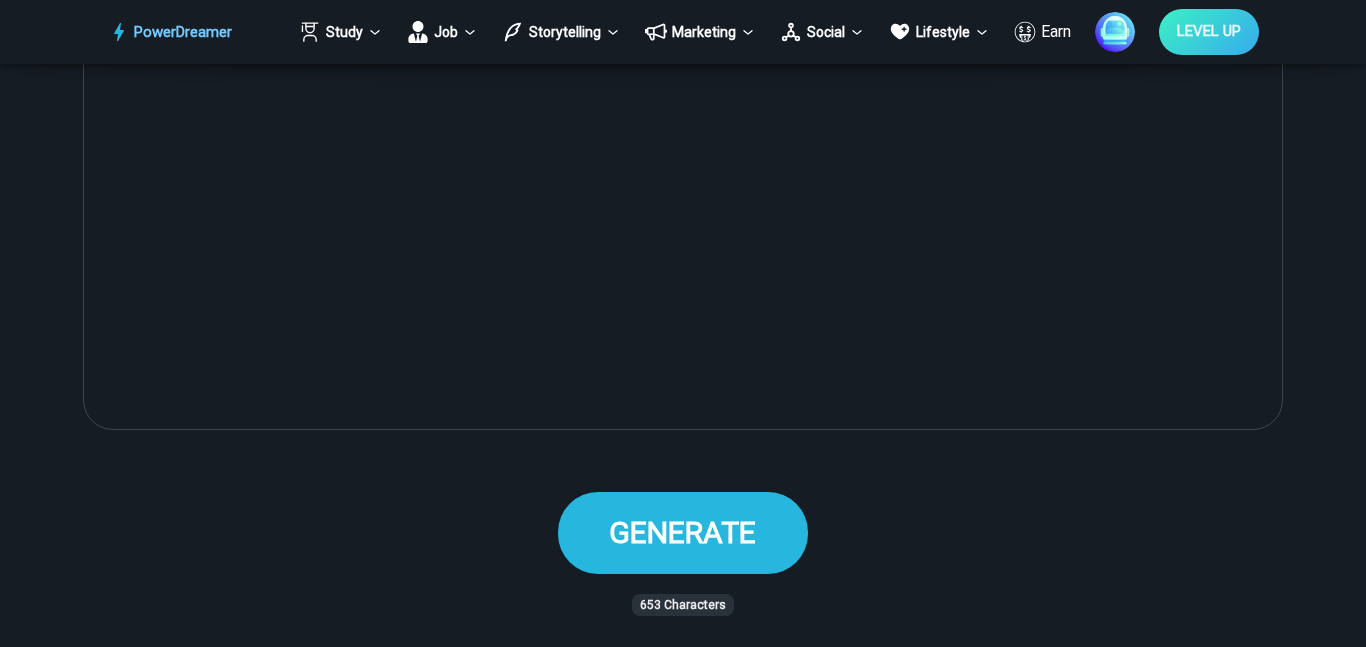 type on "**********" 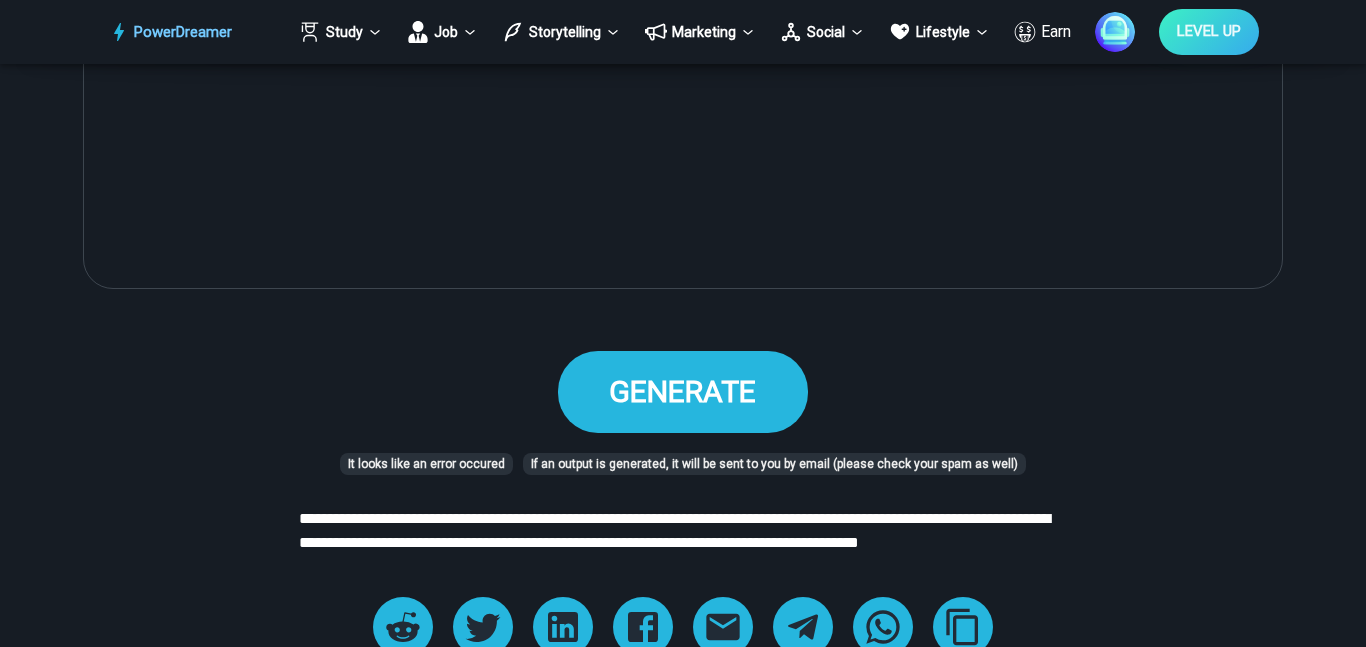 scroll, scrollTop: 1250, scrollLeft: 0, axis: vertical 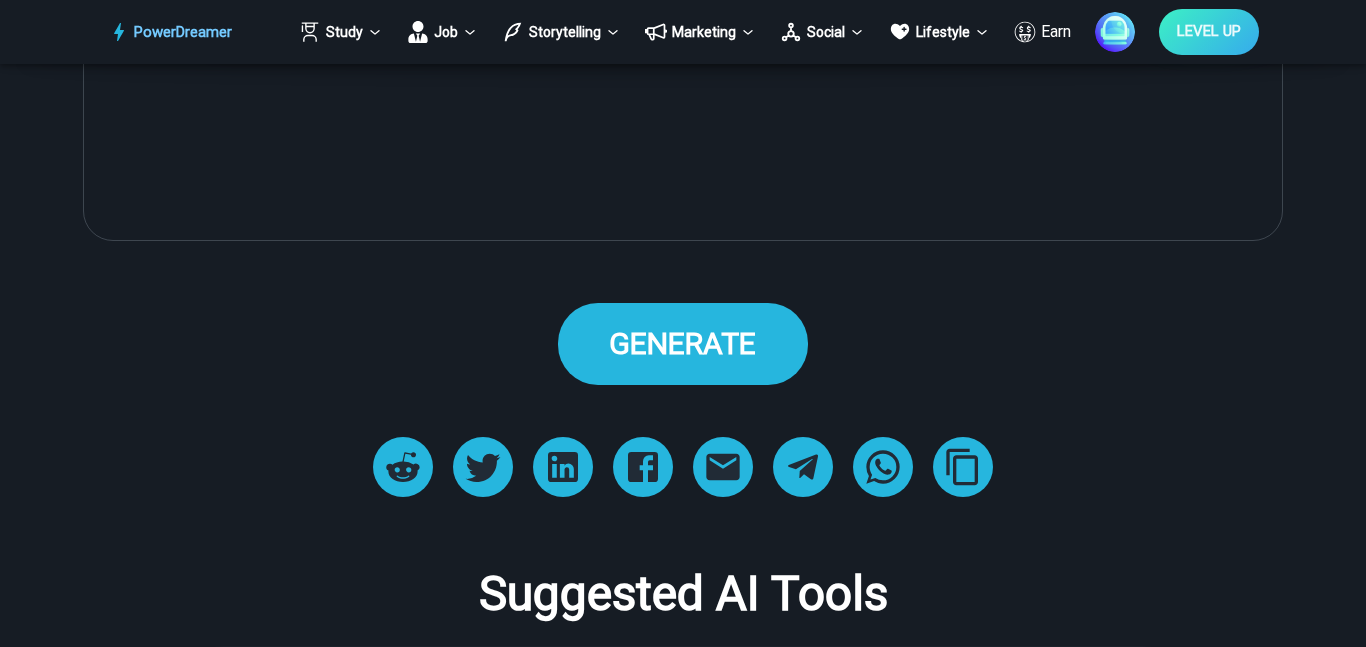 click on "GENERATE" at bounding box center (682, 343) 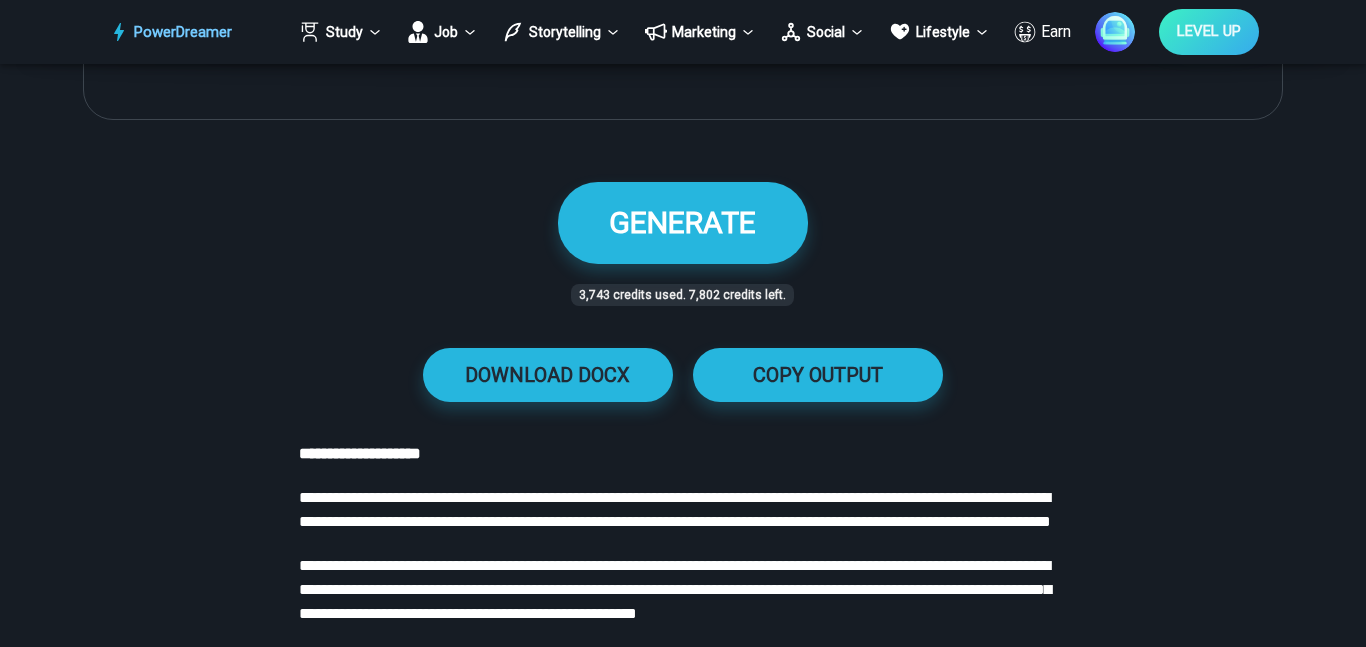 scroll, scrollTop: 1406, scrollLeft: 0, axis: vertical 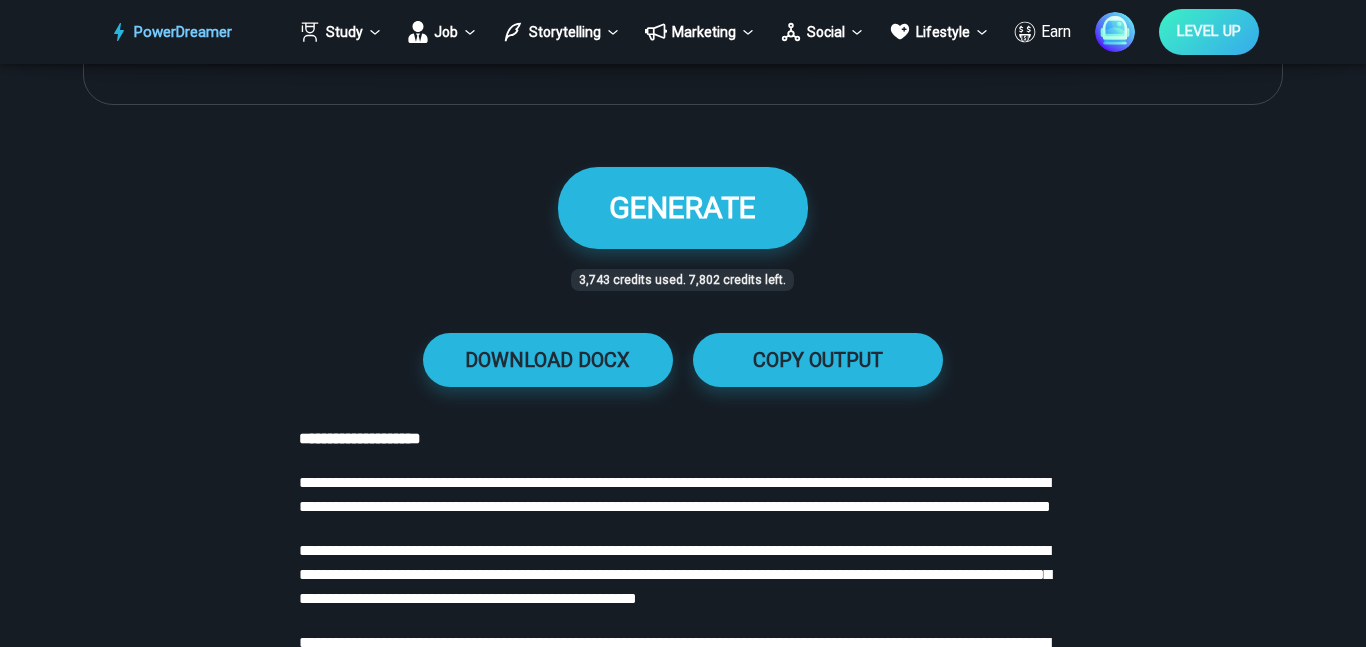 click on "**********" at bounding box center [683, 900] 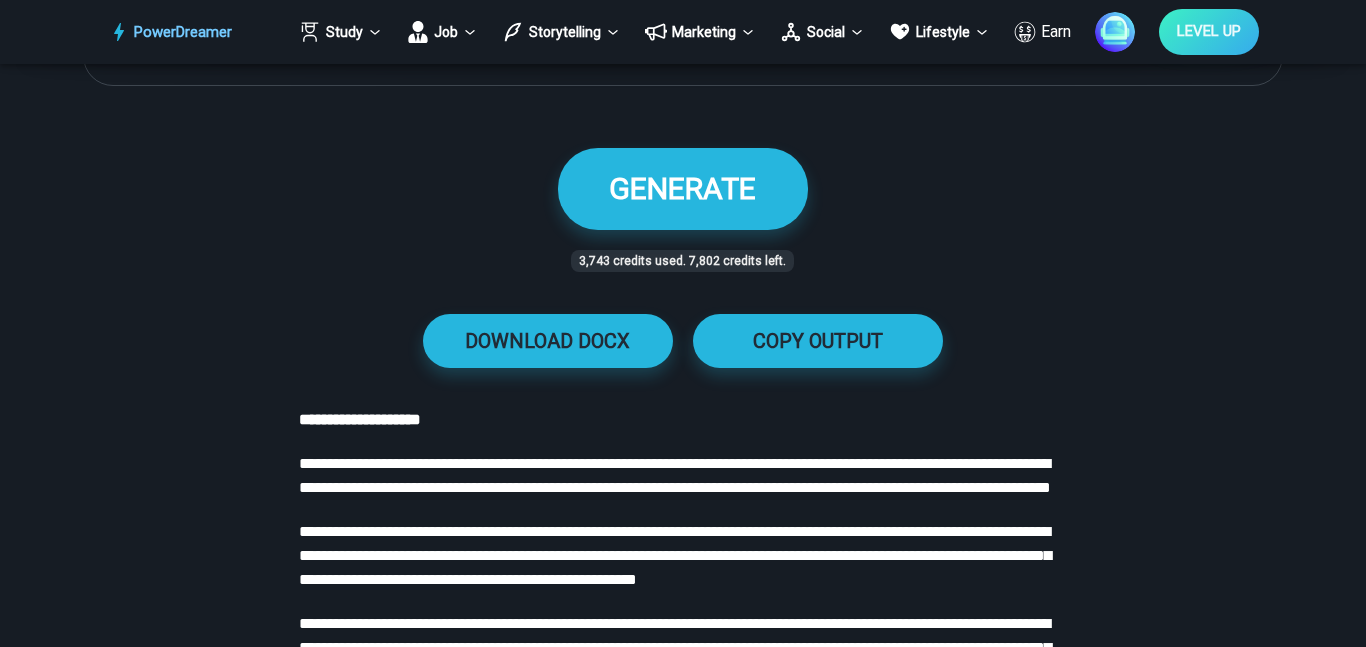 scroll, scrollTop: 1419, scrollLeft: 0, axis: vertical 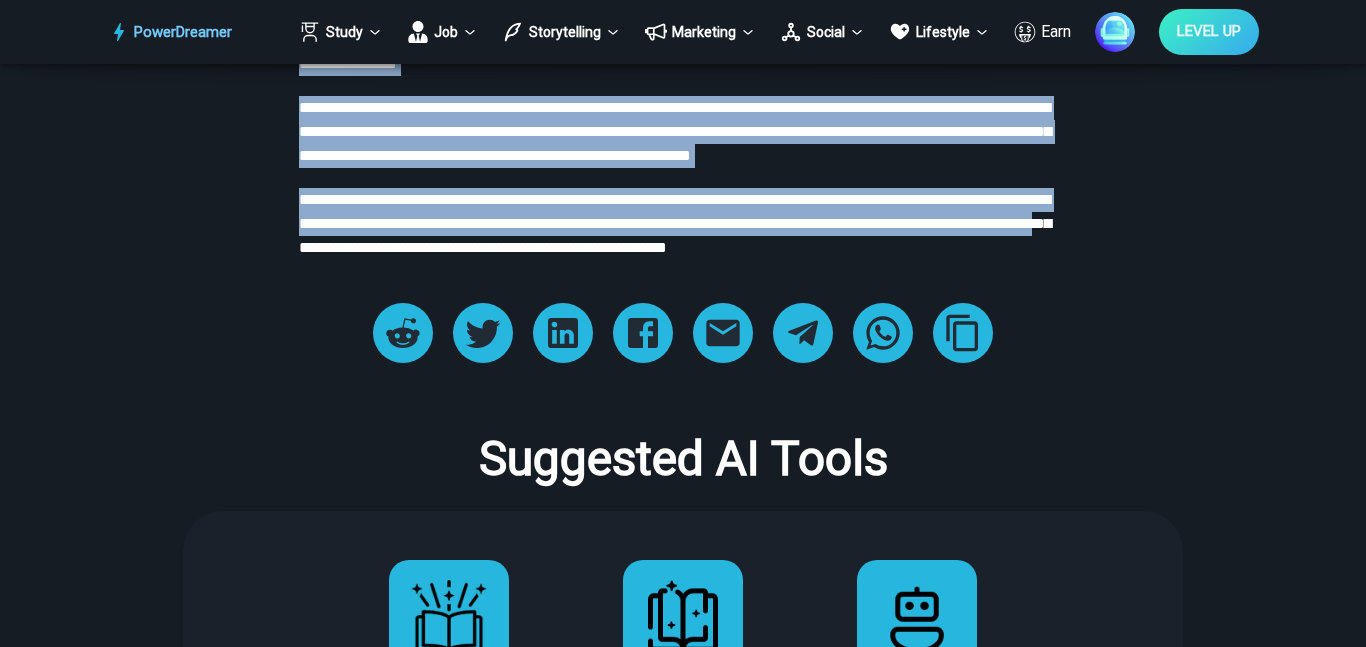 drag, startPoint x: 302, startPoint y: 427, endPoint x: 489, endPoint y: 351, distance: 201.85391 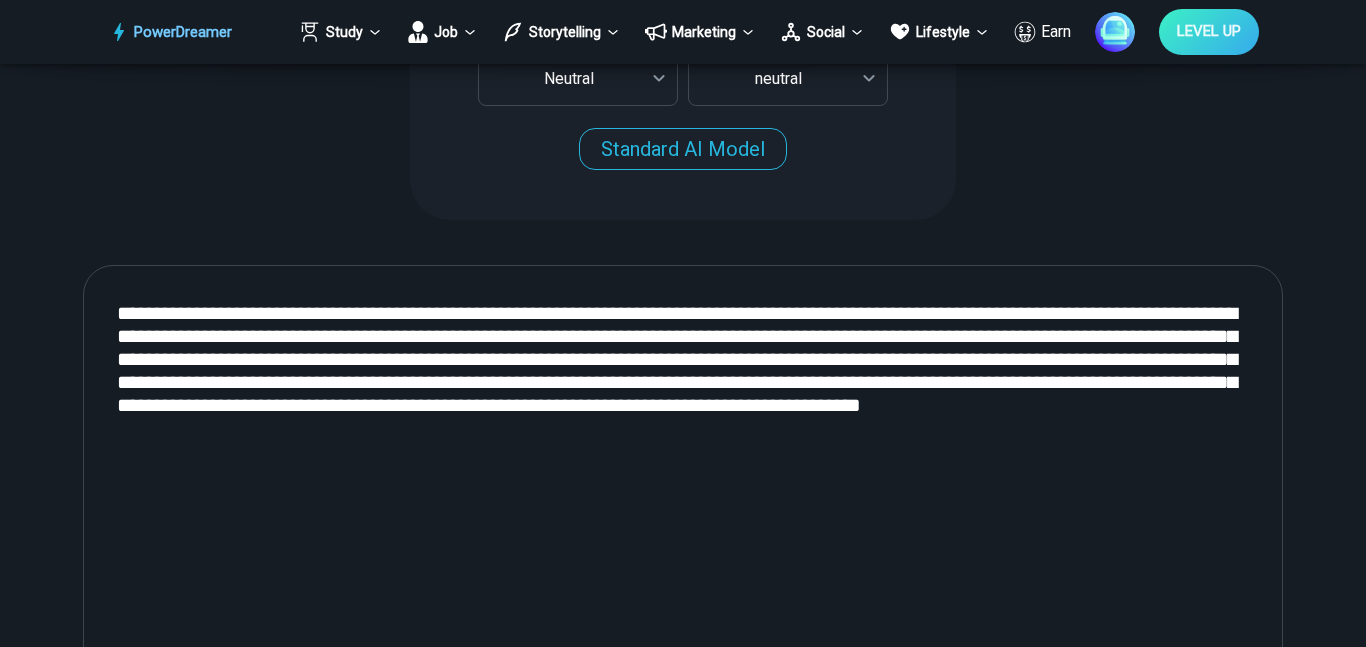 scroll, scrollTop: 714, scrollLeft: 0, axis: vertical 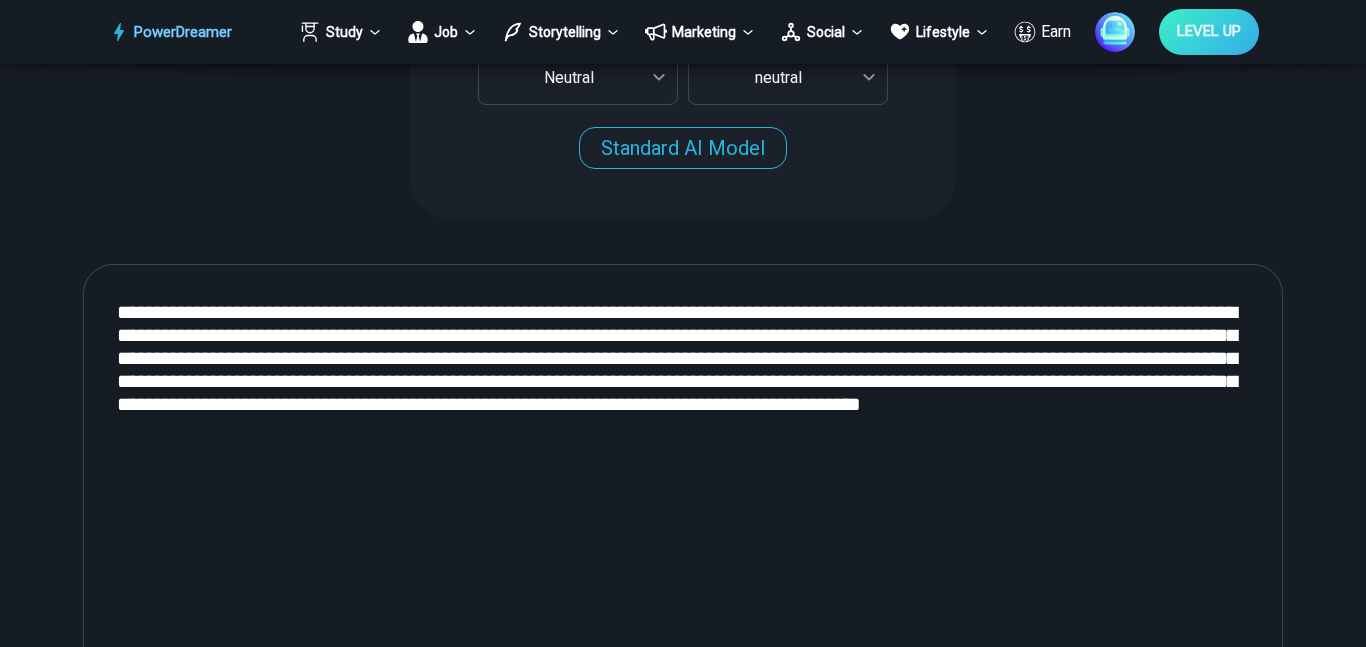 drag, startPoint x: 683, startPoint y: 334, endPoint x: 1103, endPoint y: 445, distance: 434.42032 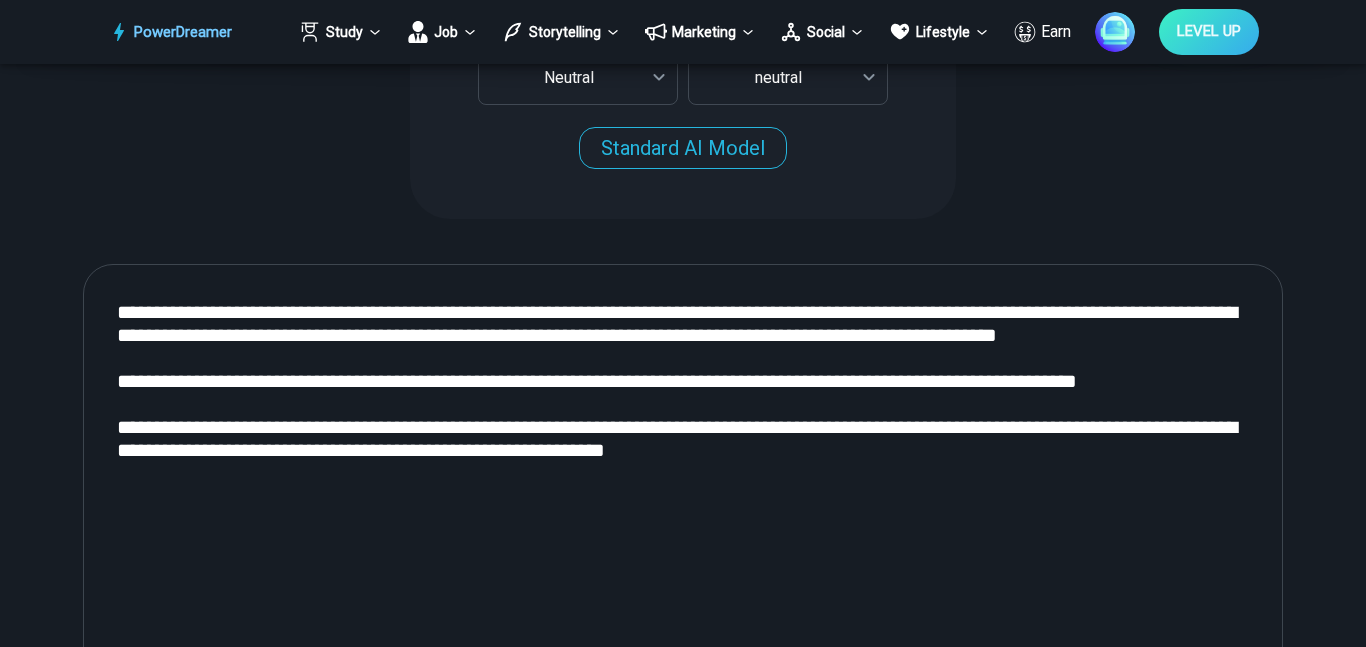 click on "**********" at bounding box center [683, 531] 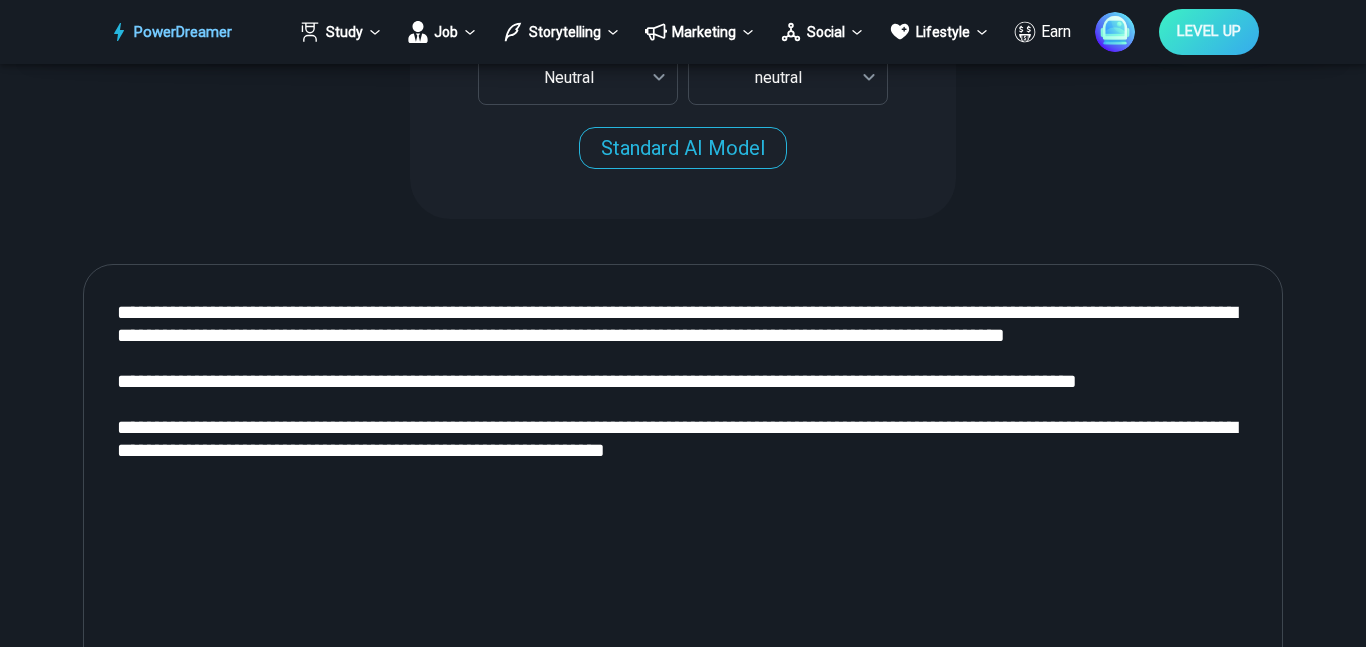 click on "**********" at bounding box center [683, 531] 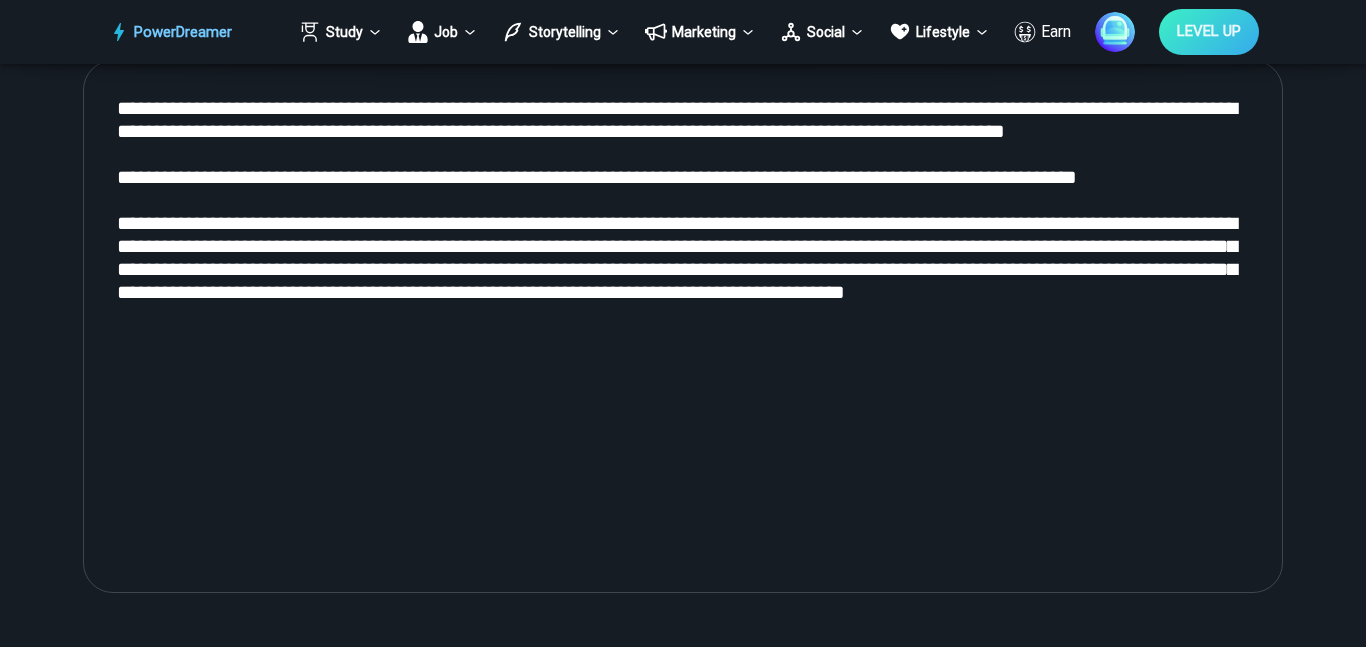 scroll, scrollTop: 887, scrollLeft: 0, axis: vertical 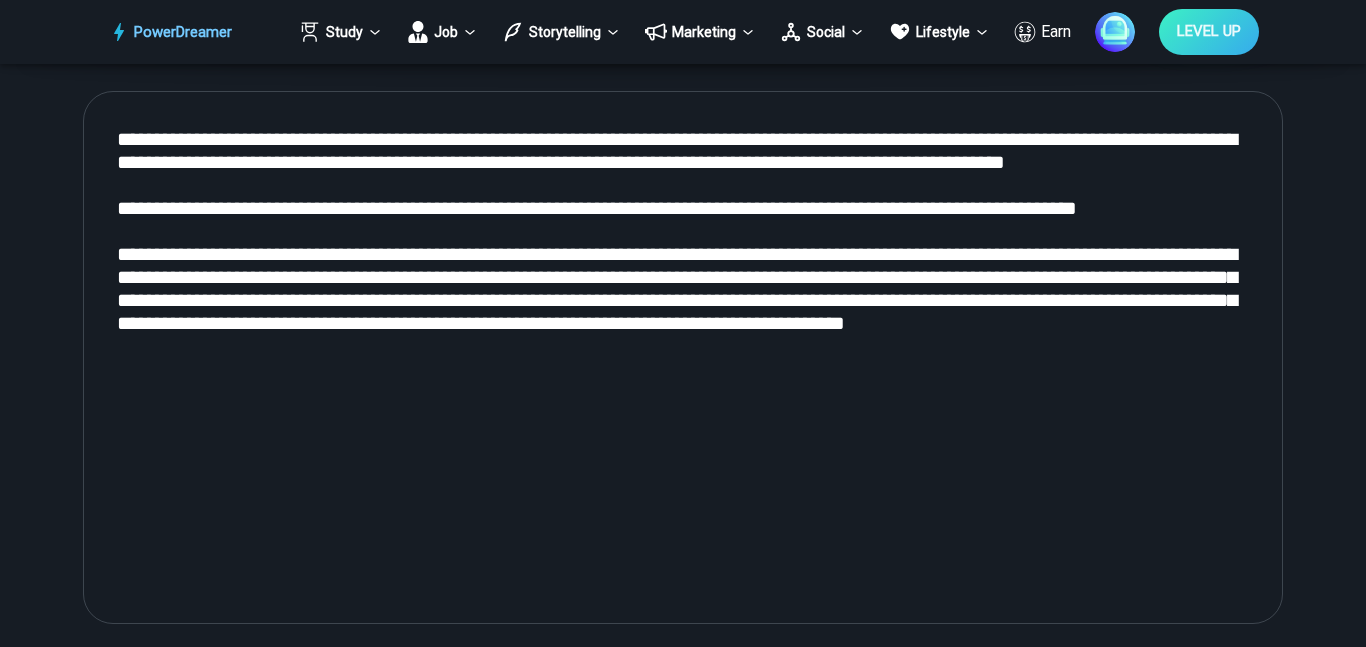 click on "**********" at bounding box center [683, 358] 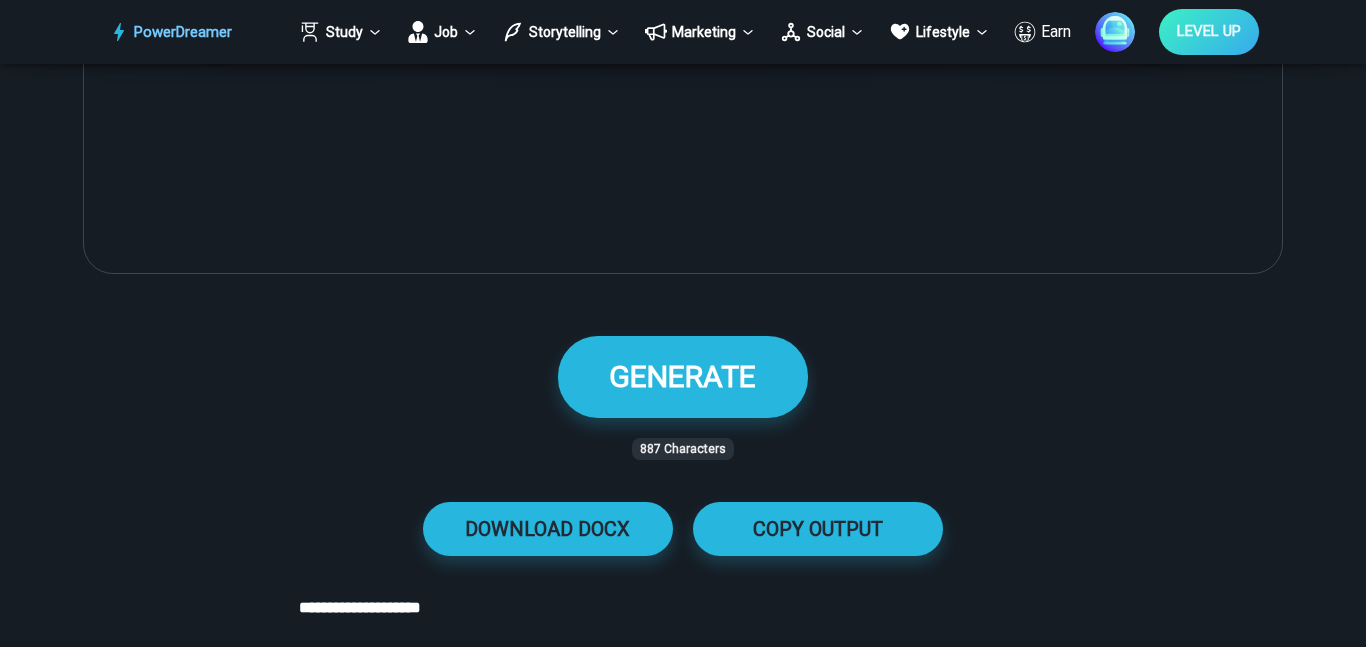 scroll, scrollTop: 1327, scrollLeft: 0, axis: vertical 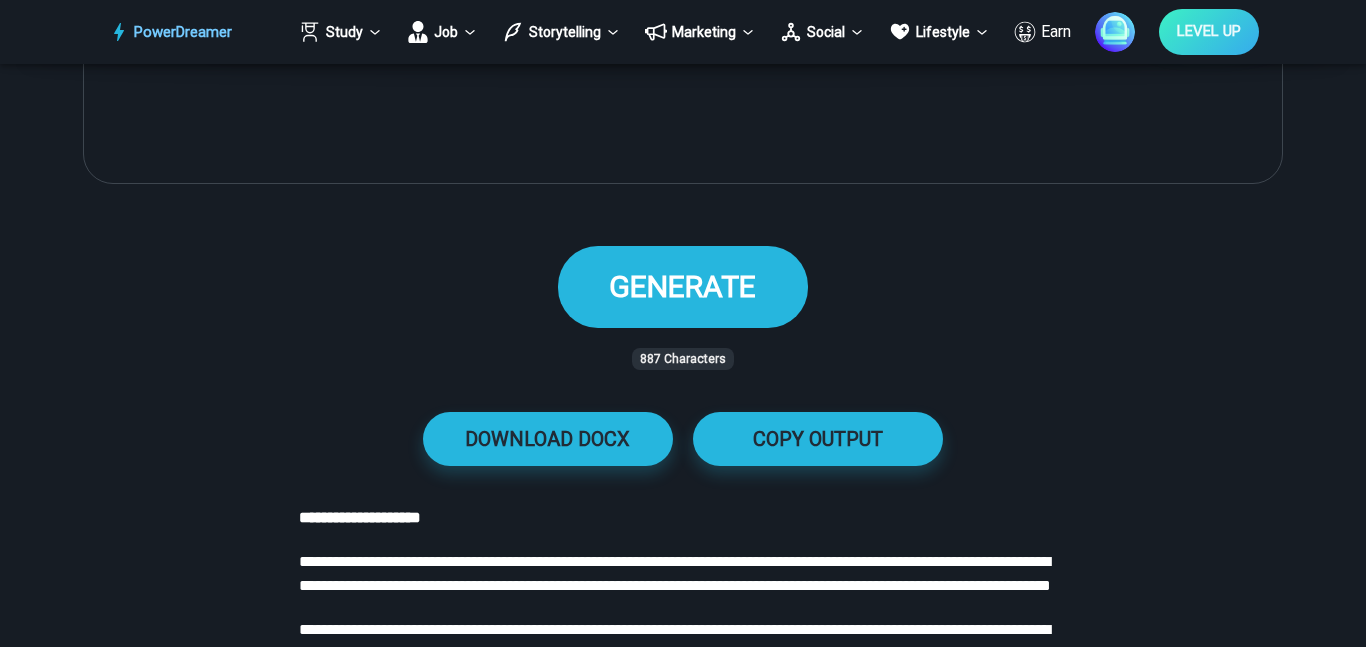 type on "**********" 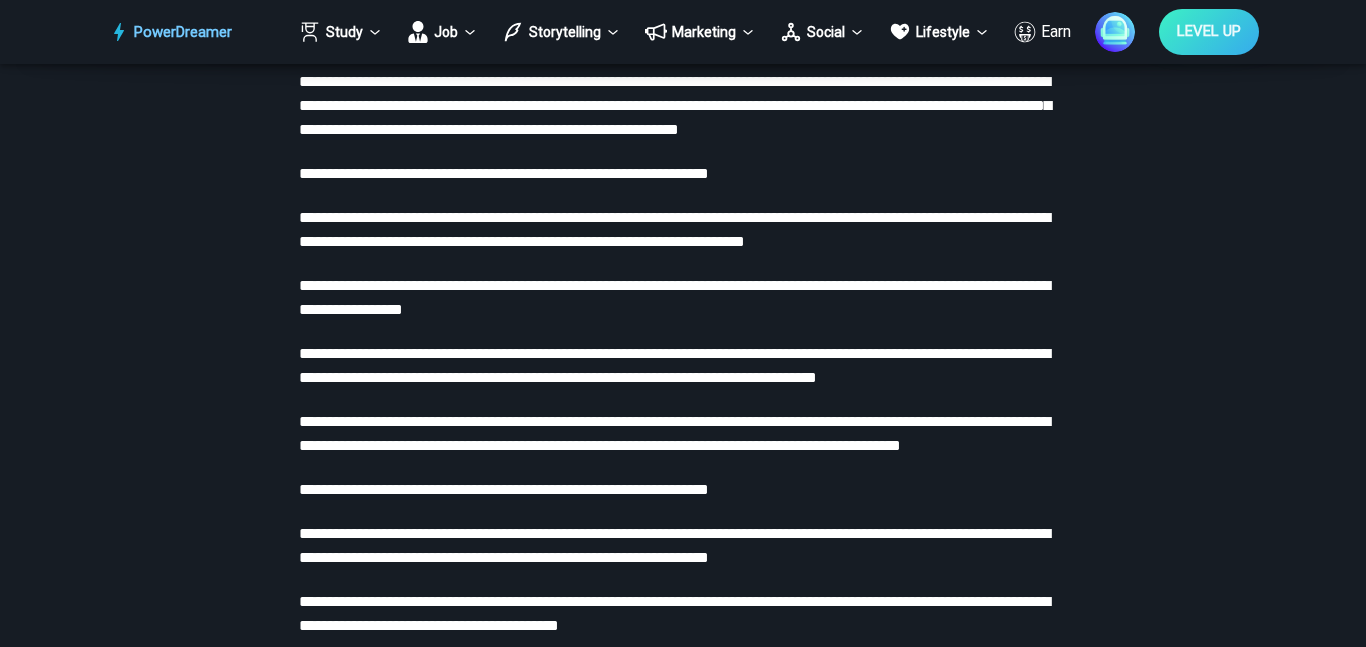 scroll, scrollTop: 2763, scrollLeft: 0, axis: vertical 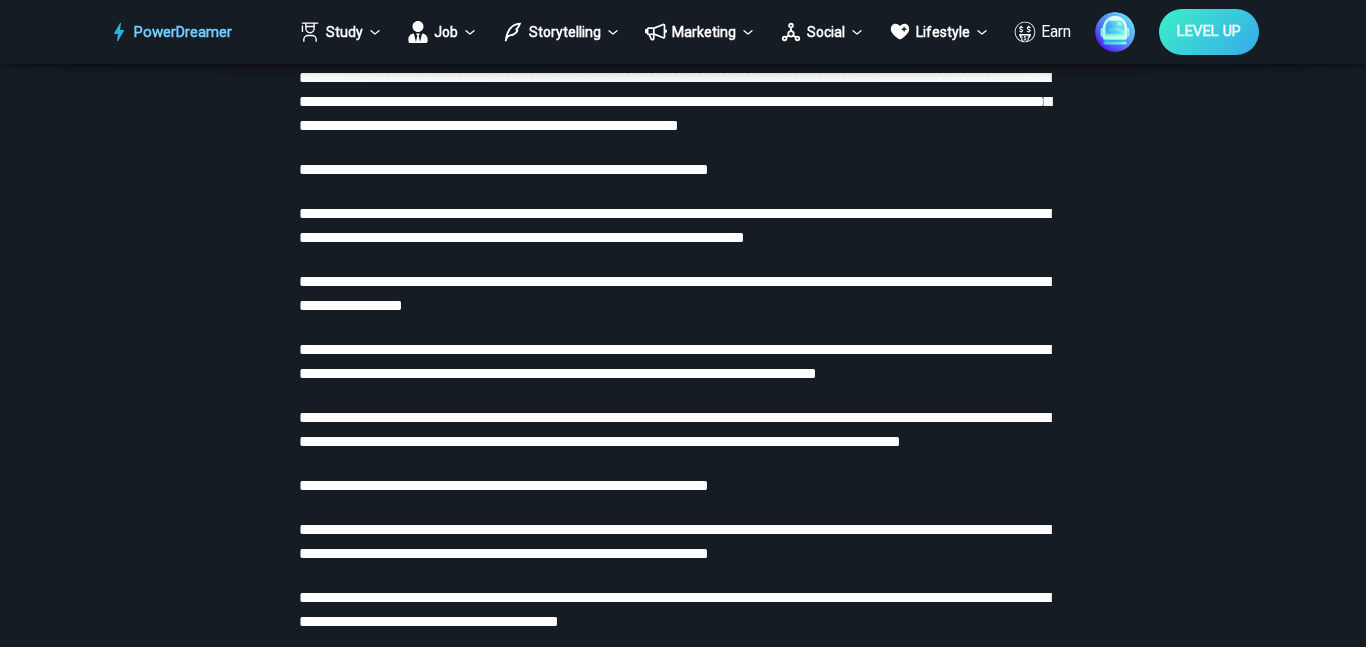 click on "**********" at bounding box center (674, 429) 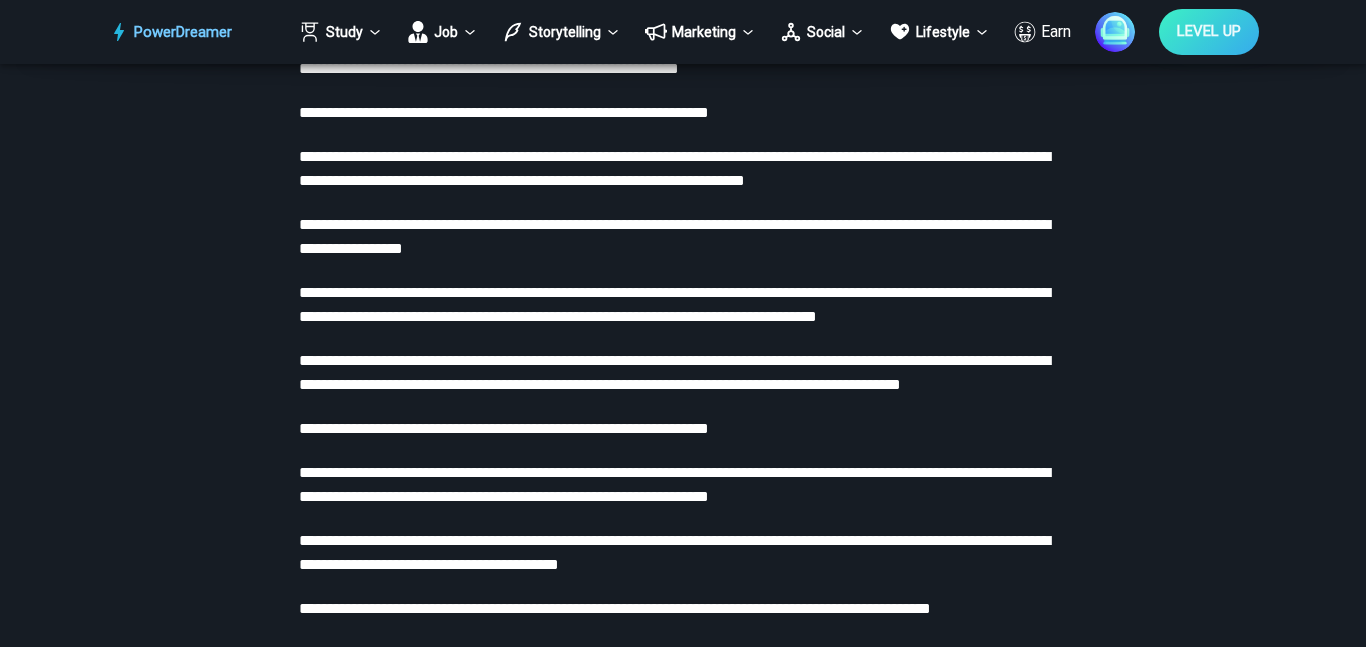 scroll, scrollTop: 2833, scrollLeft: 0, axis: vertical 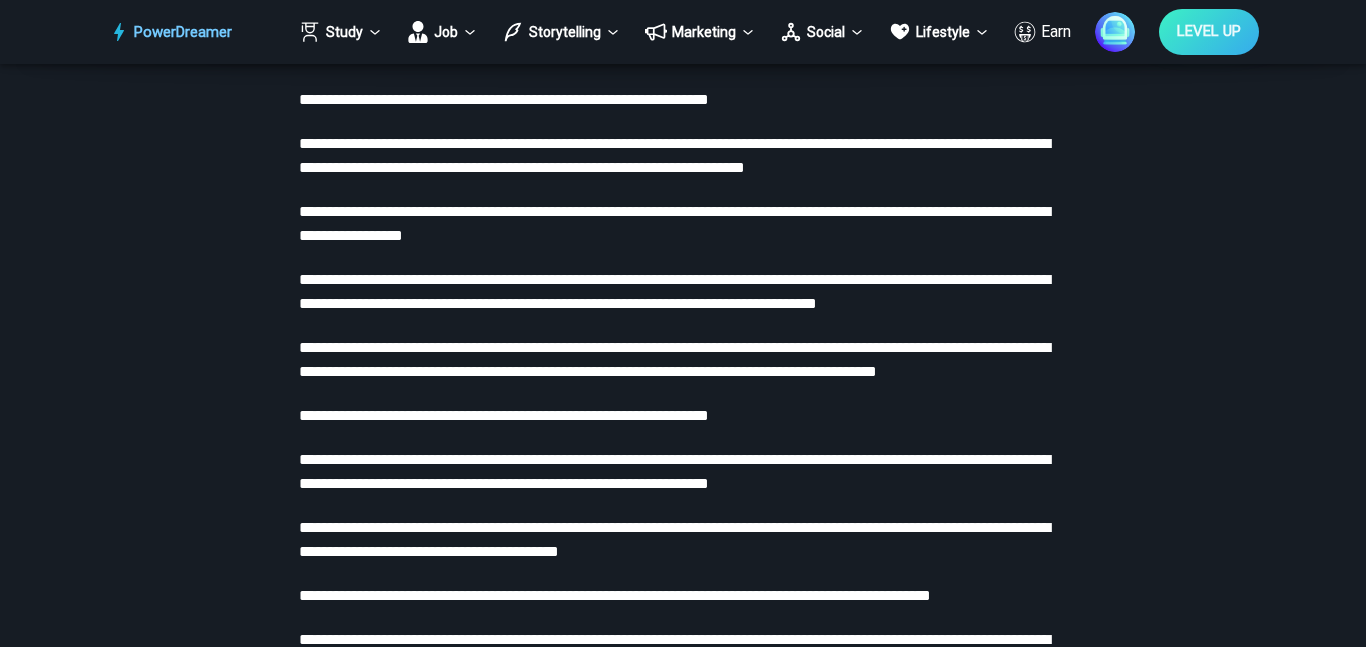 type 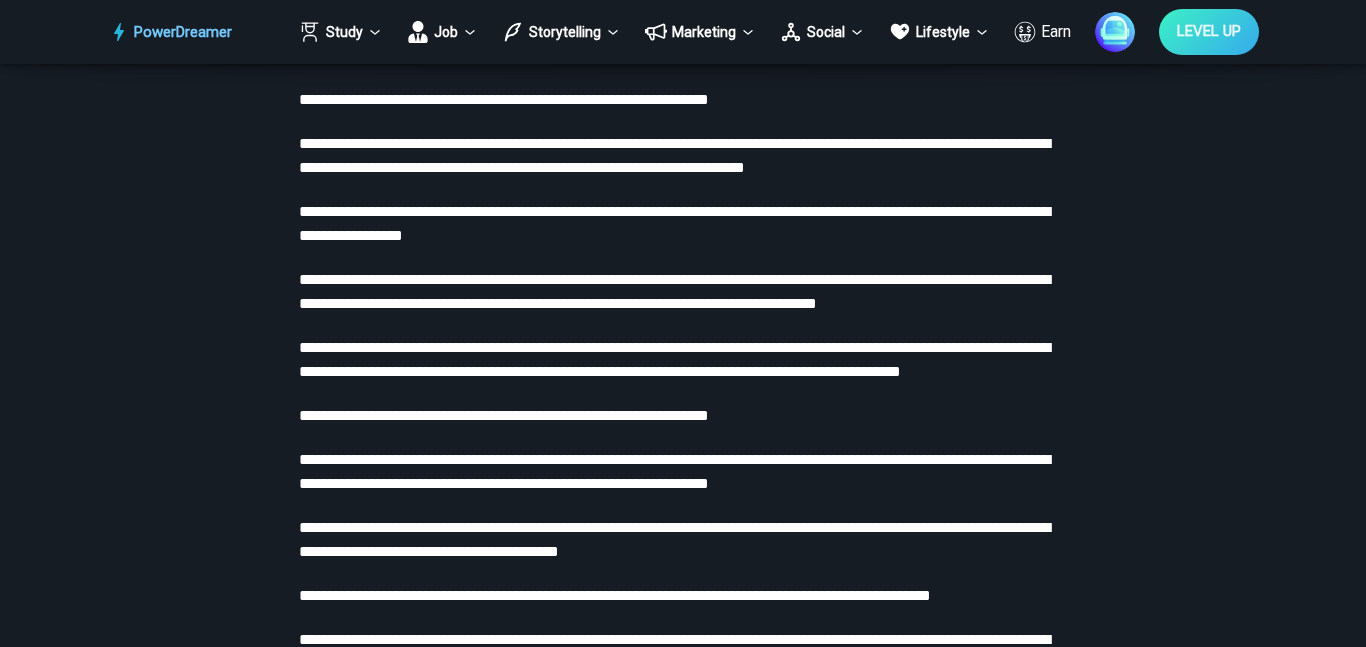 click on "**********" at bounding box center (682, -912) 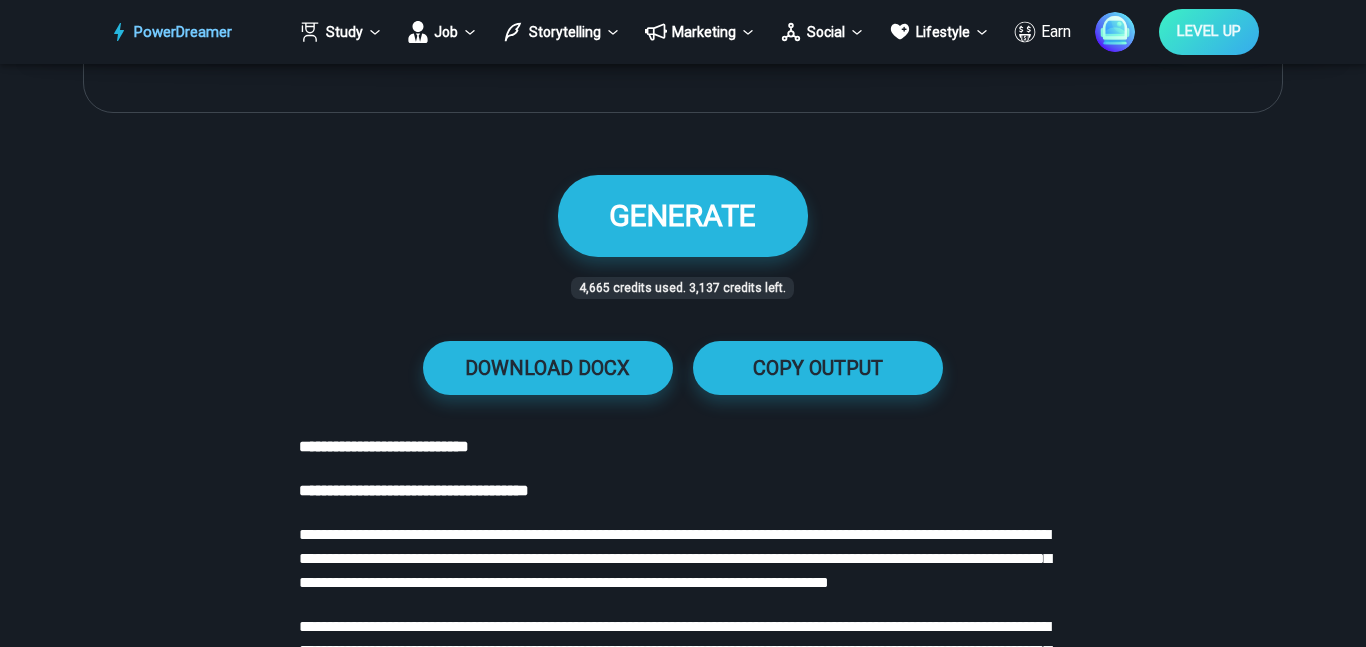 scroll, scrollTop: 1410, scrollLeft: 0, axis: vertical 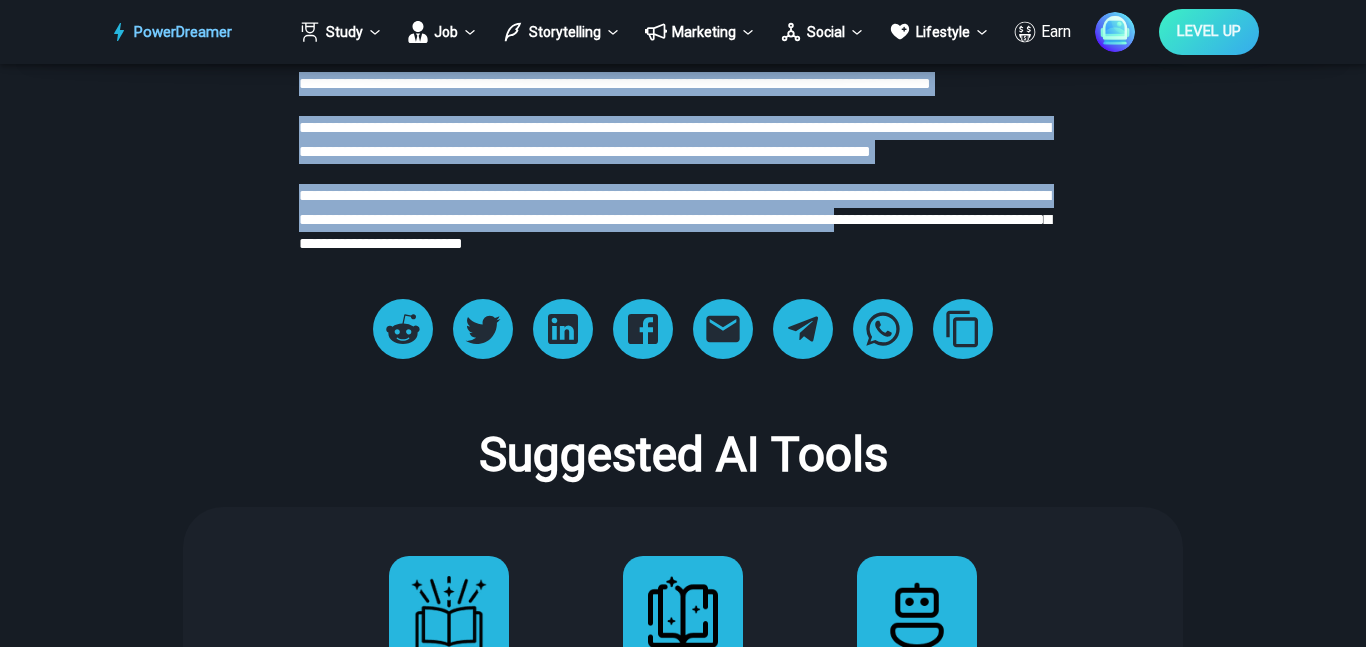 drag, startPoint x: 304, startPoint y: 476, endPoint x: 1038, endPoint y: 370, distance: 741.61444 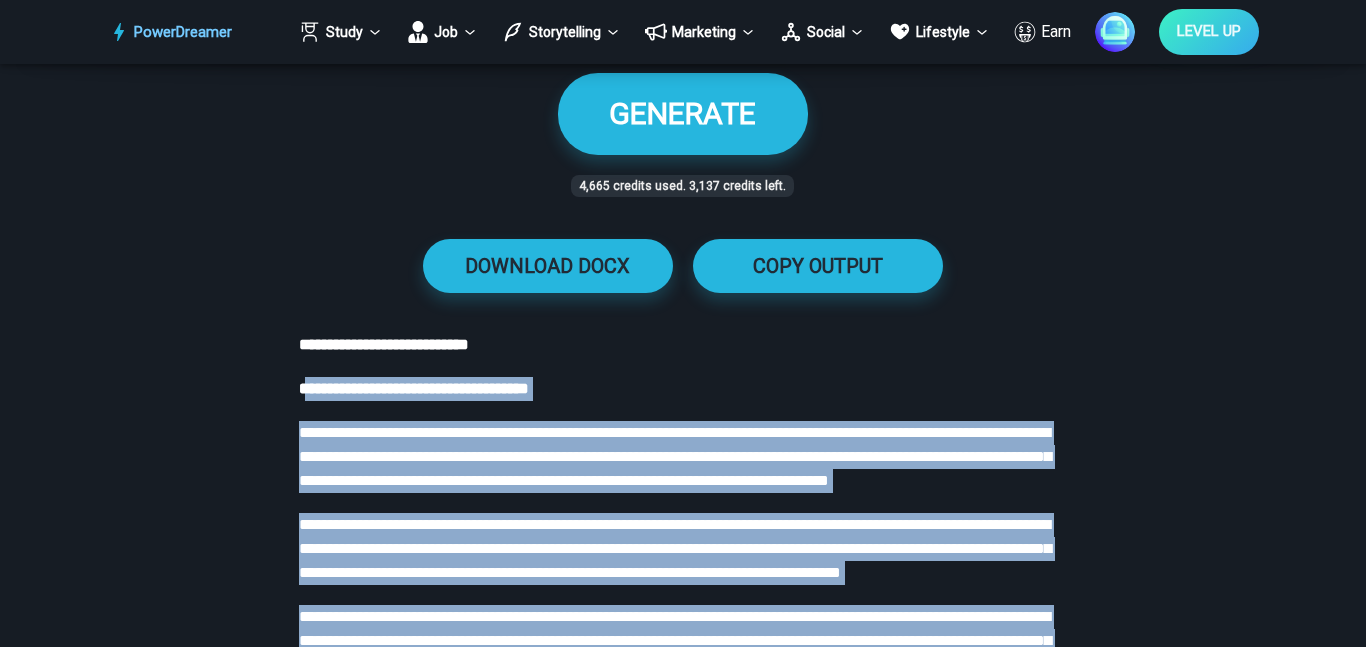 scroll, scrollTop: 603, scrollLeft: 0, axis: vertical 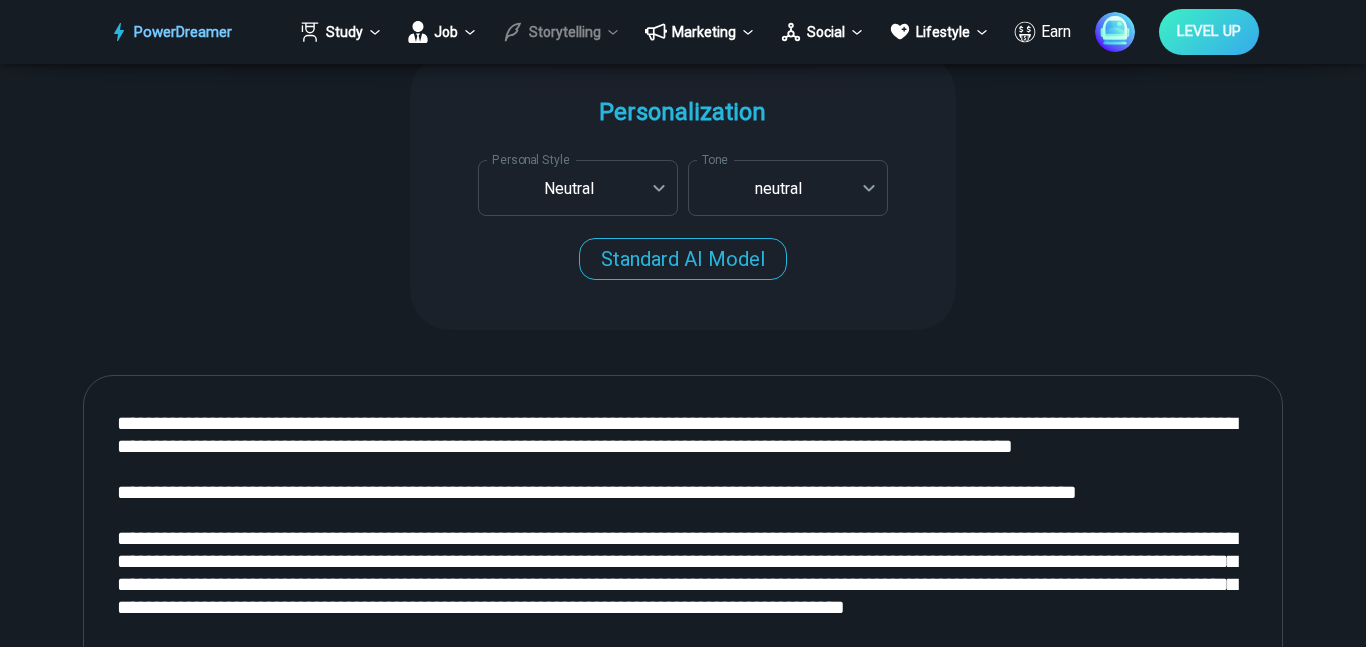 click on "Storytelling" at bounding box center (561, 32) 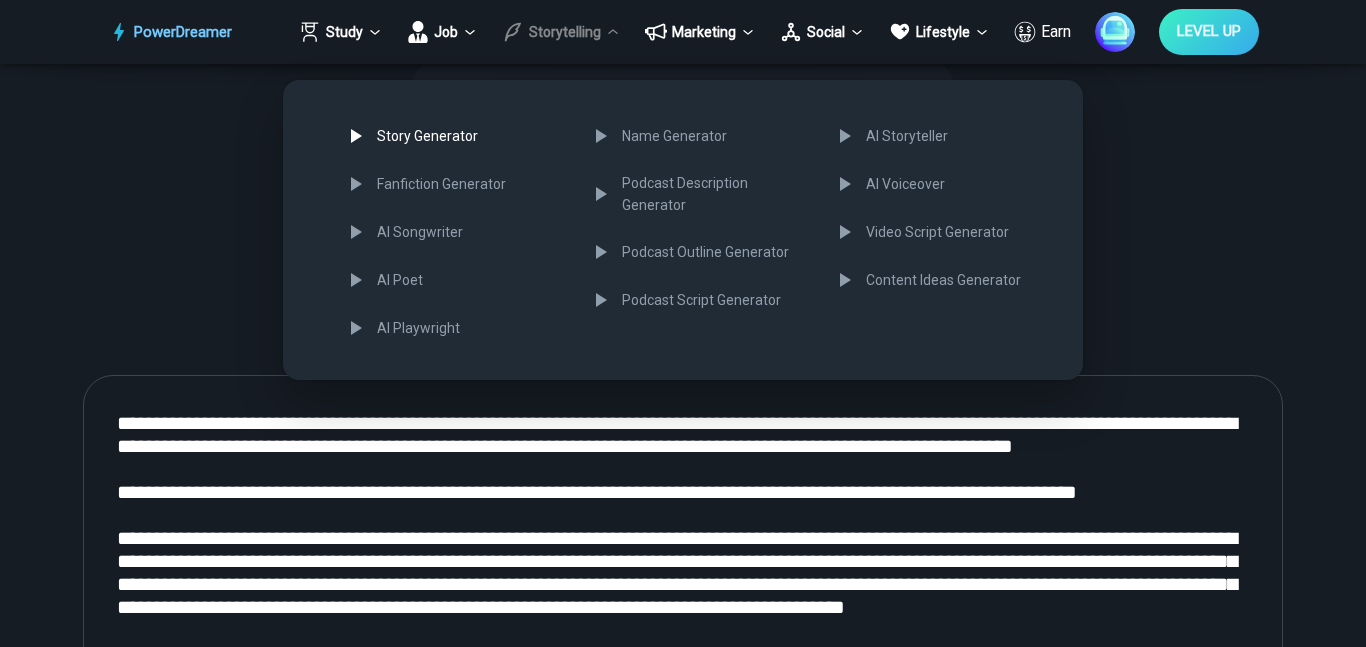 click on "Story Generator" at bounding box center [453, 136] 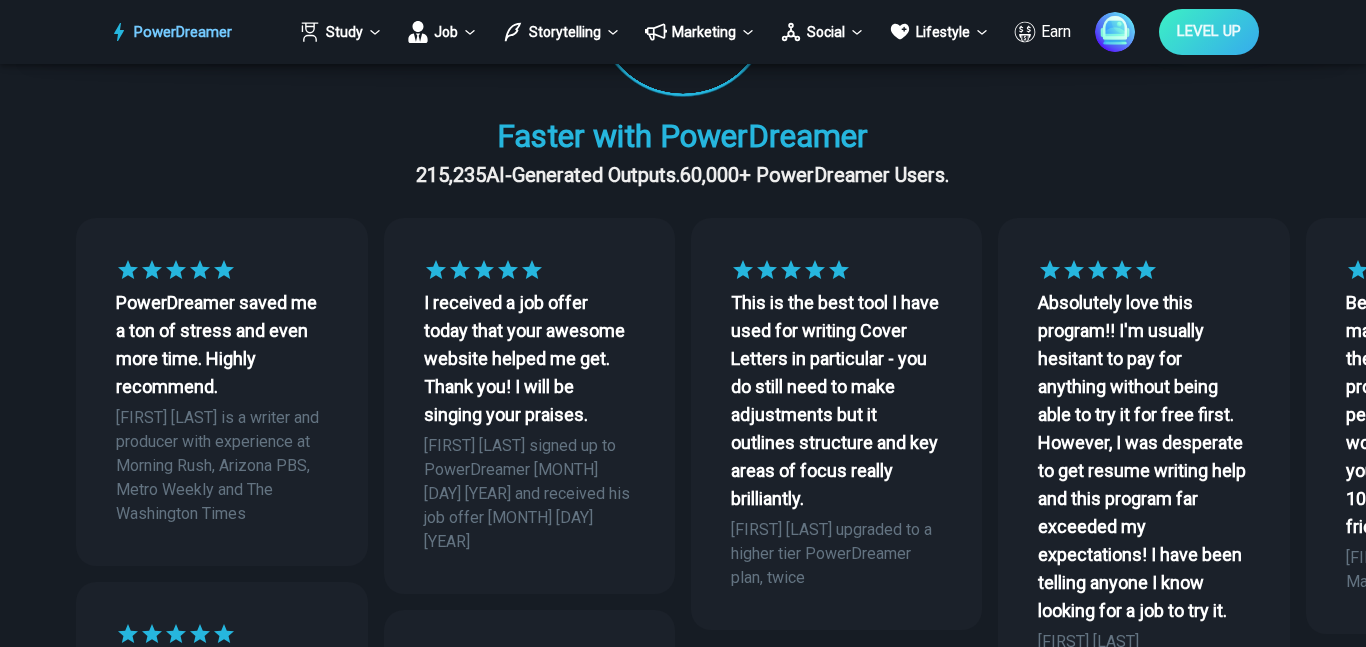 scroll, scrollTop: 0, scrollLeft: 0, axis: both 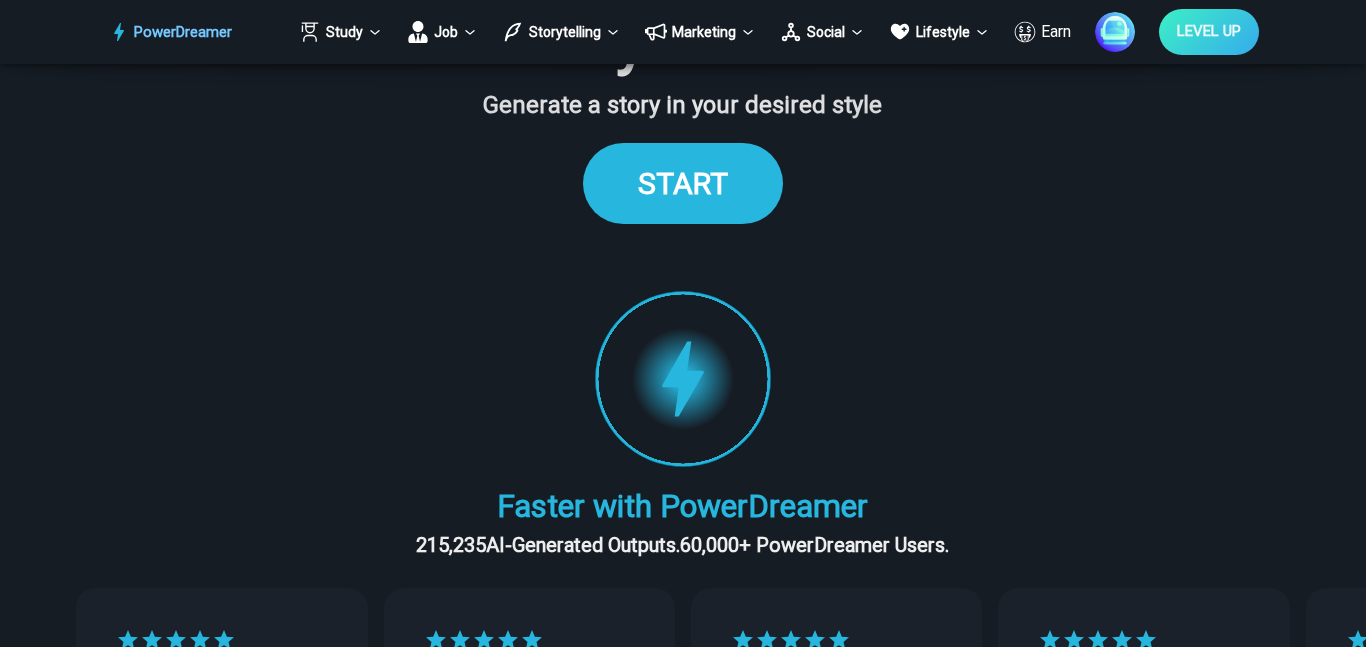 click on "START" at bounding box center (683, 183) 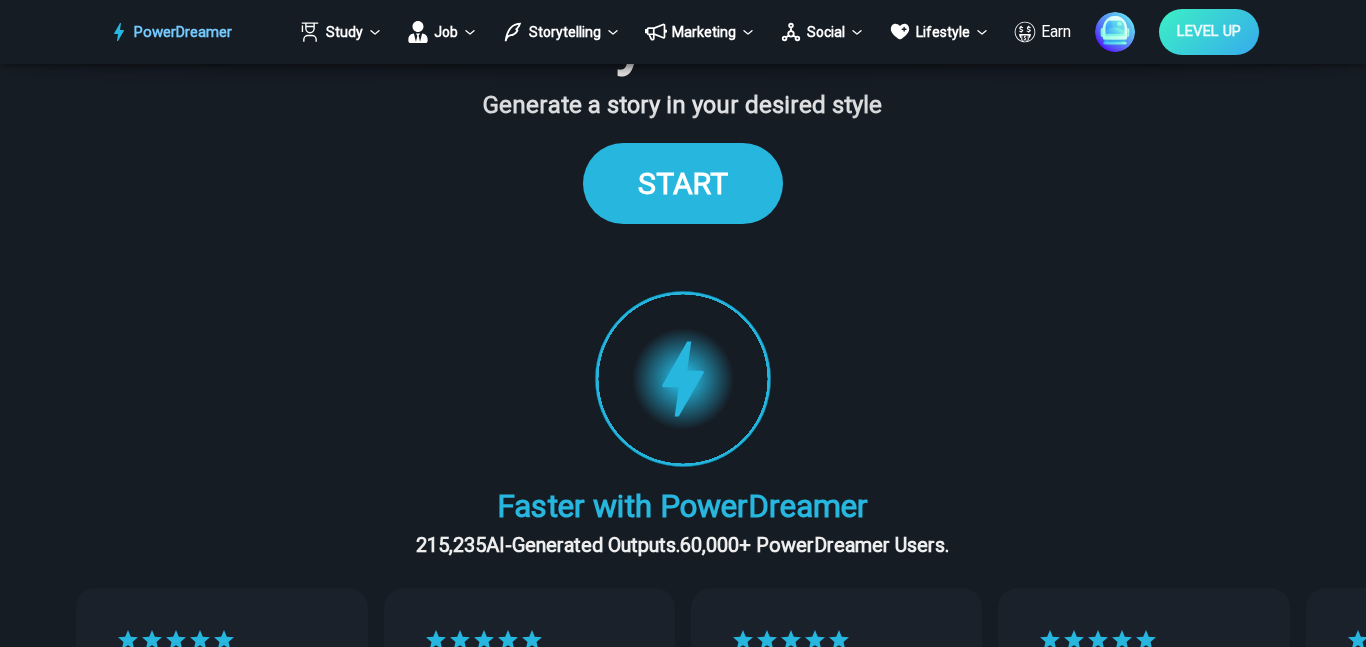 scroll, scrollTop: 1962, scrollLeft: 0, axis: vertical 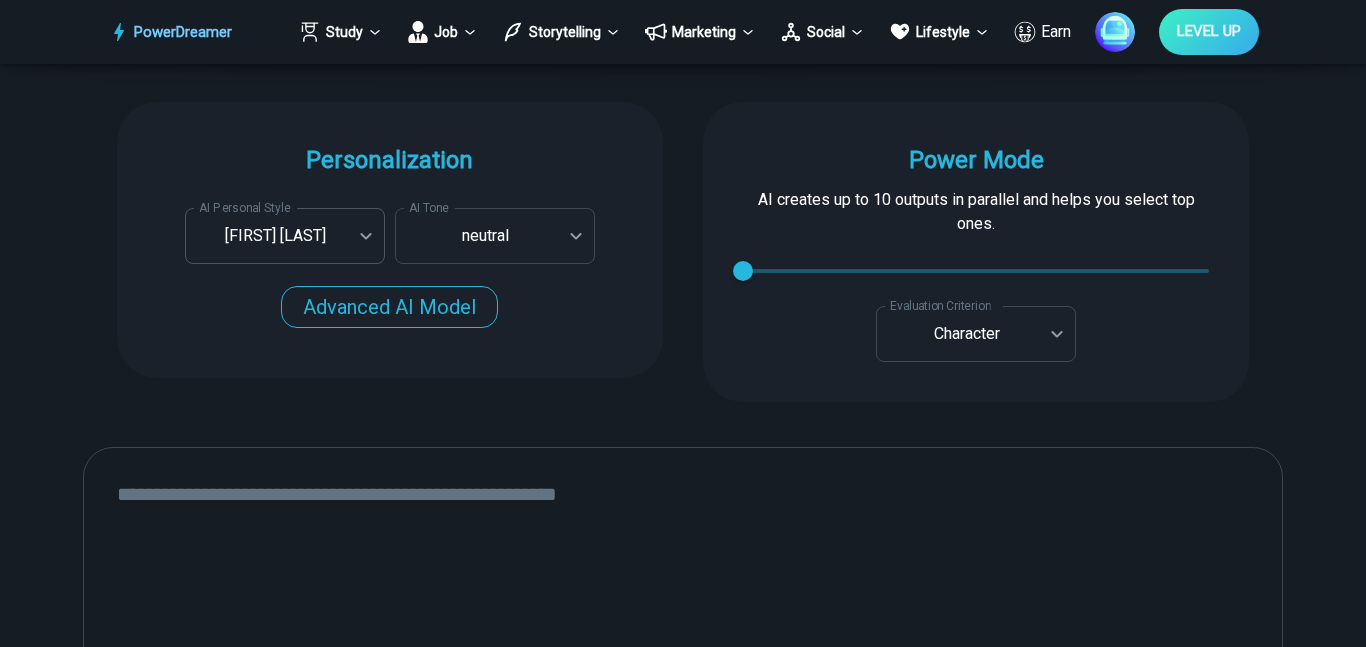click on "PowerDreamer Study Job Storytelling Marketing Social Lifestyle Earn LEVEL UP AI Story Generator Generate a story in your desired style START Faster with PowerDreamer 215,235  AI-Generated Outputs.  60,000+ PowerDreamer Users. PowerDreamer saved me a ton of stress and even more time. Highly recommend. Bailey Vogt is a writer and producer with experience at Morning Rush, Arizona PBS, Metro Weekly and The Washington Times I received a job offer today that your awesome website helped me get. Thank you! I will be singing your praises. Matt S. signed up to PowerDreamer November 30th 2023 and received his job offer February 1st 2024 Absolutely love this program!! I'm usually hesitant to pay for anything without being able to try it for free first. However, I was desperate to get resume writing help and this program far exceeded my expectations! I have been telling anyone I know looking for a job to try it. Maura Duffy Tyler D., Product Manager in E-Commerce Kyle Kimball Alix Harvey Jess B. Personalization exhaustion" at bounding box center (683, 514) 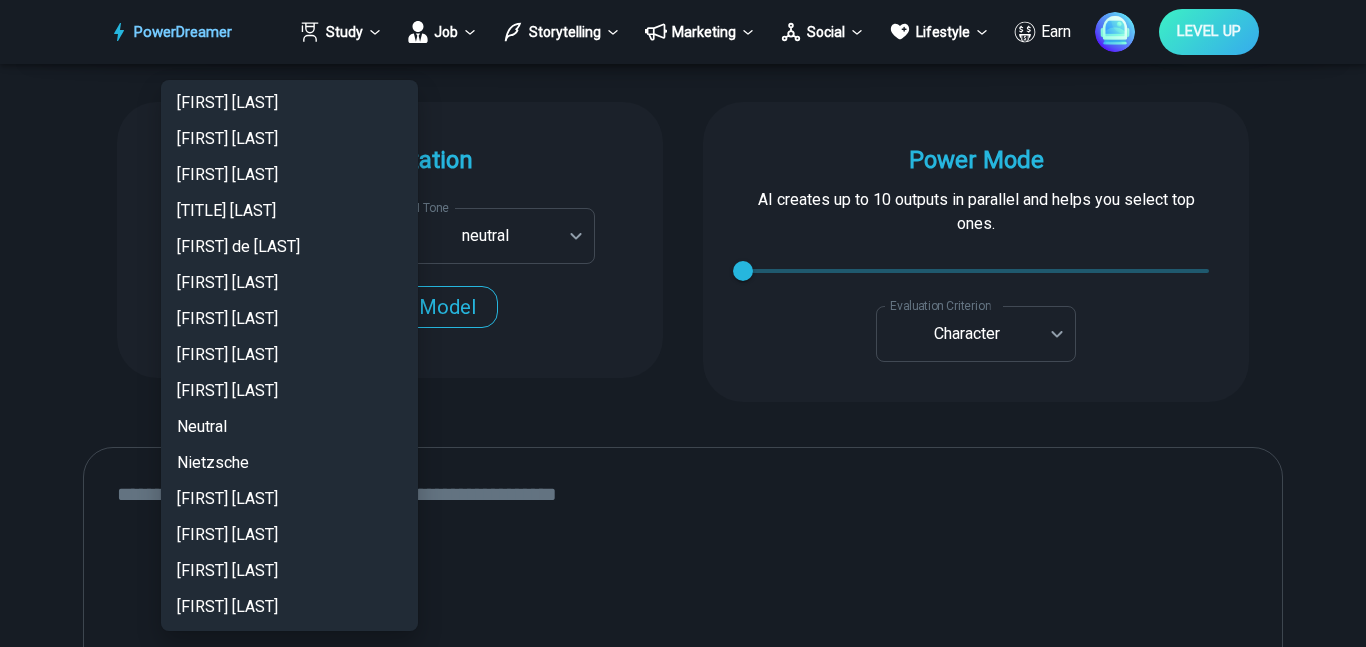 scroll, scrollTop: 2564, scrollLeft: 0, axis: vertical 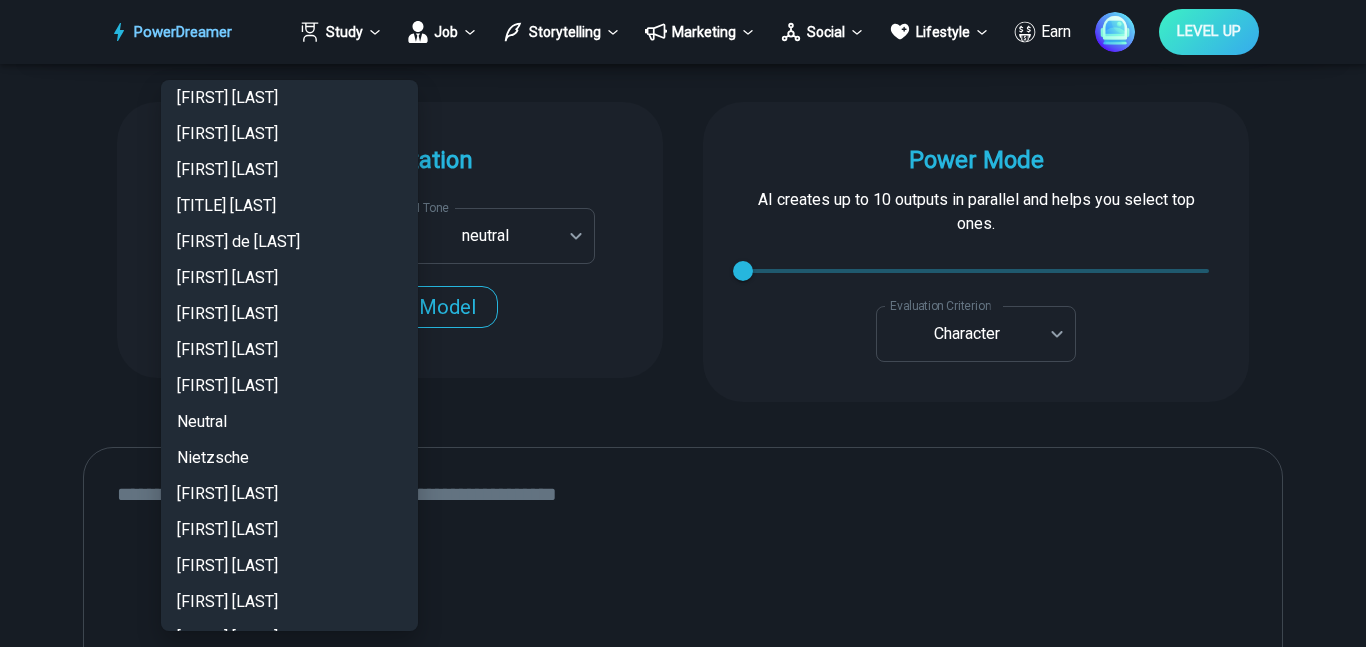 click on "Neutral" at bounding box center (289, 422) 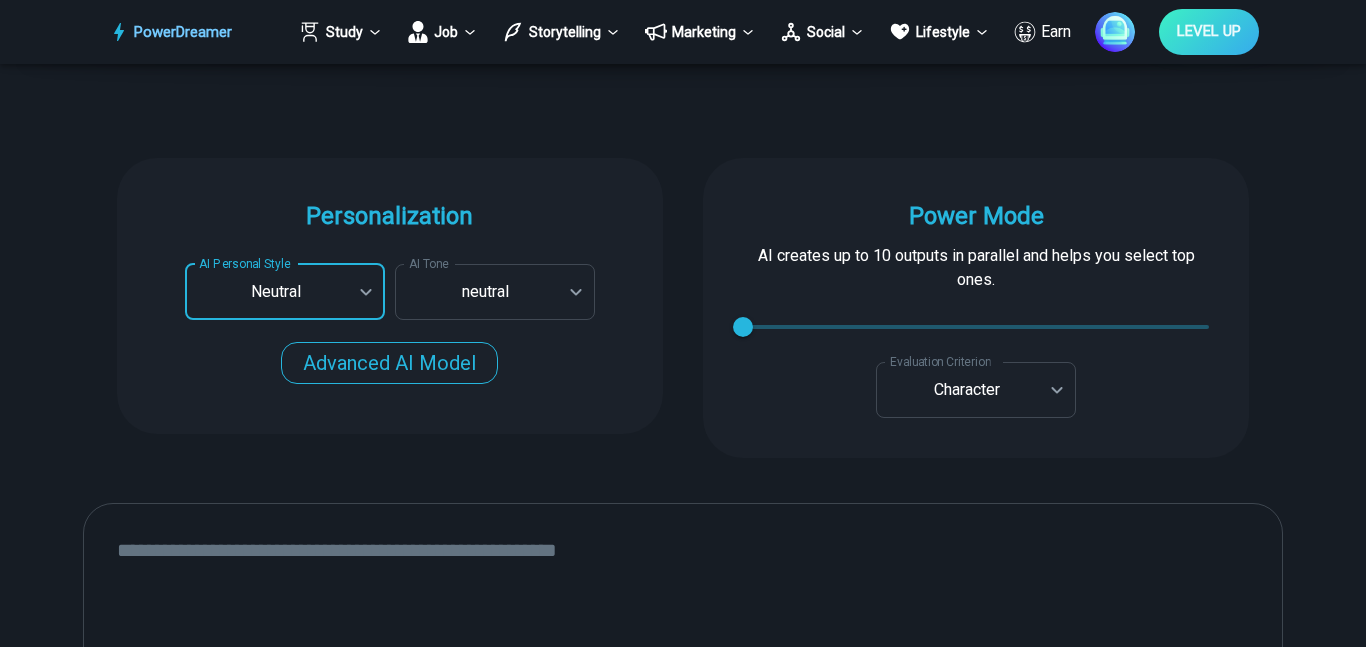 scroll, scrollTop: 1880, scrollLeft: 0, axis: vertical 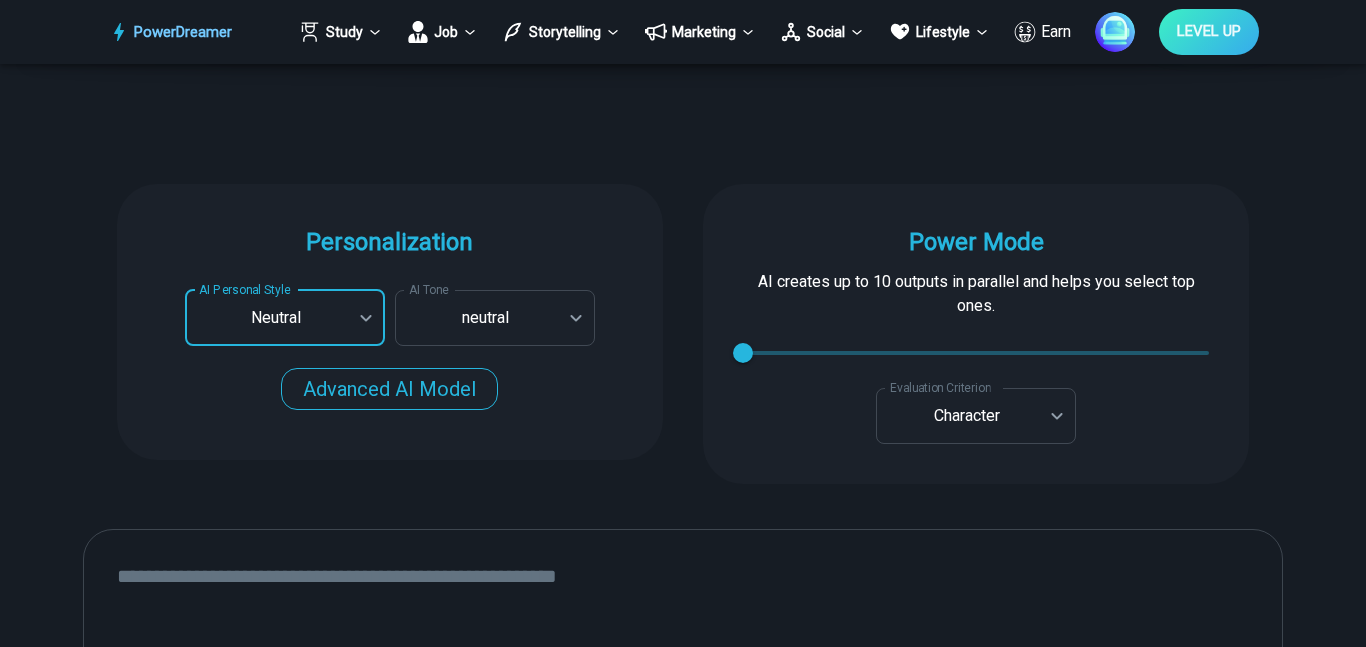 click on "Evaluation Criterion" at bounding box center (940, 387) 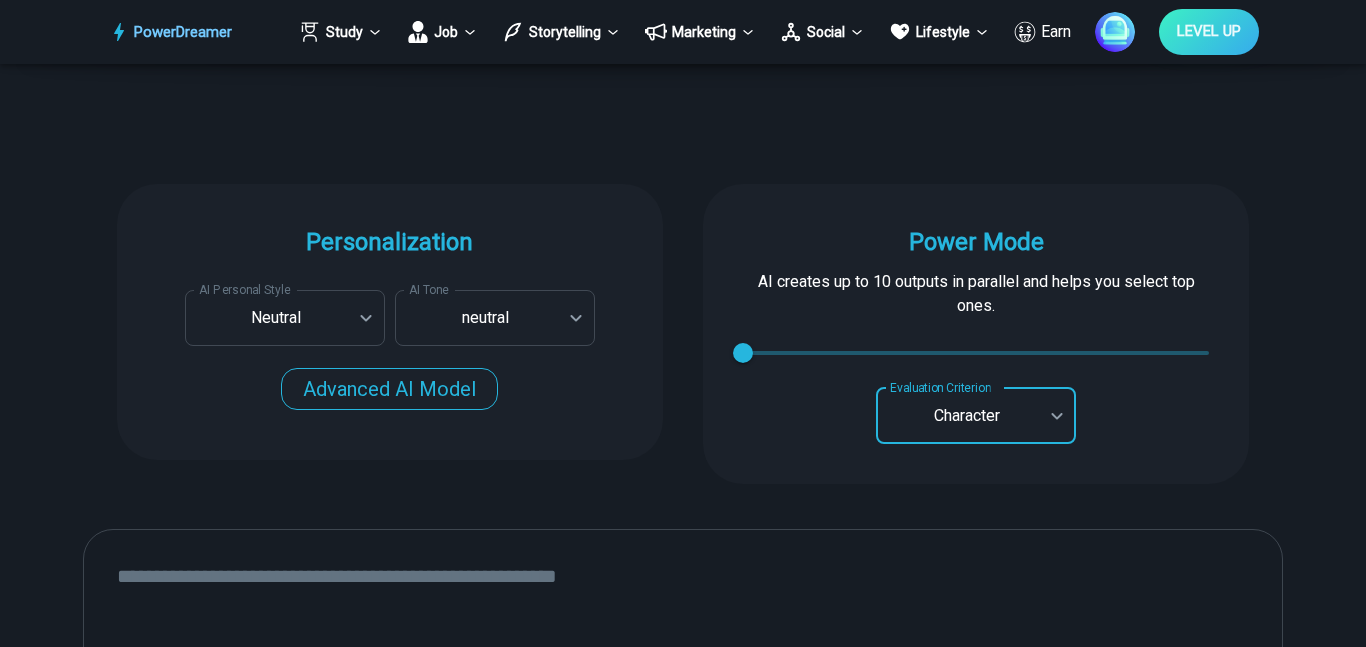 click on "PowerDreamer Study Job Storytelling Marketing Social Lifestyle Earn LEVEL UP AI Story Generator Generate a story in your desired style START Faster with PowerDreamer 215,235  AI-Generated Outputs.  60,000+ PowerDreamer Users. PowerDreamer saved me a ton of stress and even more time. Highly recommend. Bailey Vogt is a writer and producer with experience at Morning Rush, Arizona PBS, Metro Weekly and The Washington Times I received a job offer today that your awesome website helped me get. Thank you! I will be singing your praises. Matt S. signed up to PowerDreamer November 30th 2023 and received his job offer February 1st 2024 Absolutely love this program!! I'm usually hesitant to pay for anything without being able to try it for free first. However, I was desperate to get resume writing help and this program far exceeded my expectations! I have been telling anyone I know looking for a job to try it. Maura Duffy Tyler D., Product Manager in E-Commerce Kyle Kimball Alix Harvey Jess B. Personalization exhaustion" at bounding box center [683, 596] 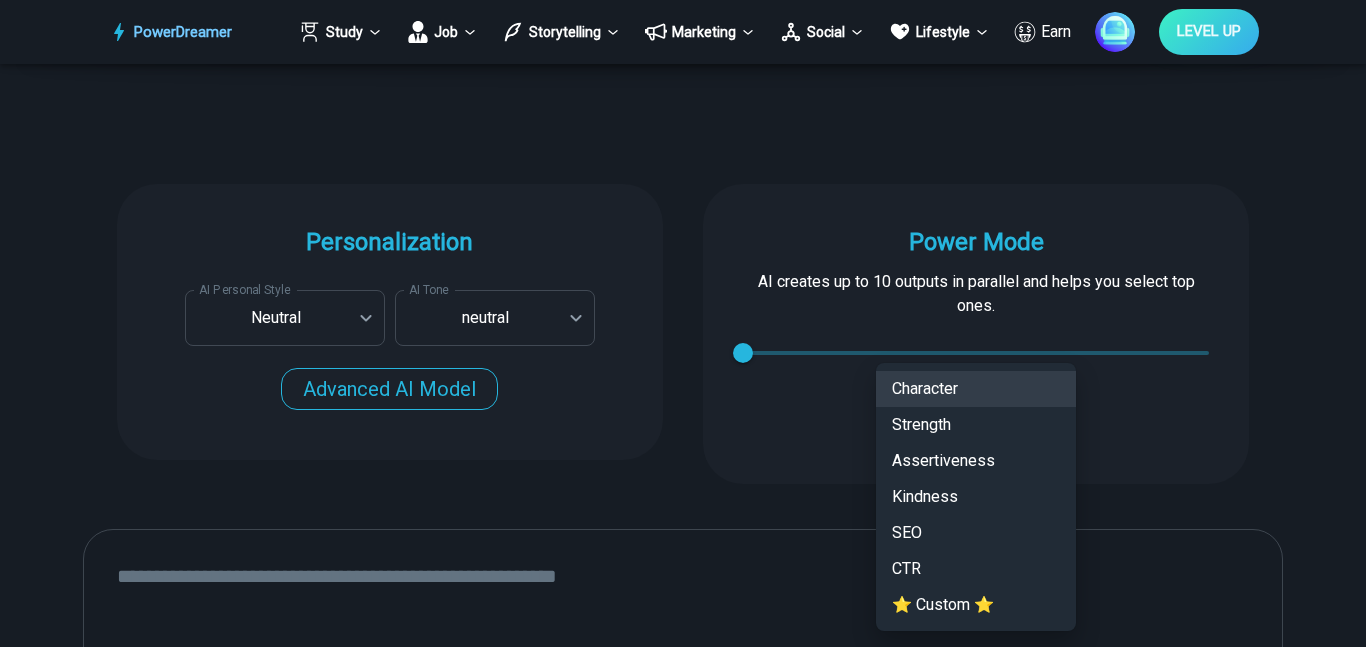 click at bounding box center [683, 323] 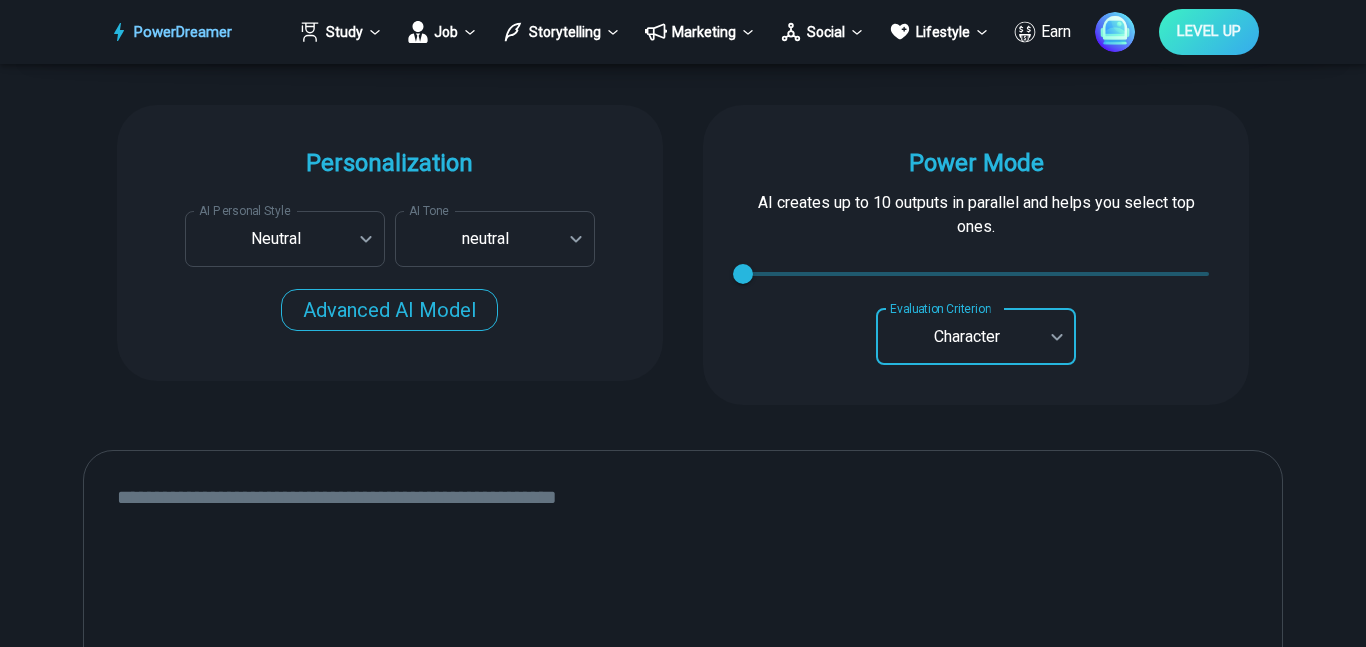 scroll, scrollTop: 2066, scrollLeft: 0, axis: vertical 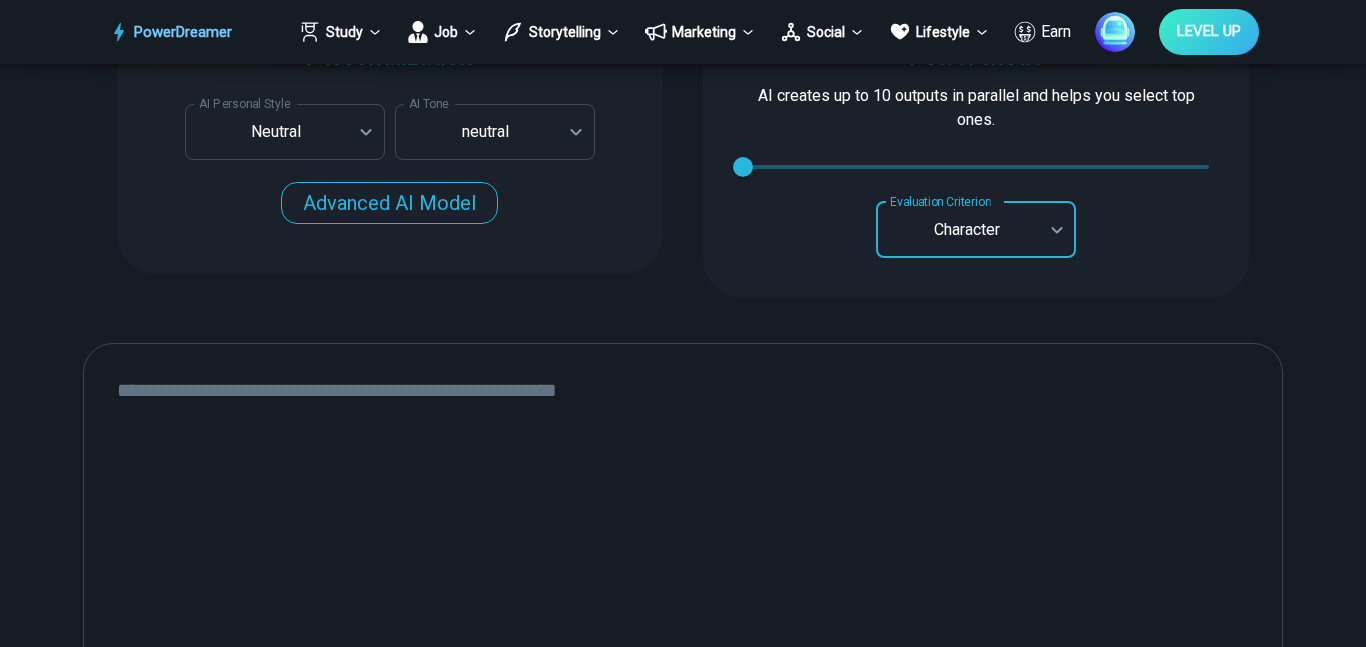 click at bounding box center (683, 609) 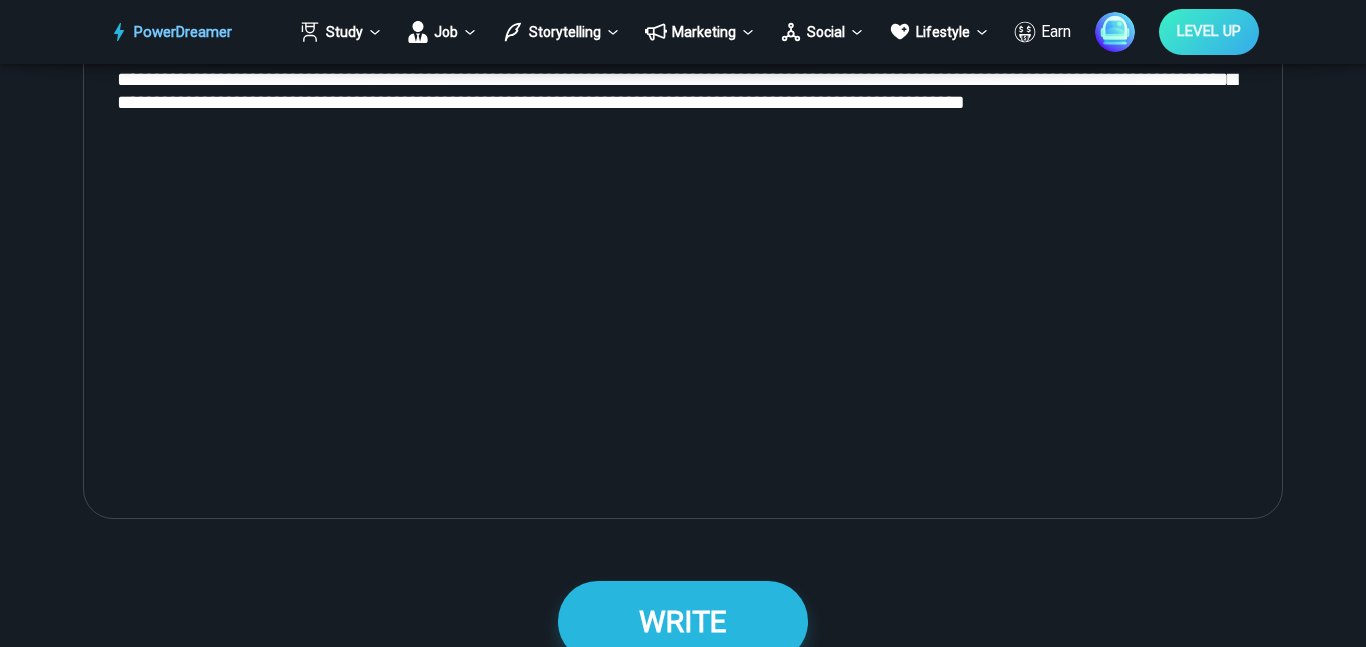scroll, scrollTop: 2429, scrollLeft: 0, axis: vertical 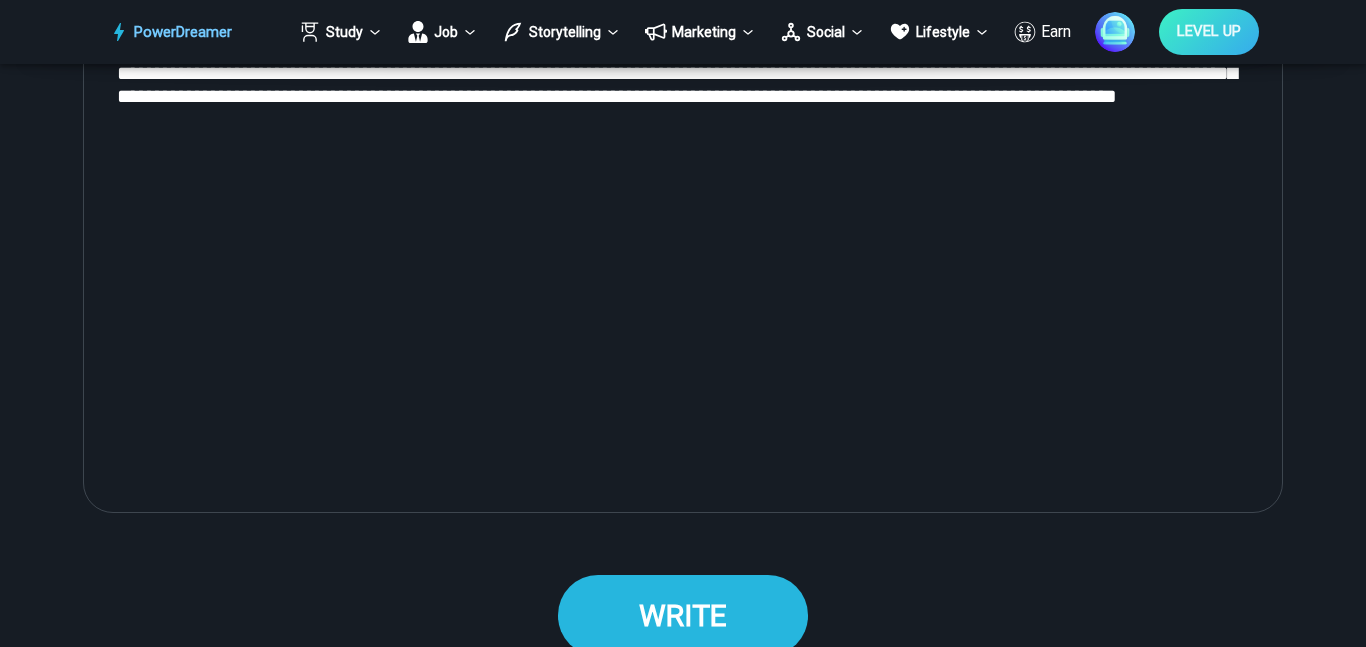 type on "**********" 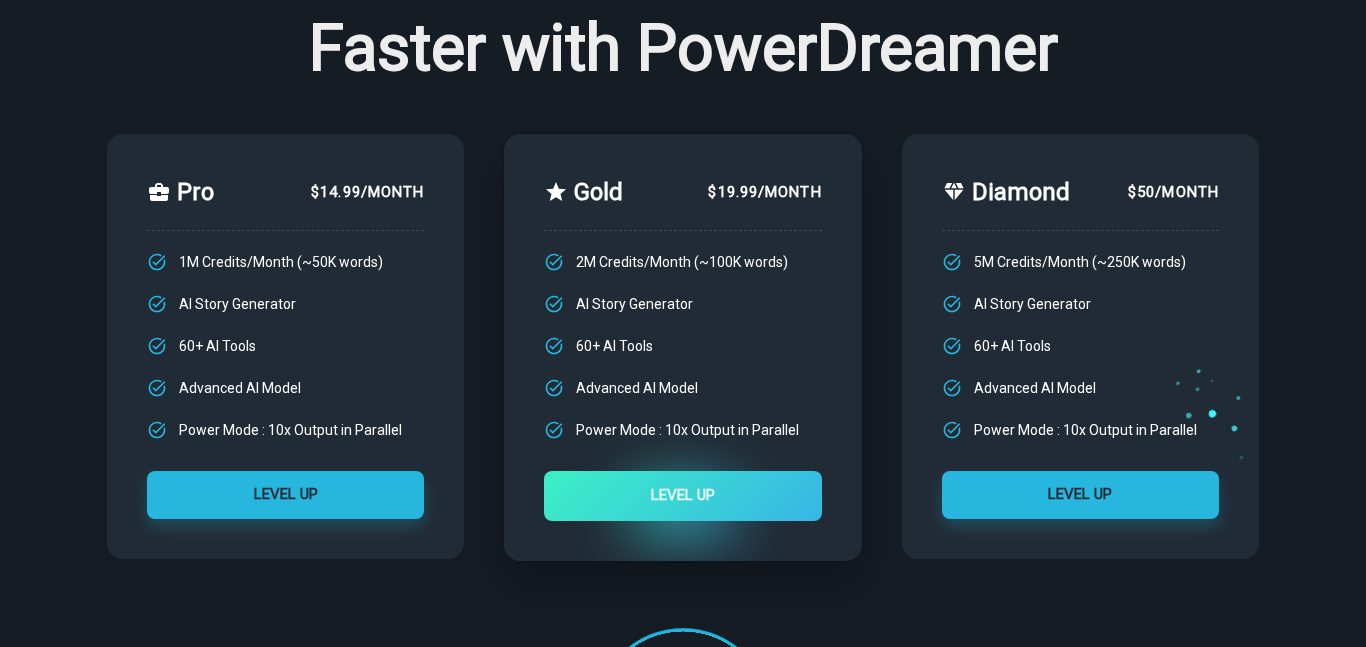 scroll, scrollTop: 0, scrollLeft: 0, axis: both 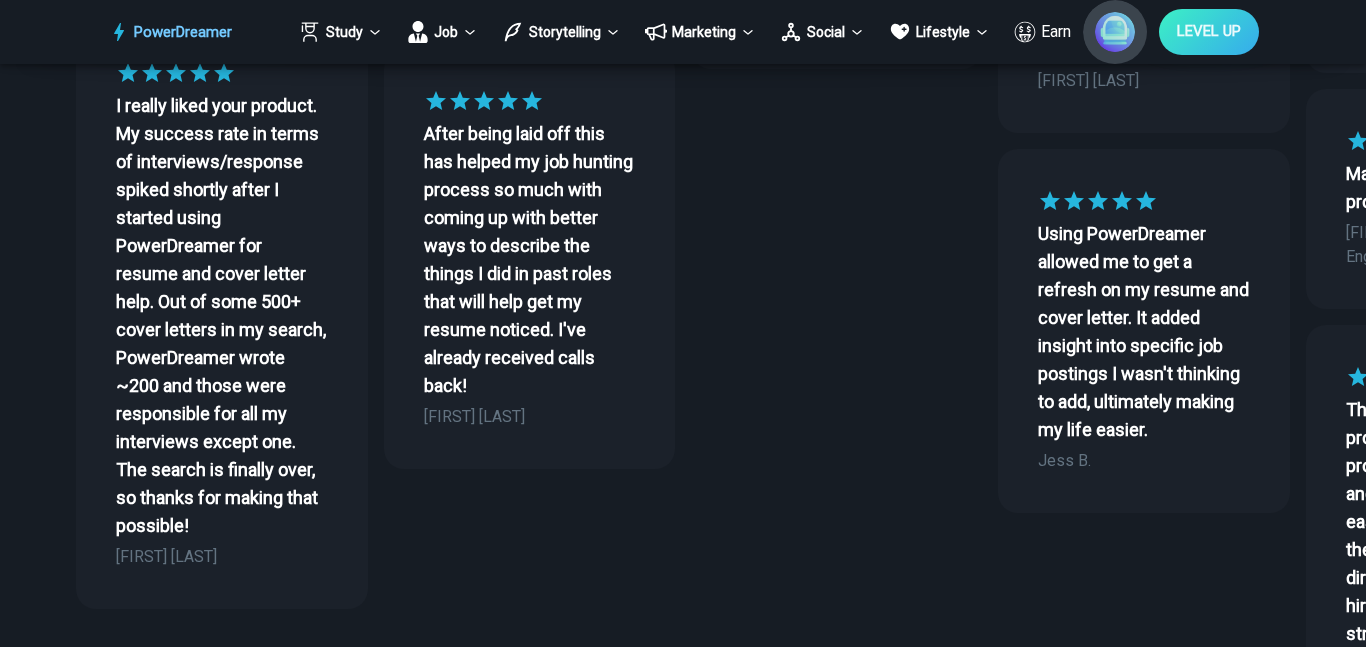 click at bounding box center (1115, 32) 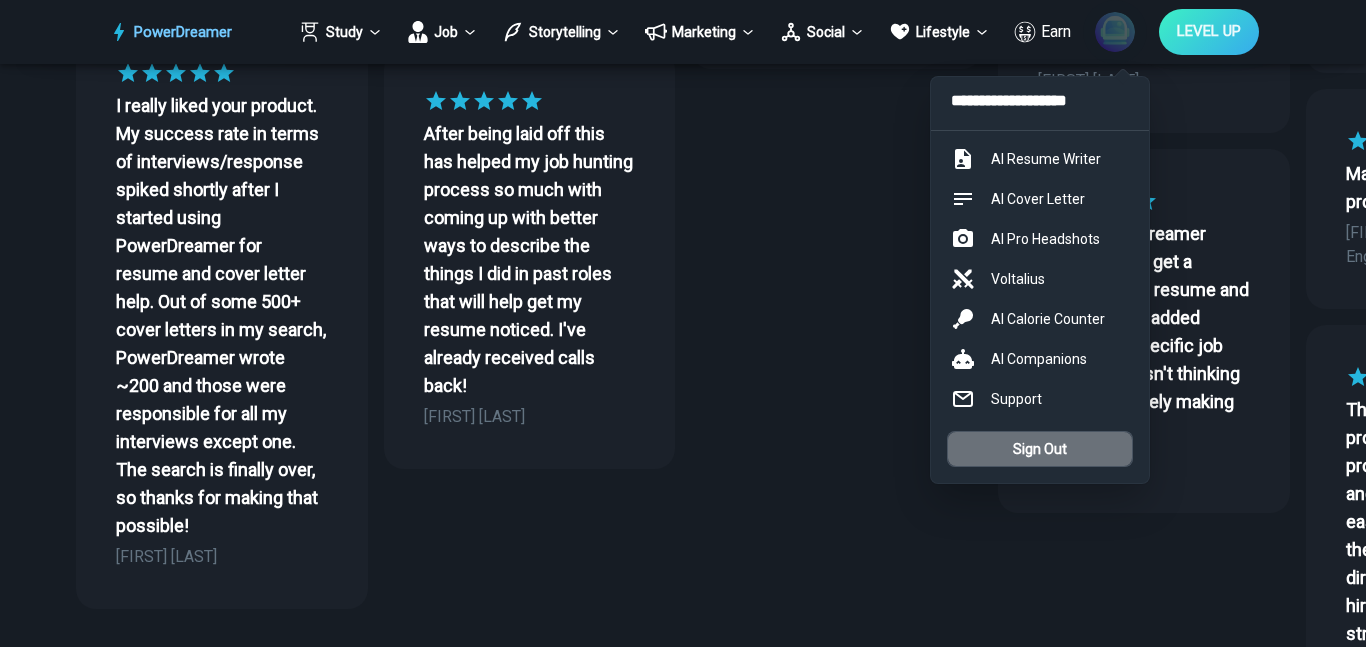 click on "Sign Out" at bounding box center (1040, 449) 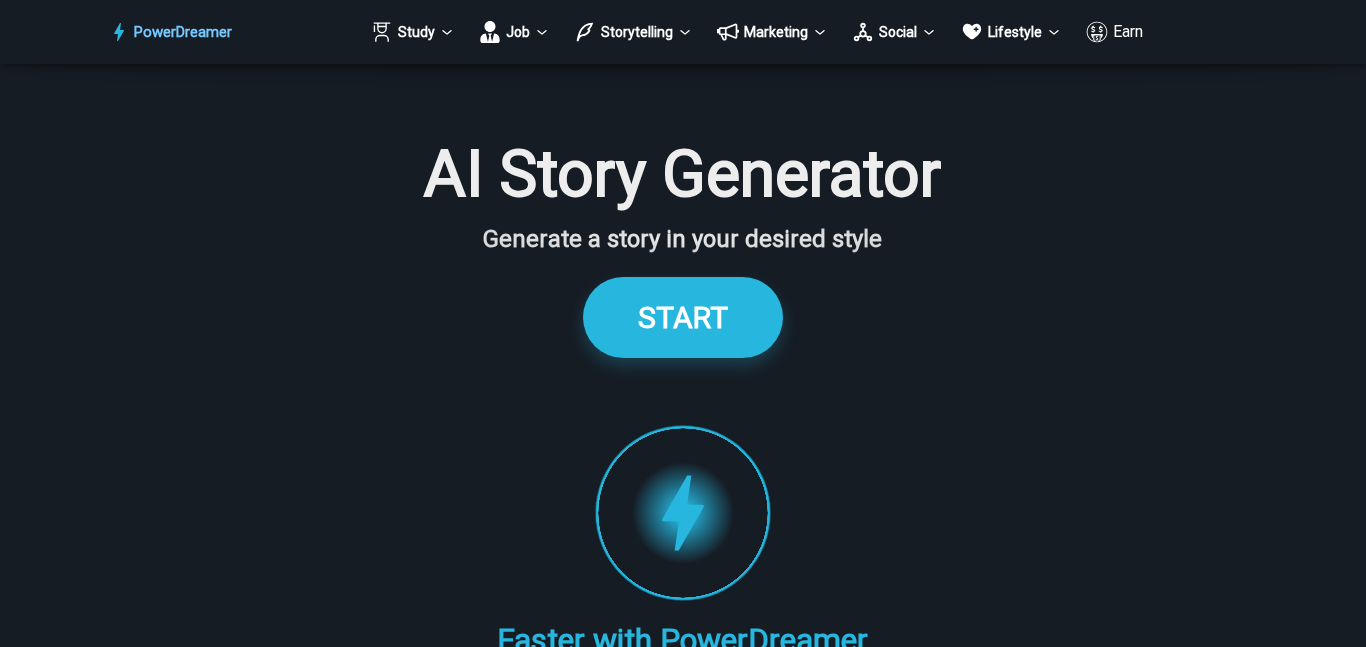 scroll, scrollTop: 0, scrollLeft: 0, axis: both 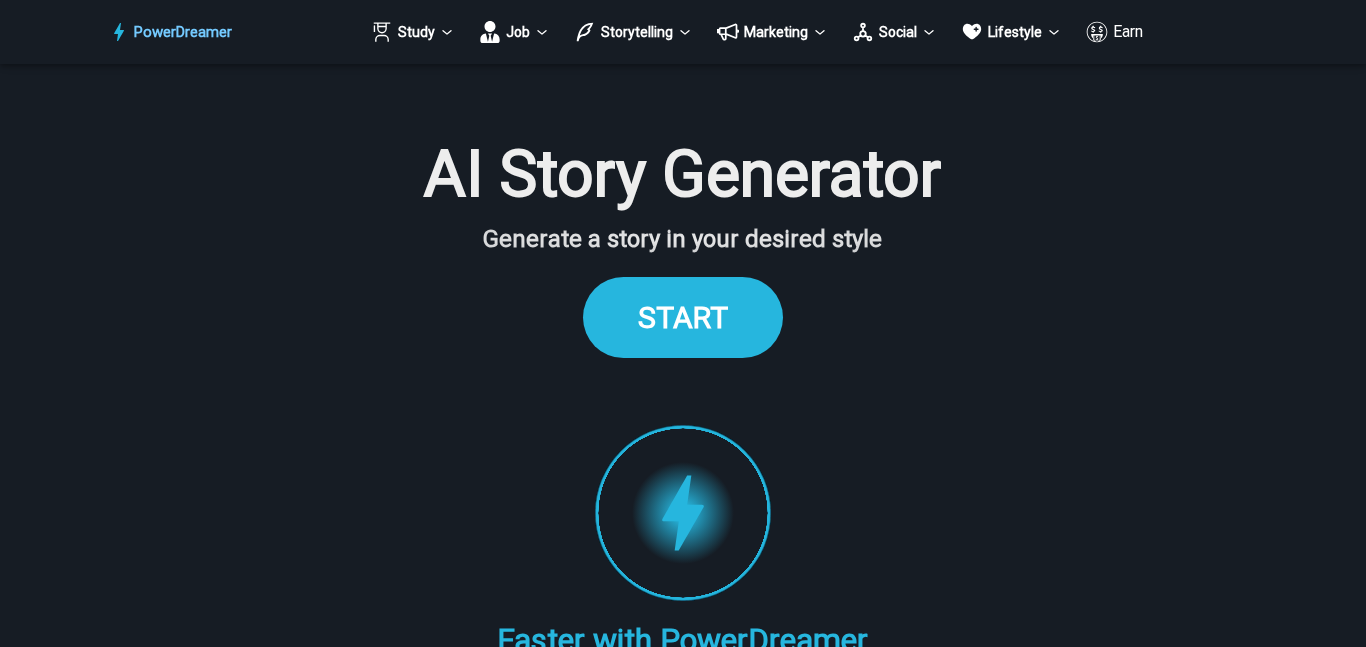 click on "START" at bounding box center (683, 317) 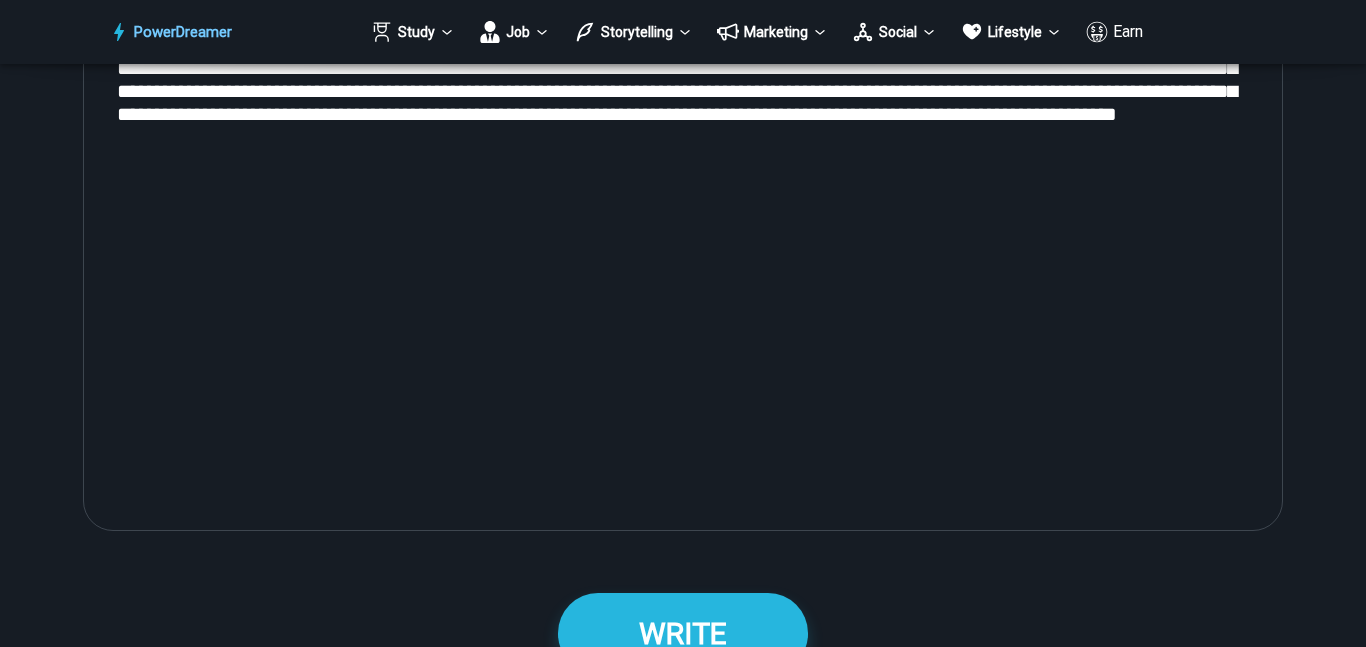 scroll, scrollTop: 2412, scrollLeft: 0, axis: vertical 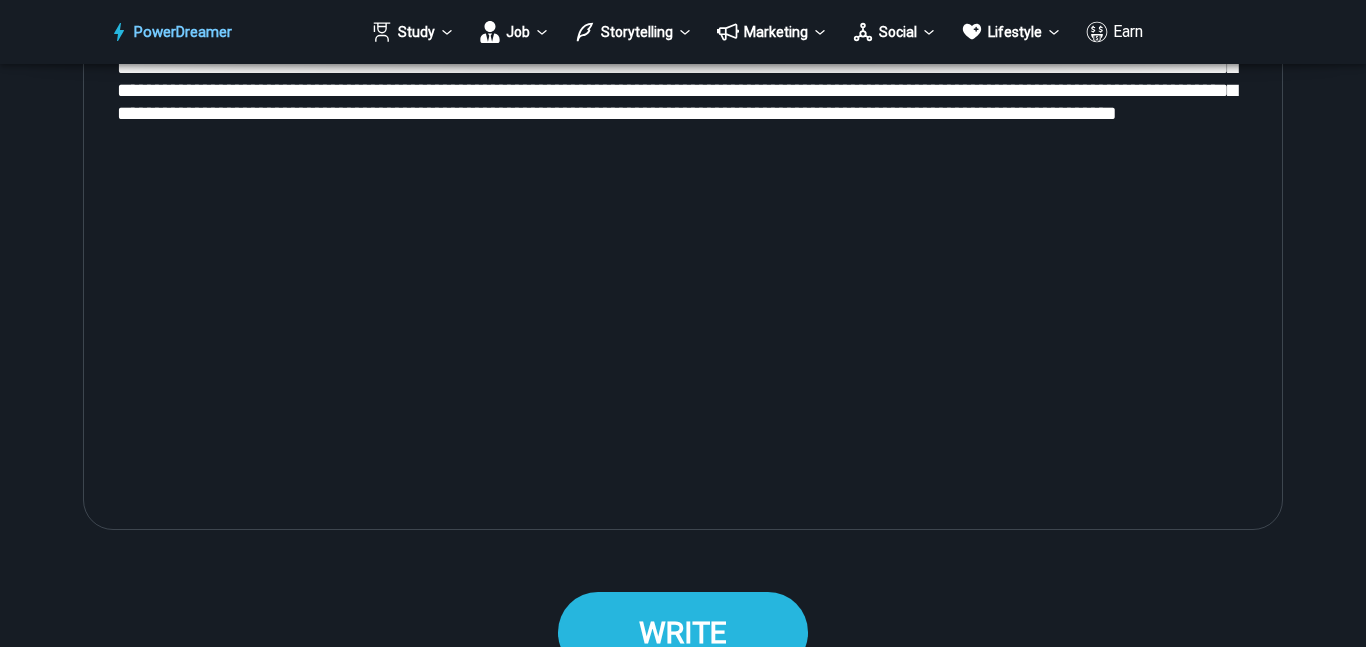click on "WRITE" at bounding box center [683, 632] 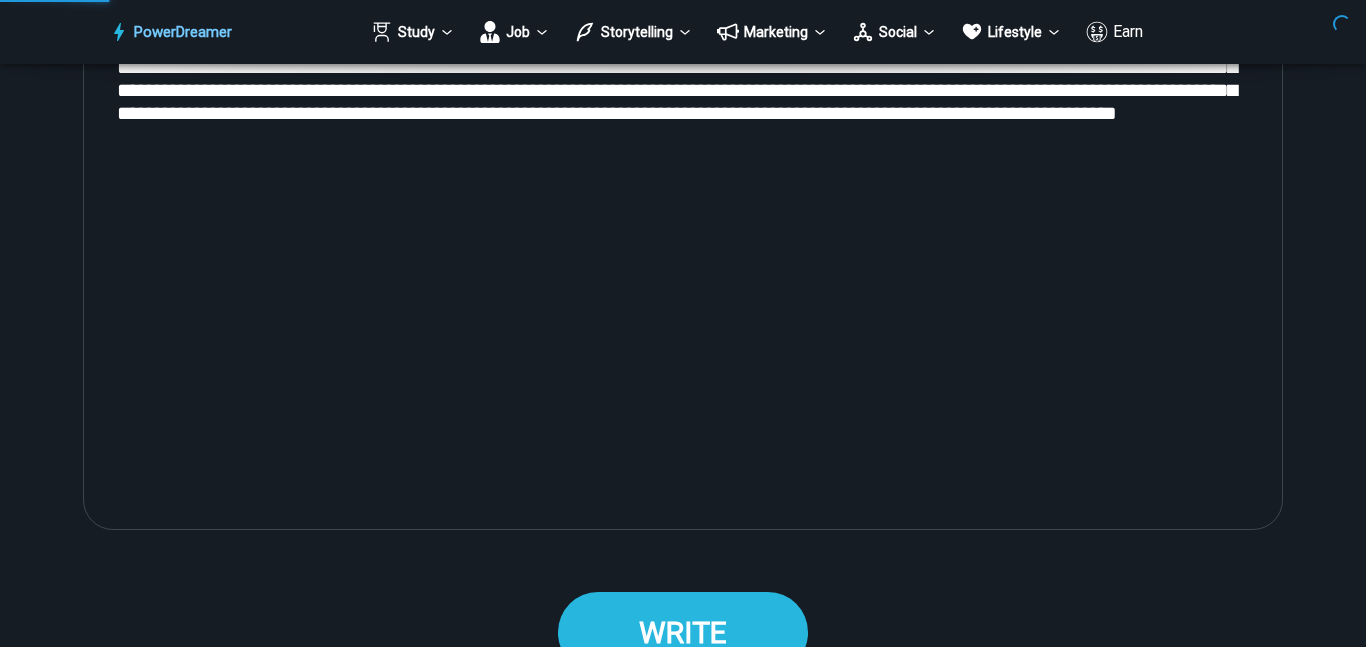 scroll, scrollTop: 0, scrollLeft: 0, axis: both 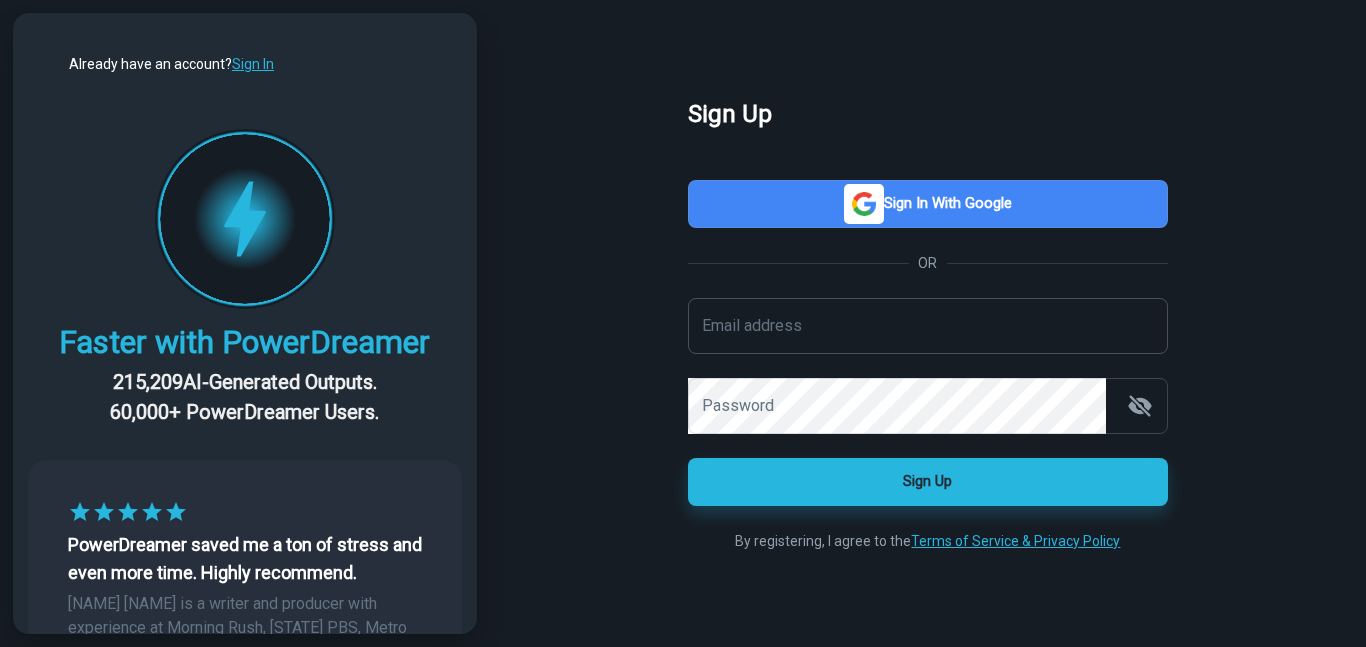 click on "Email address" at bounding box center [928, 326] 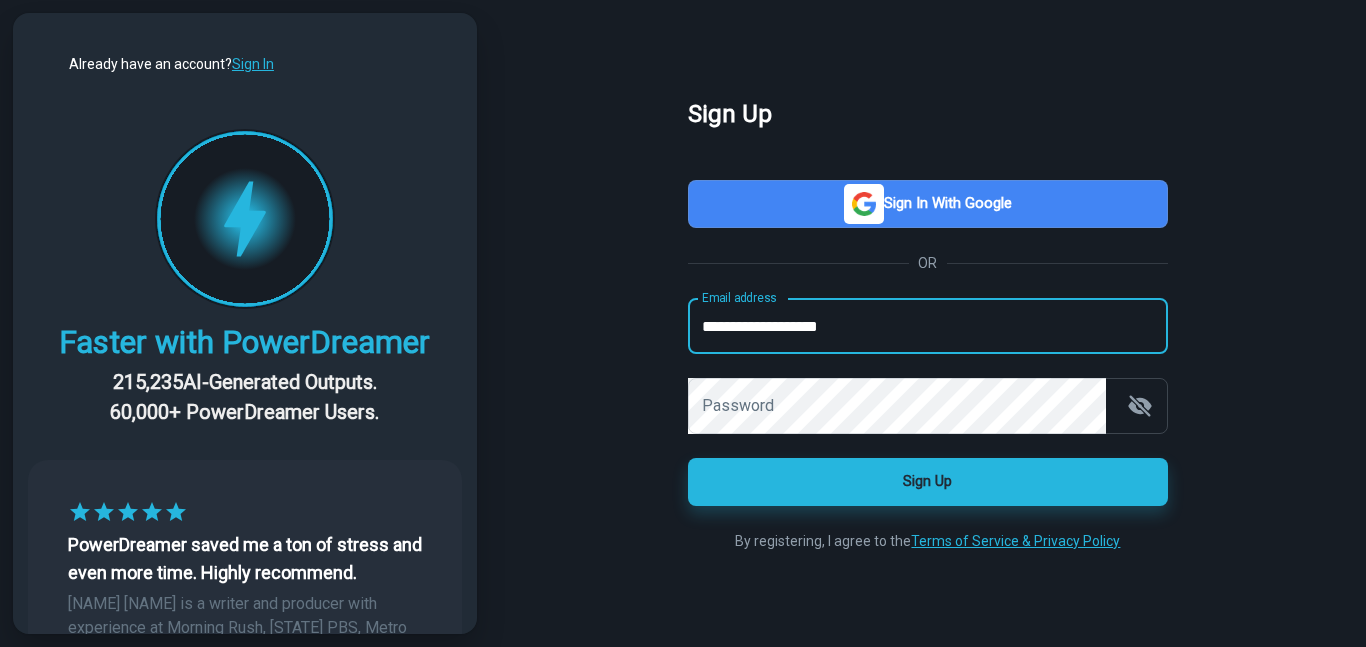 type on "**********" 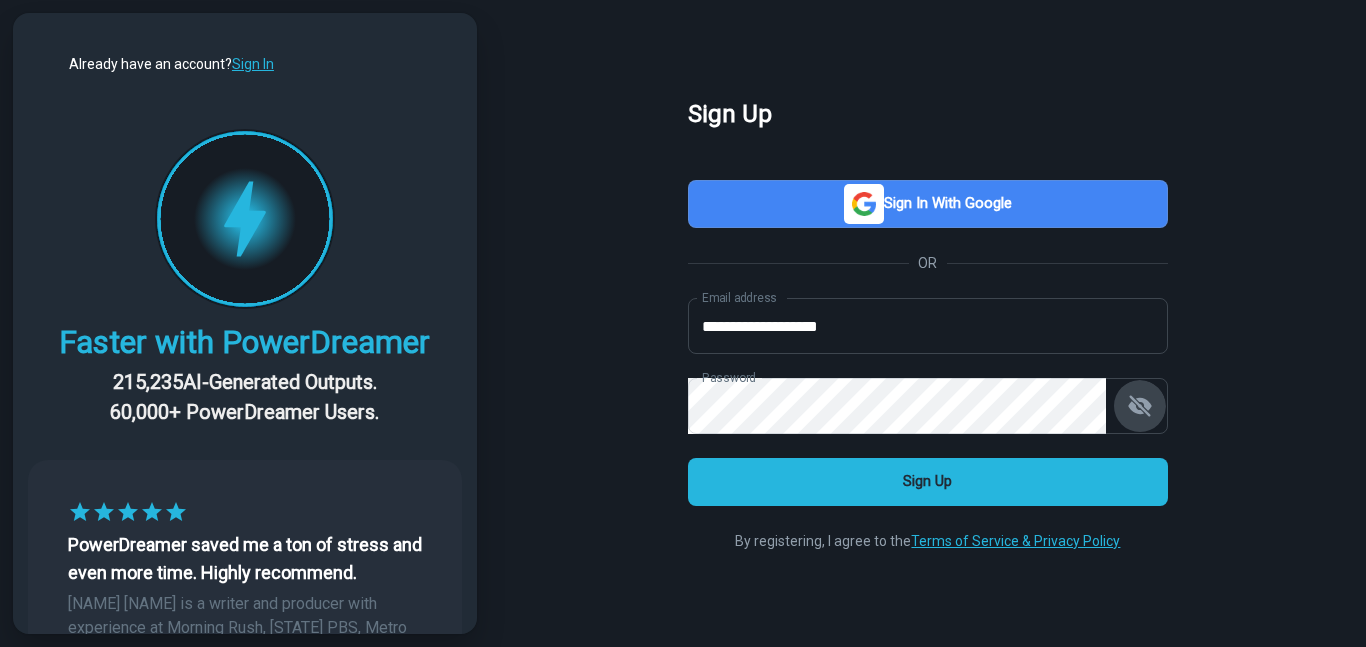 click on "Sign Up" at bounding box center [928, 482] 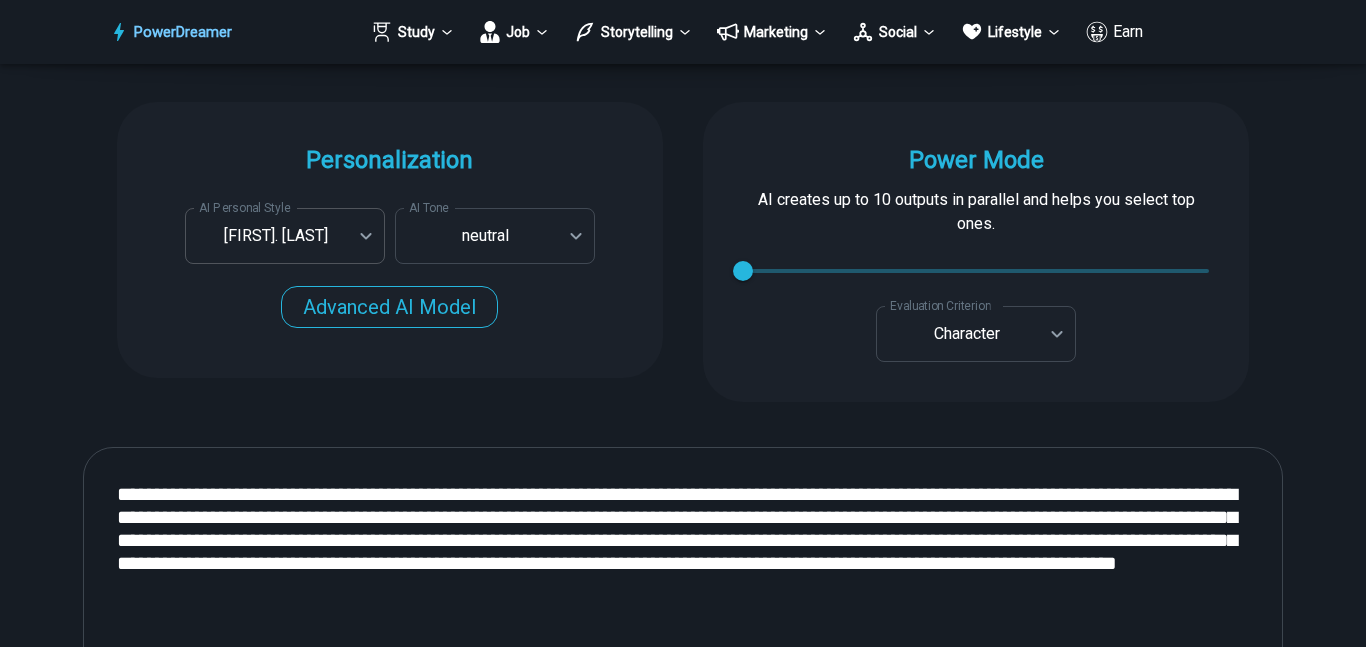 scroll, scrollTop: 1962, scrollLeft: 0, axis: vertical 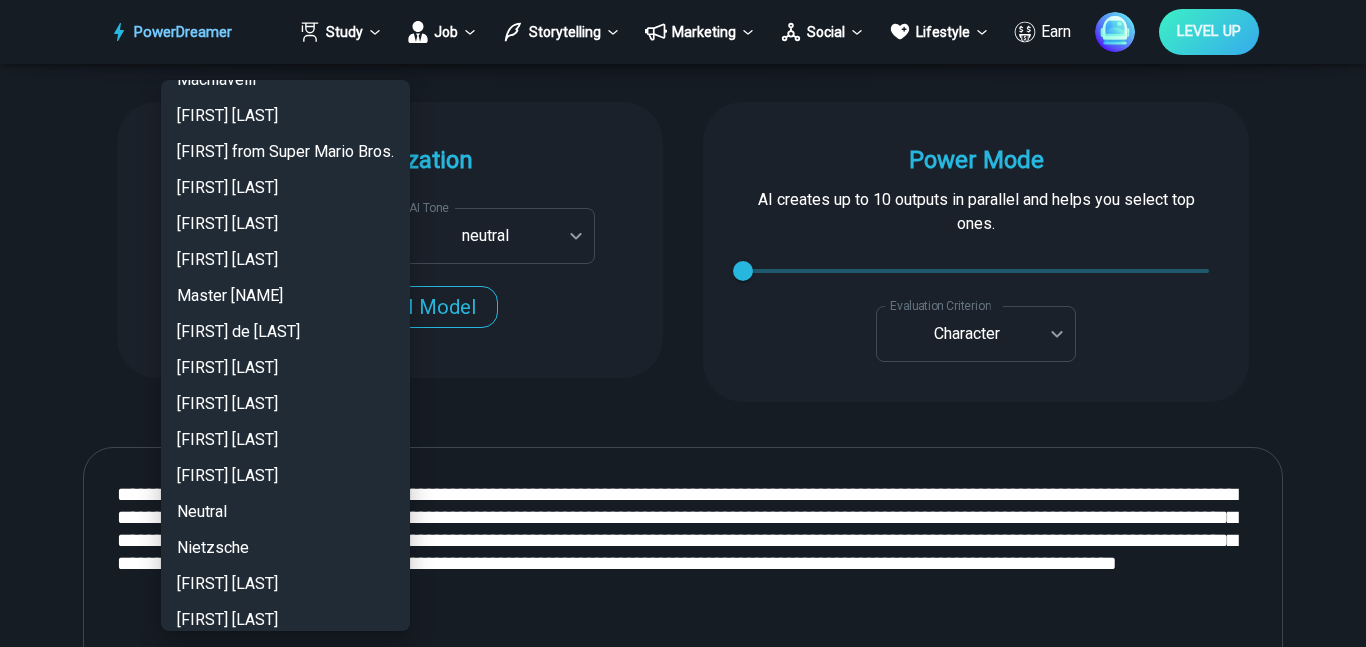 click on "Neutral" at bounding box center [285, 512] 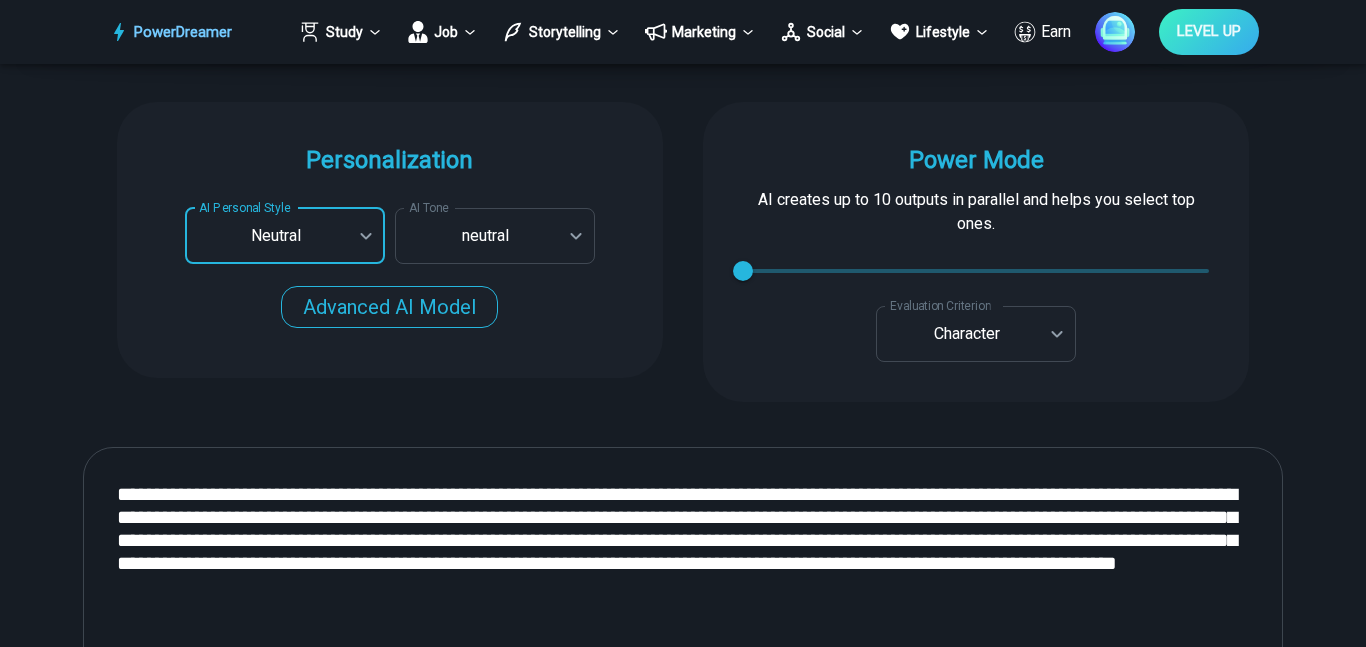 type on "*******" 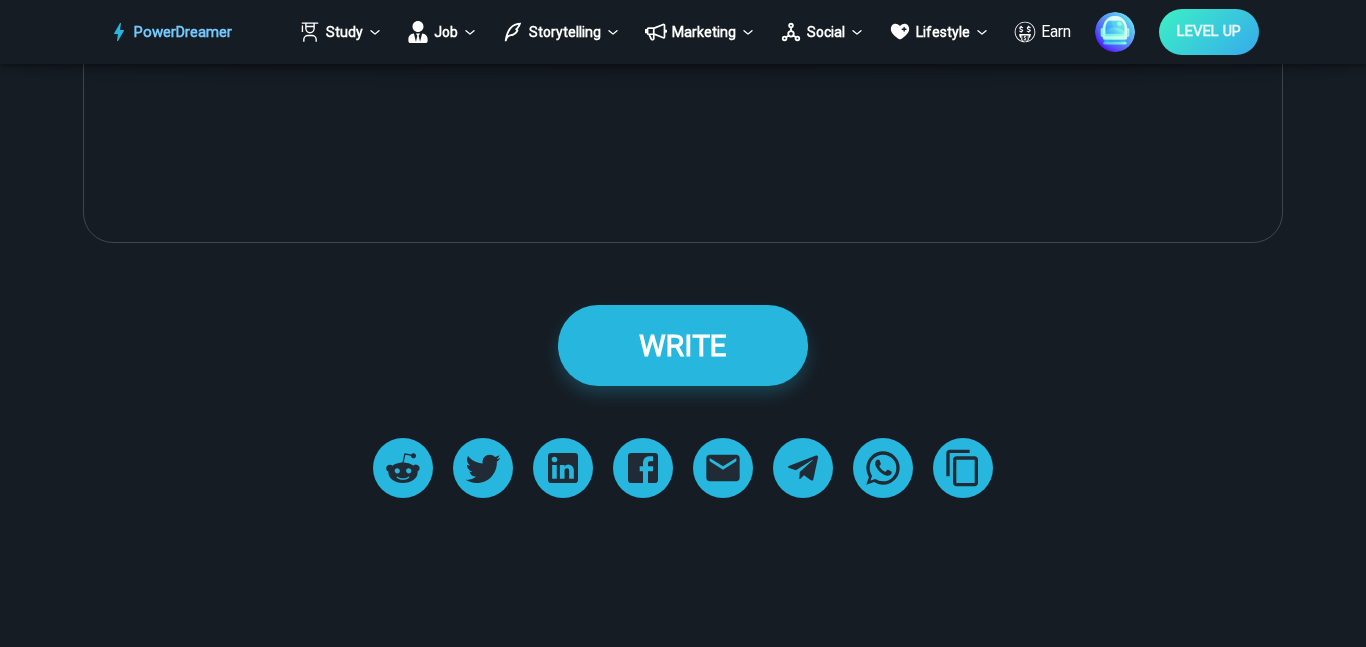 scroll, scrollTop: 2707, scrollLeft: 0, axis: vertical 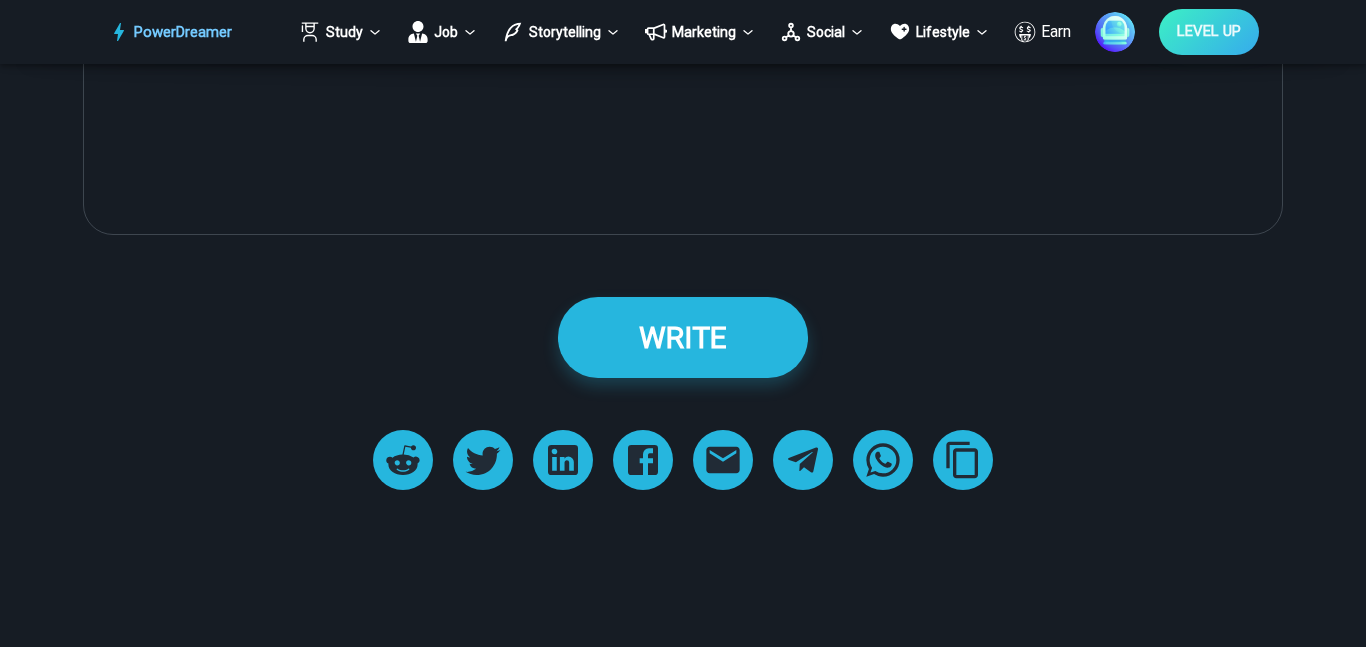click on "WRITE 0 Characters 0 Characters 0 Characters" at bounding box center [682, 337] 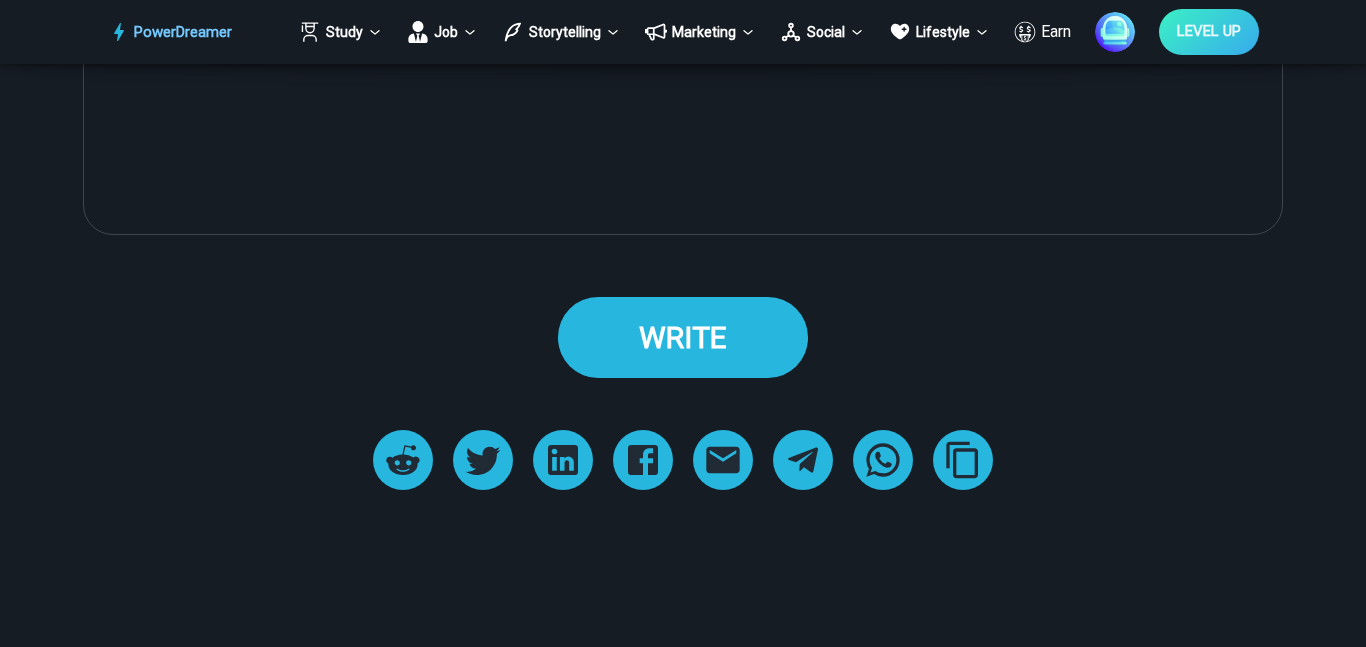 click on "WRITE" at bounding box center (683, 337) 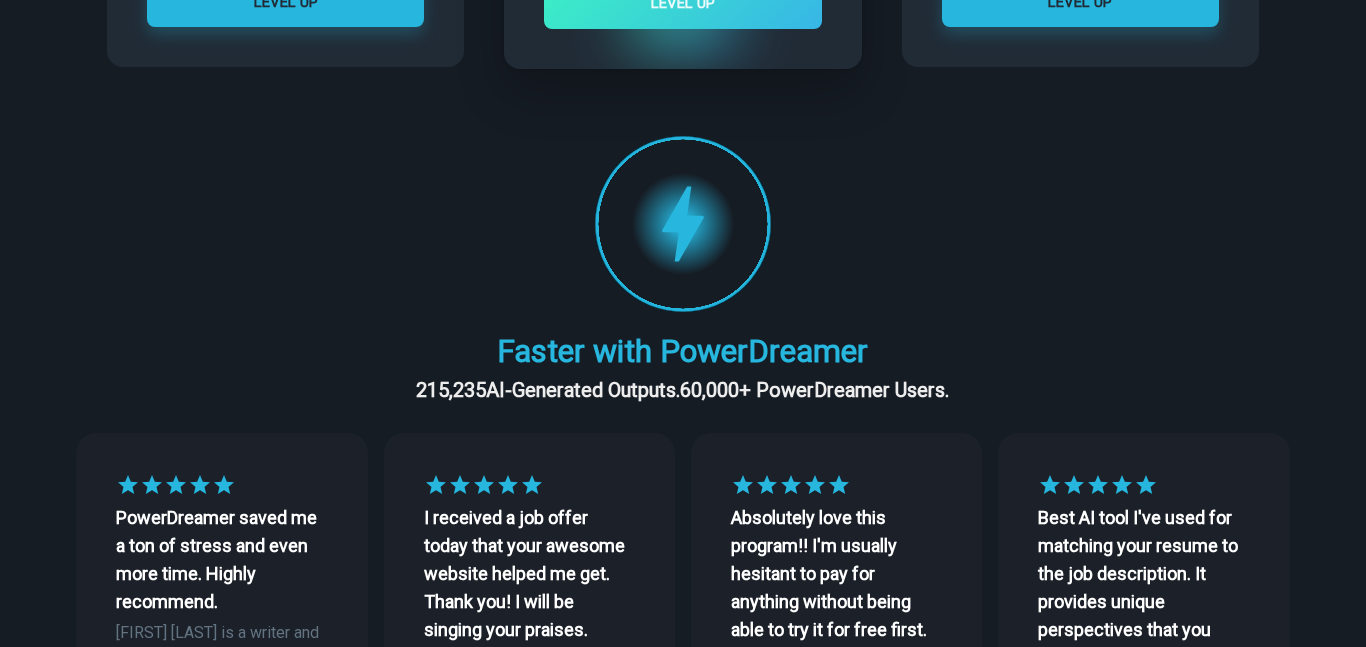 scroll, scrollTop: 0, scrollLeft: 0, axis: both 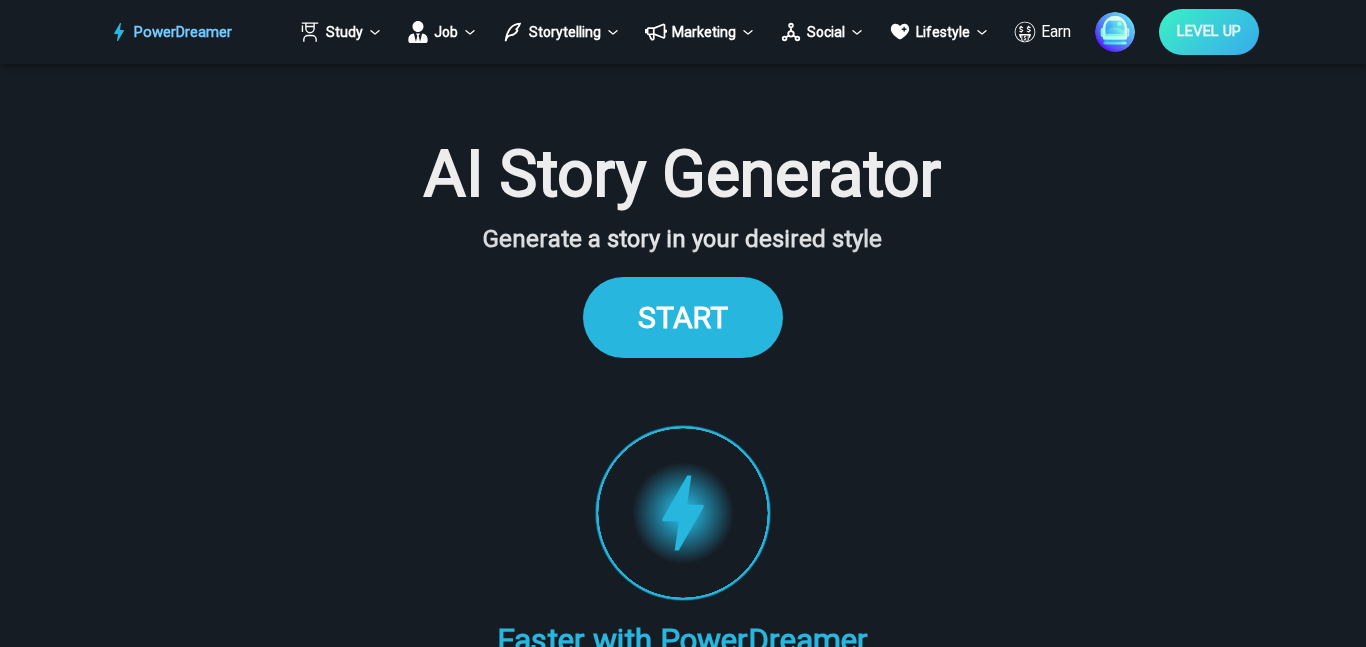 click on "START" at bounding box center [683, 317] 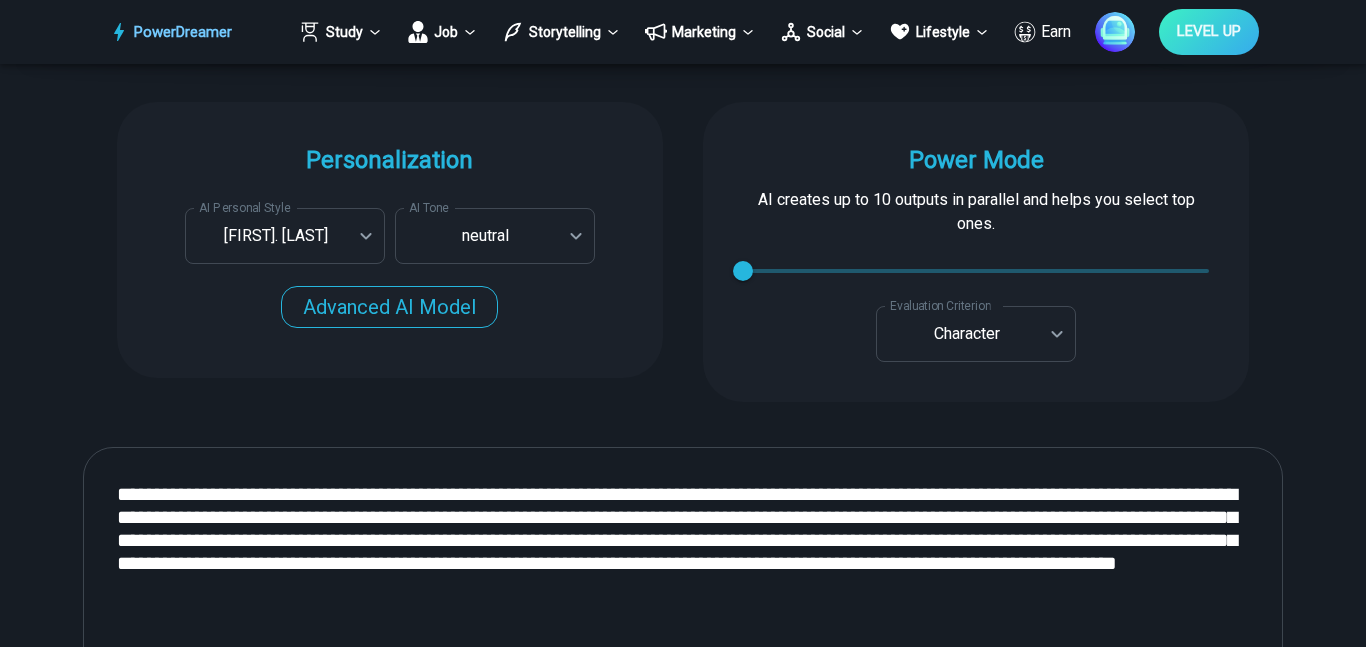 scroll, scrollTop: 2294, scrollLeft: 0, axis: vertical 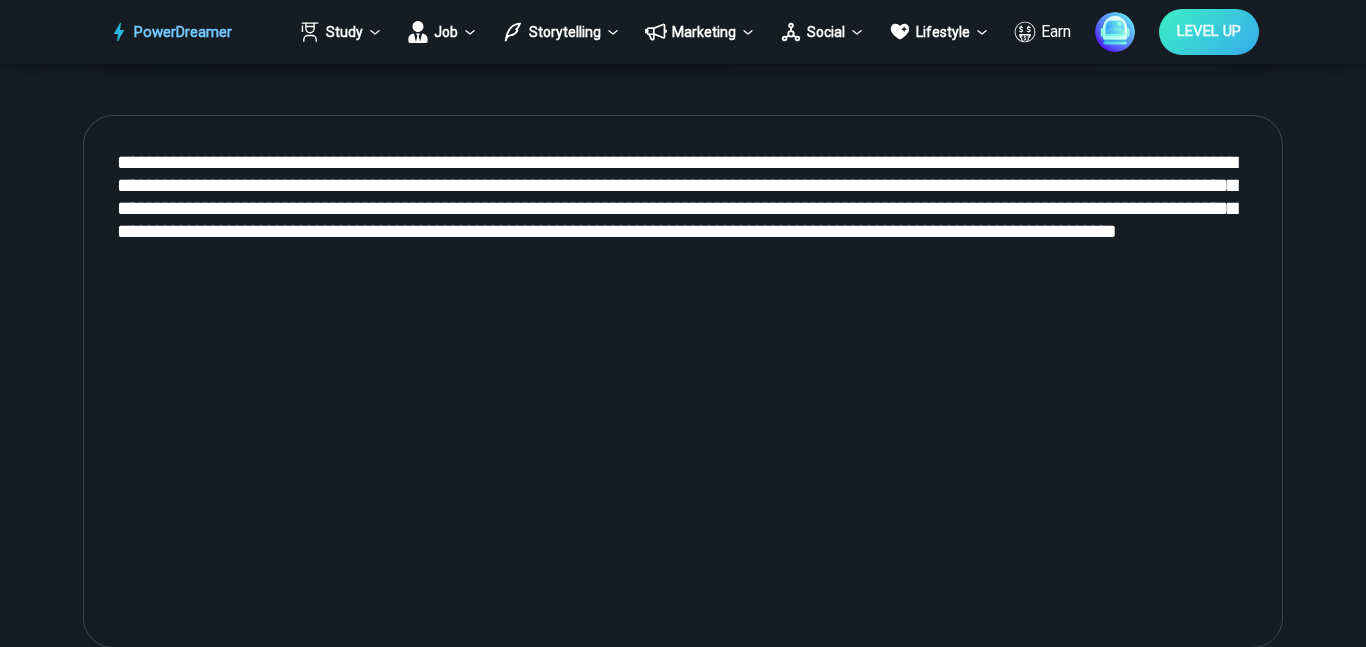 drag, startPoint x: 117, startPoint y: 164, endPoint x: 751, endPoint y: 345, distance: 659.33075 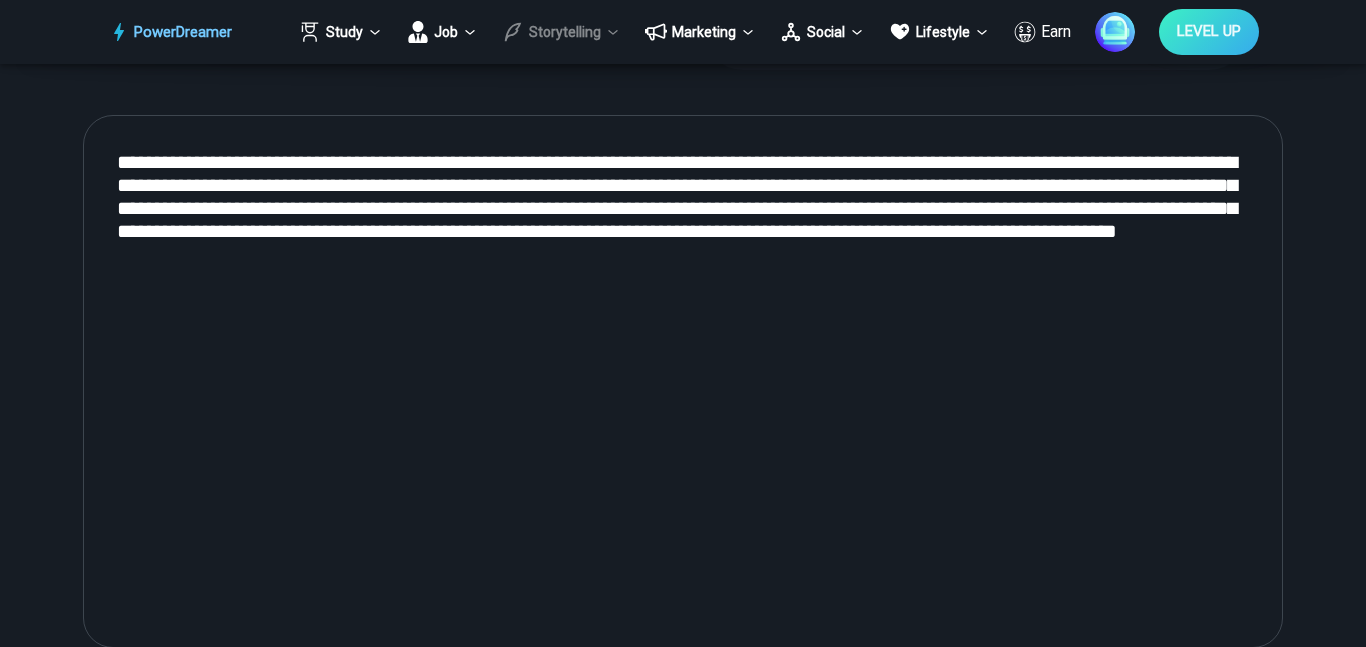 click 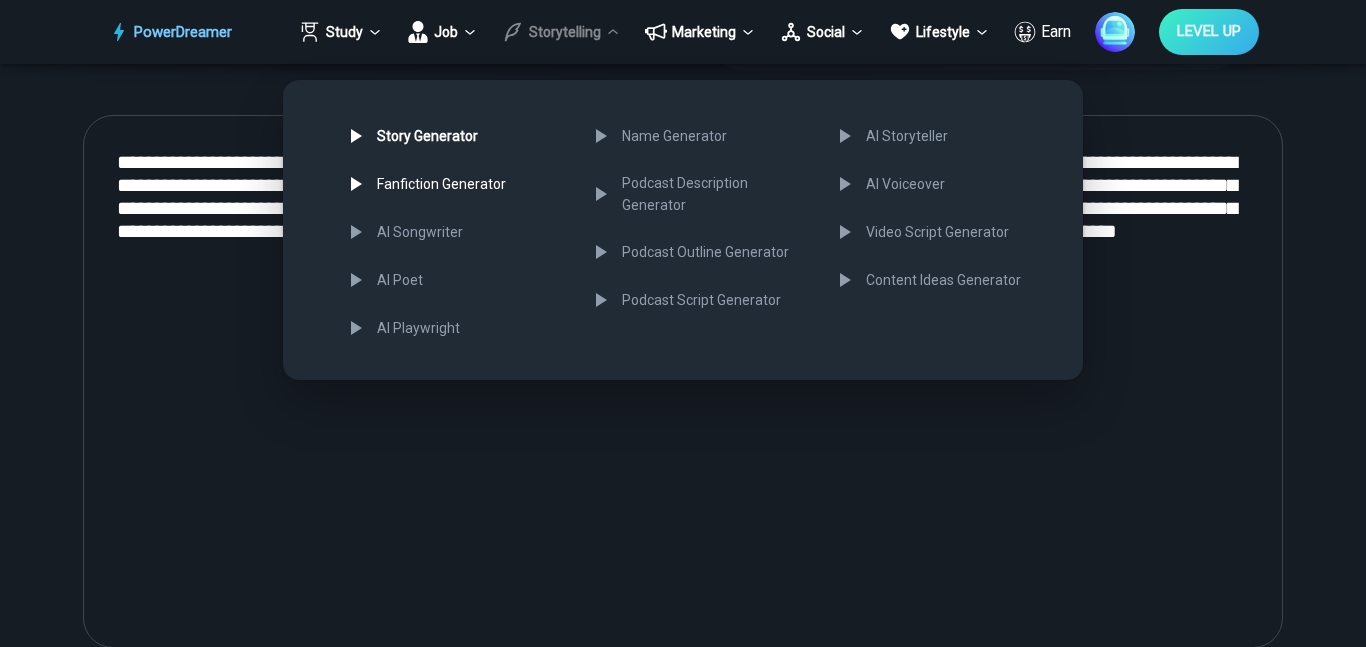 click on "Fanfiction Generator" at bounding box center [453, 184] 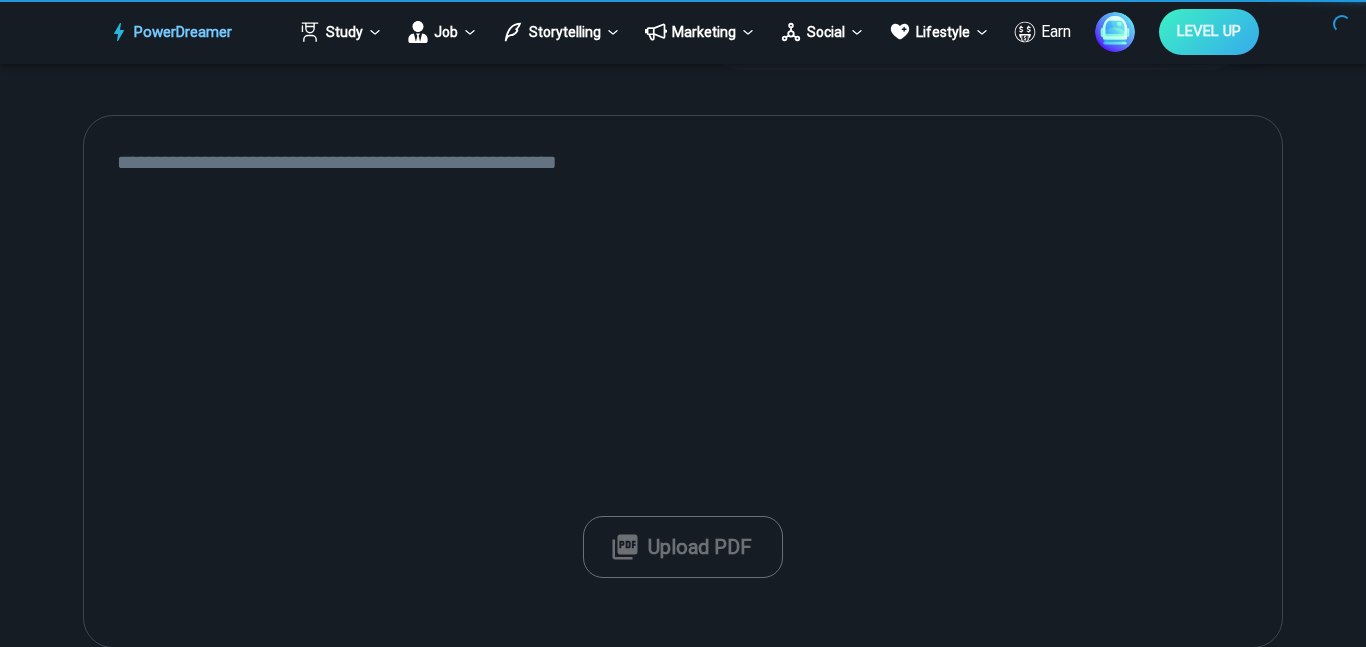 scroll, scrollTop: 0, scrollLeft: 0, axis: both 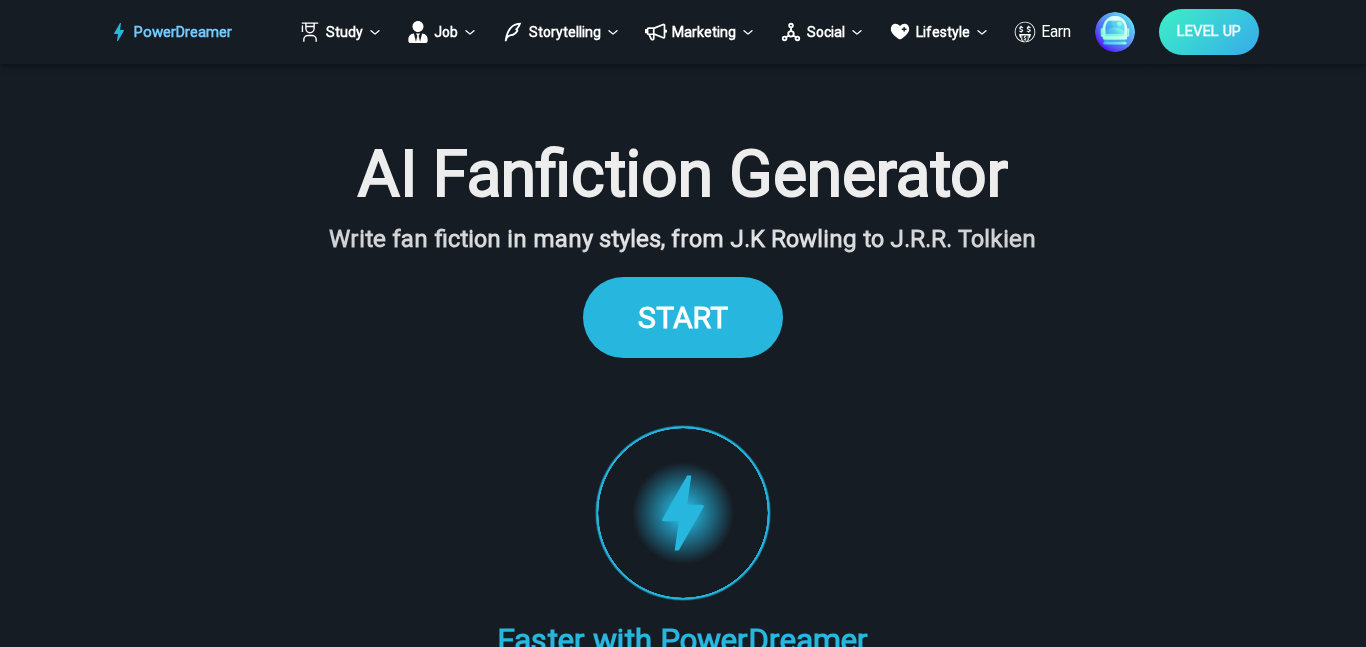 click on "START" at bounding box center (683, 317) 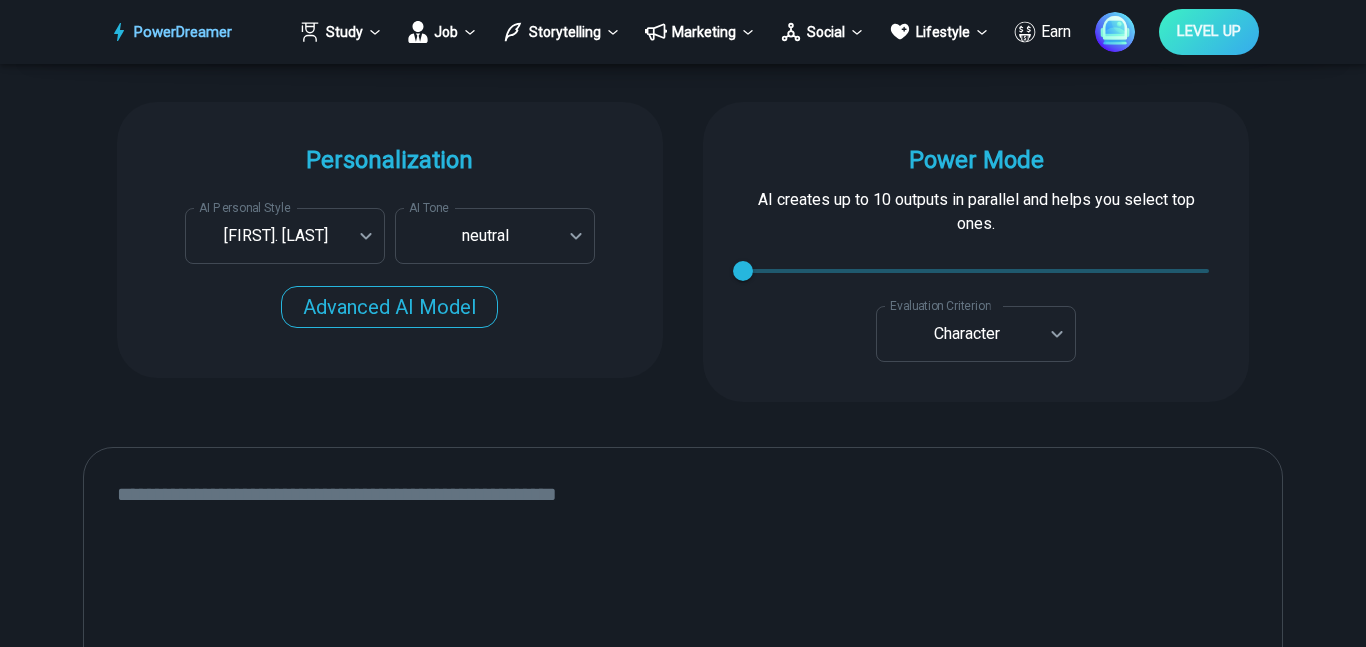 scroll, scrollTop: 2008, scrollLeft: 0, axis: vertical 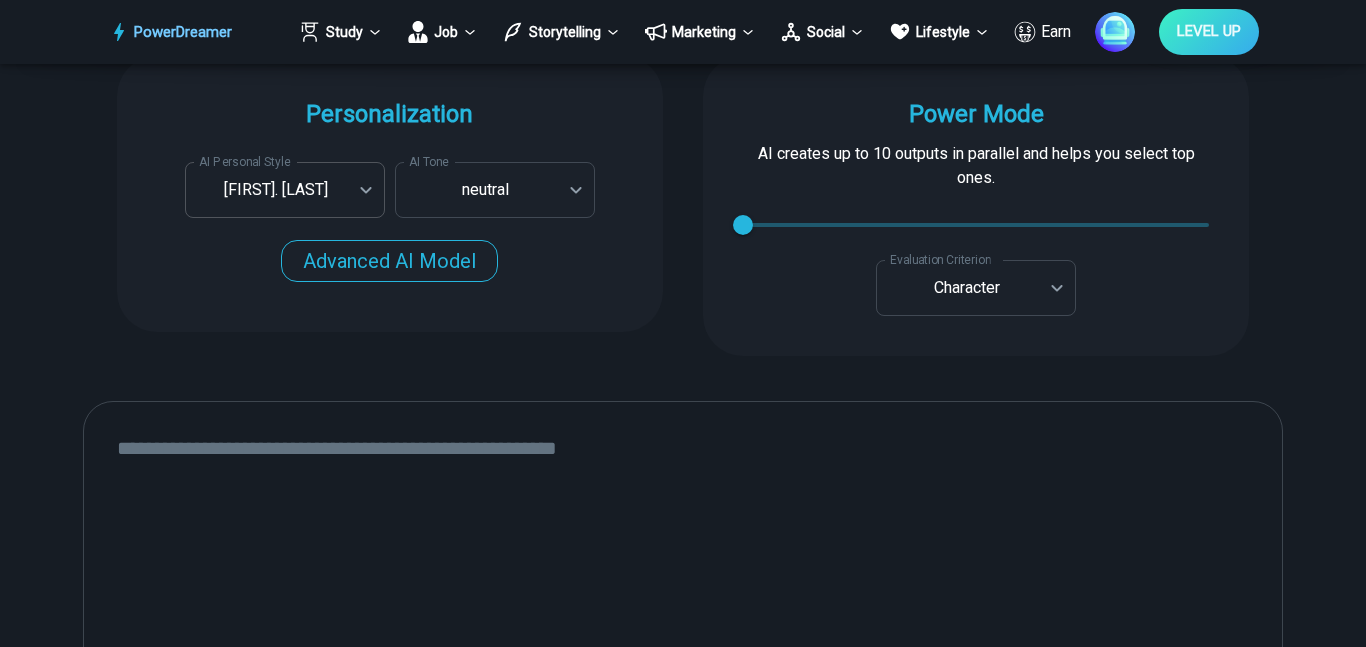 click on "PowerDreamer Study Job Storytelling Marketing Social Lifestyle Earn LEVEL UP AI Fanfiction Generator Write fan fiction in many styles, from J.K Rowling to J.R.R. Tolkien  START Faster with PowerDreamer 215,235  AI-Generated Outputs.  60,000+ PowerDreamer Users. PowerDreamer saved me a ton of stress and even more time. Highly recommend. Bailey Vogt is a writer and producer with experience at Morning Rush, Arizona PBS, Metro Weekly and The Washington Times I received a job offer today that your awesome website helped me get. Thank you! I will be singing your praises. Matt S. signed up to PowerDreamer November 30th 2023 and received his job offer February 1st 2024 Absolutely love this program!! I'm usually hesitant to pay for anything without being able to try it for free first. However, I was desperate to get resume writing help and this program far exceeded my expectations! I have been telling anyone I know looking for a job to try it. Maura Duffy Tyler D., Product Manager in E-Commerce Kyle Kimball Jess B. 18" at bounding box center [683, 2946] 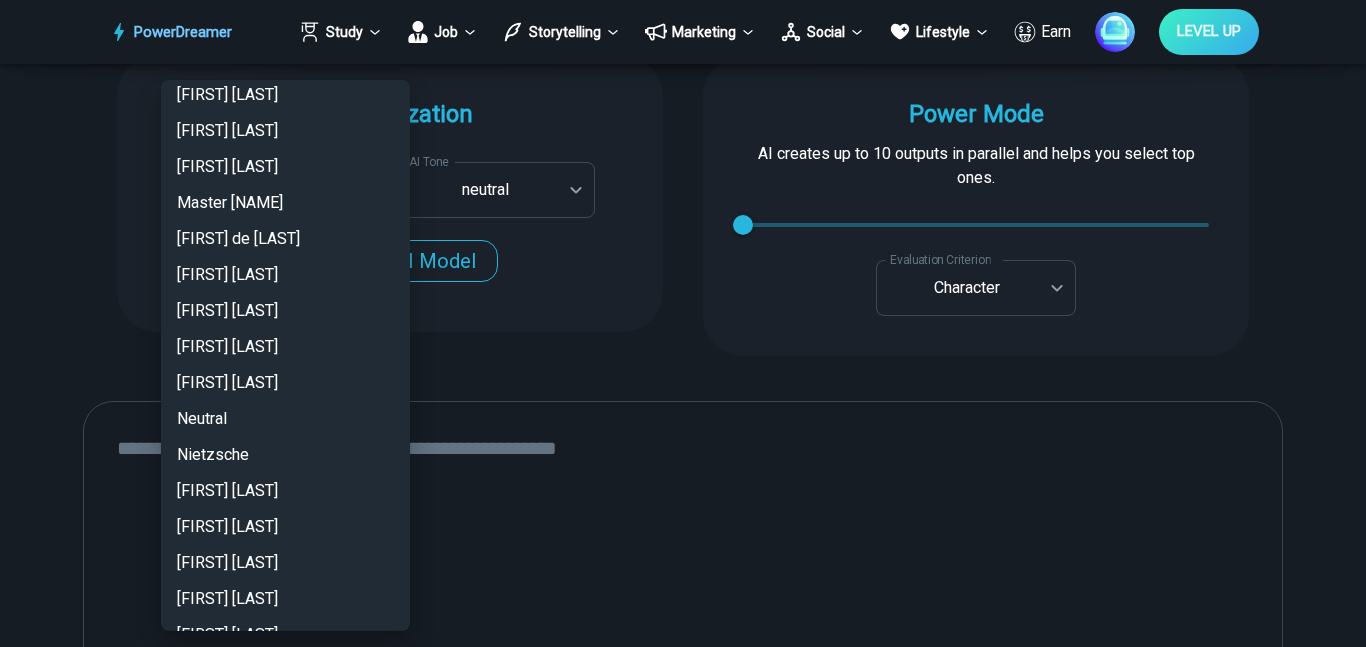 scroll, scrollTop: 2610, scrollLeft: 0, axis: vertical 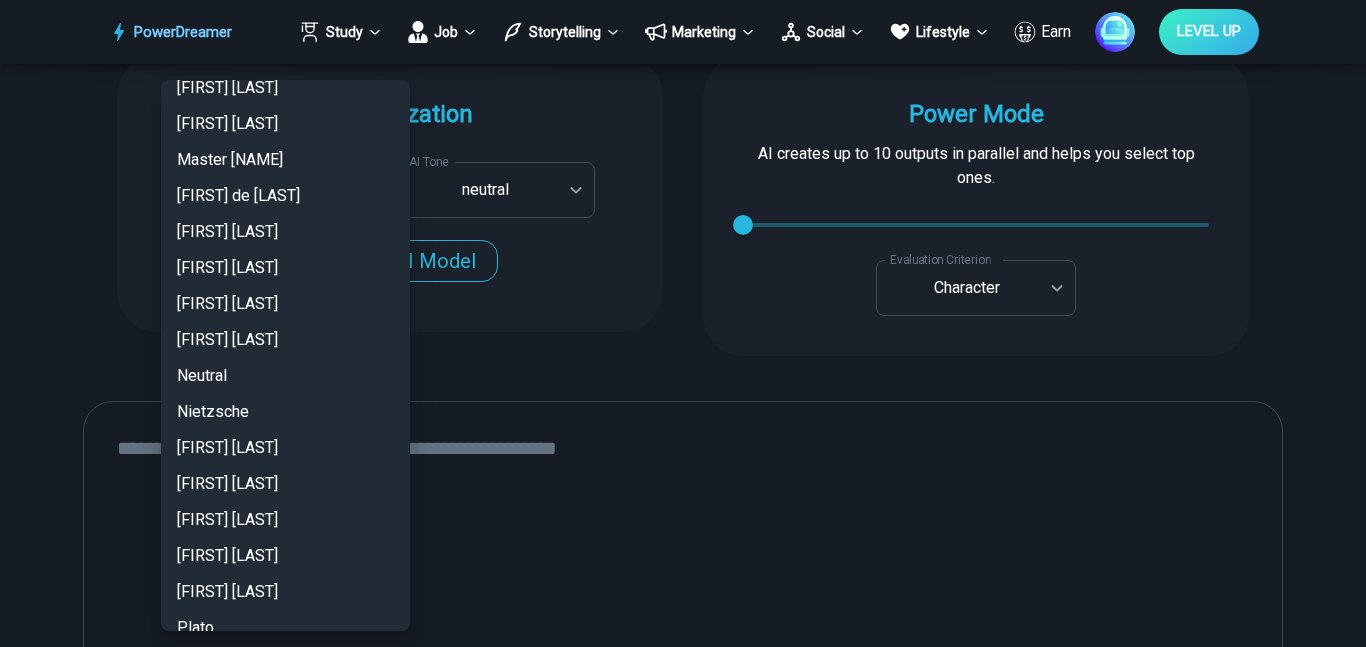 click on "Neutral" at bounding box center [285, 376] 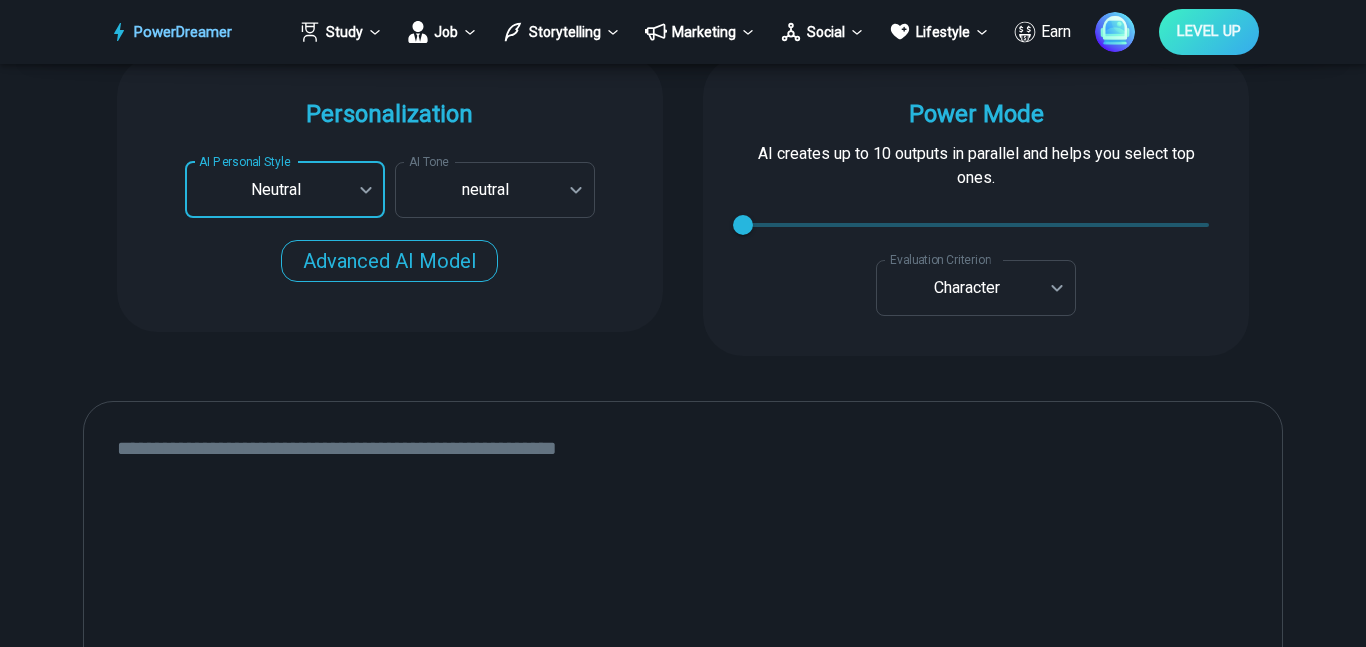type on "*******" 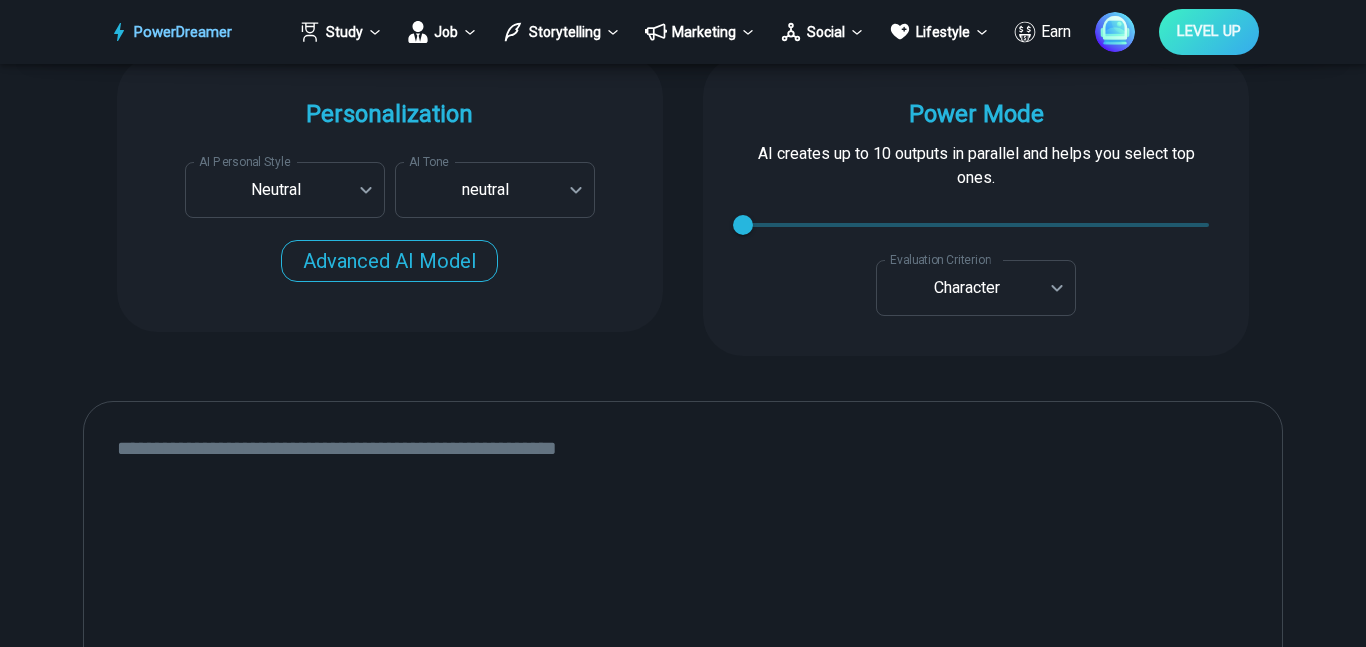 paste on "**********" 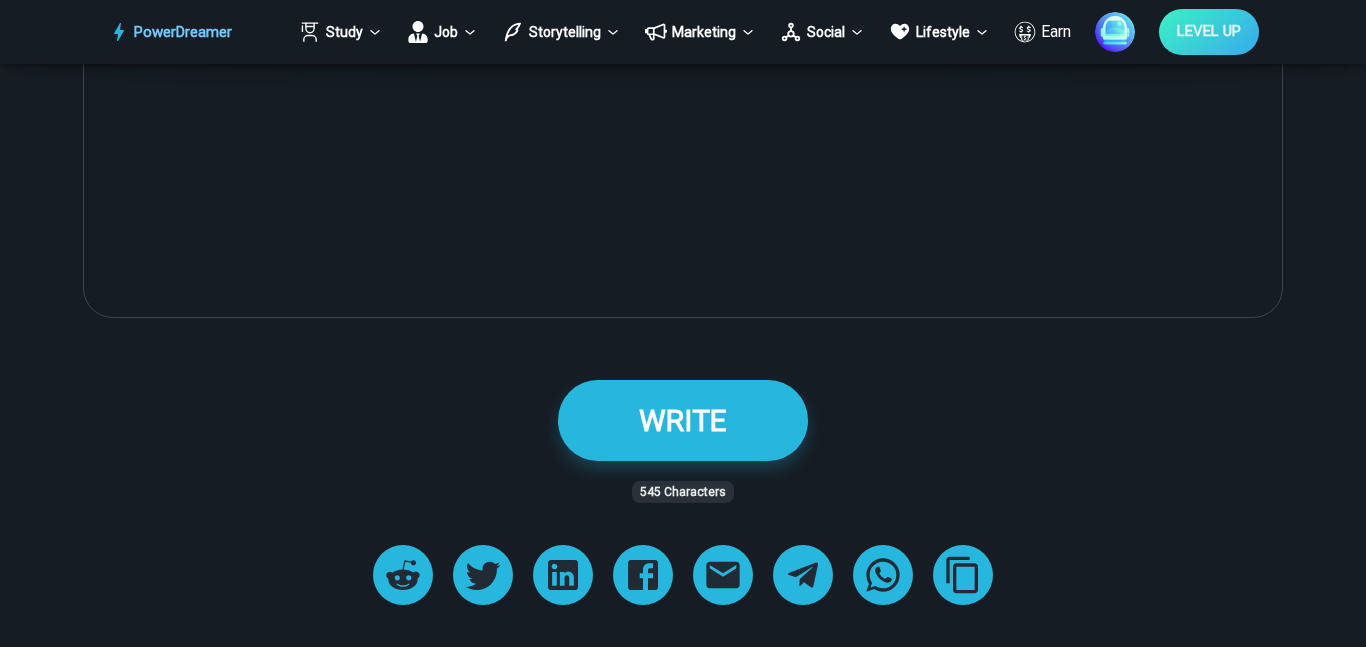 scroll, scrollTop: 2634, scrollLeft: 0, axis: vertical 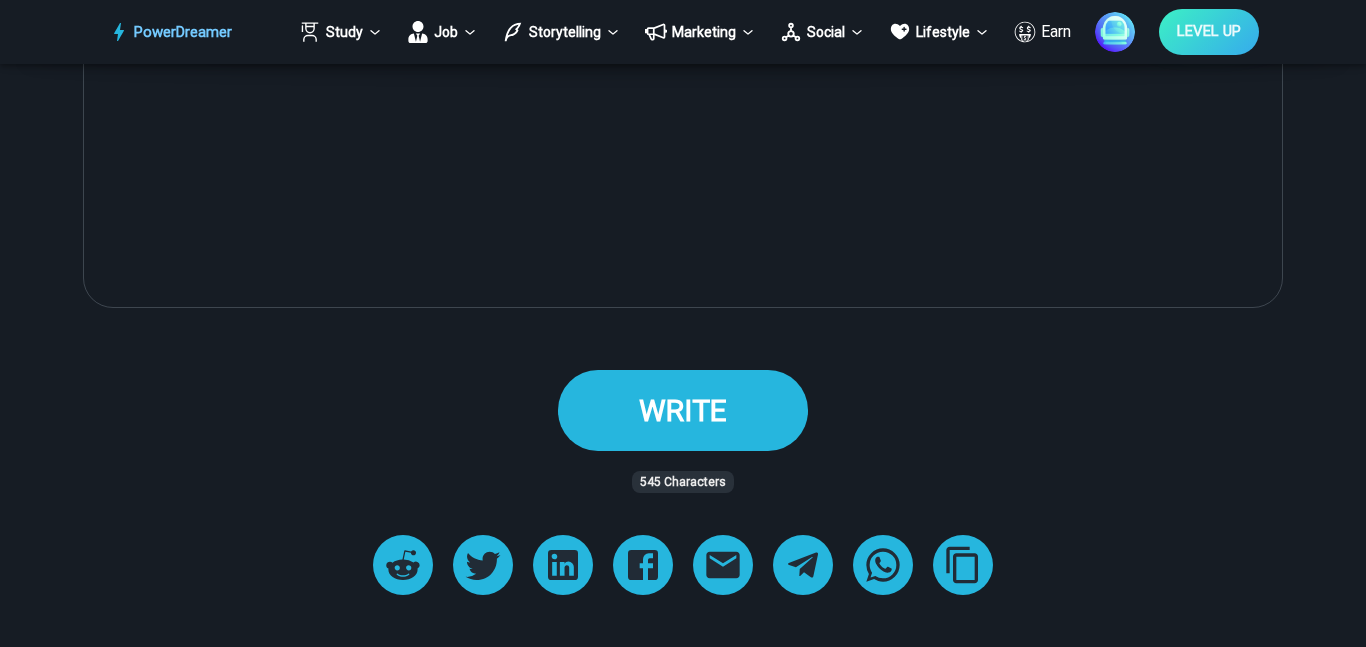 type on "**********" 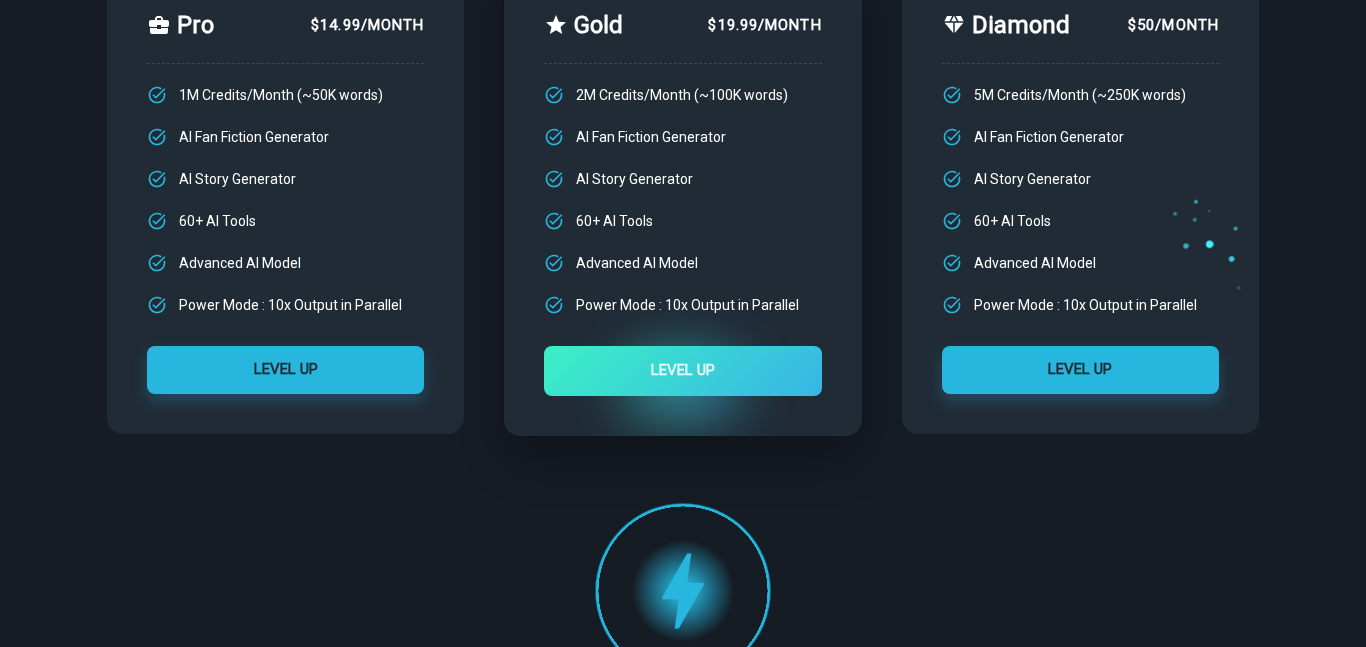 scroll, scrollTop: 0, scrollLeft: 0, axis: both 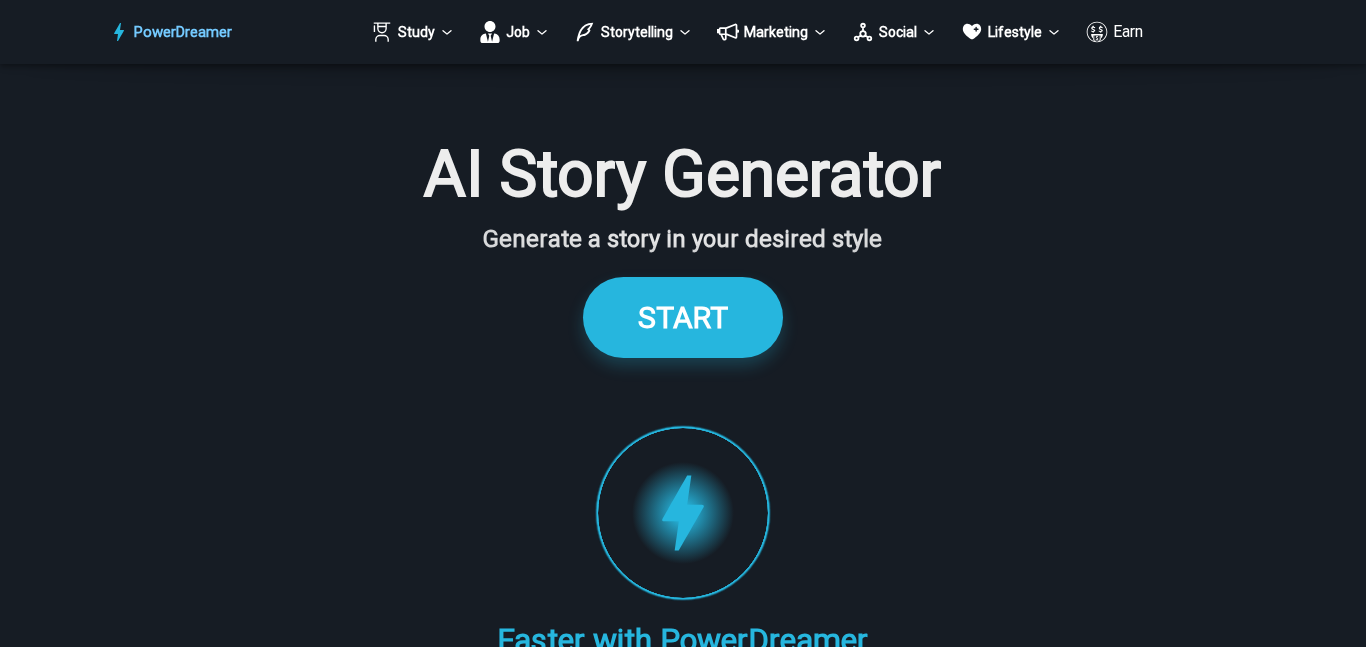 click on "WRITE" at bounding box center [683, 3044] 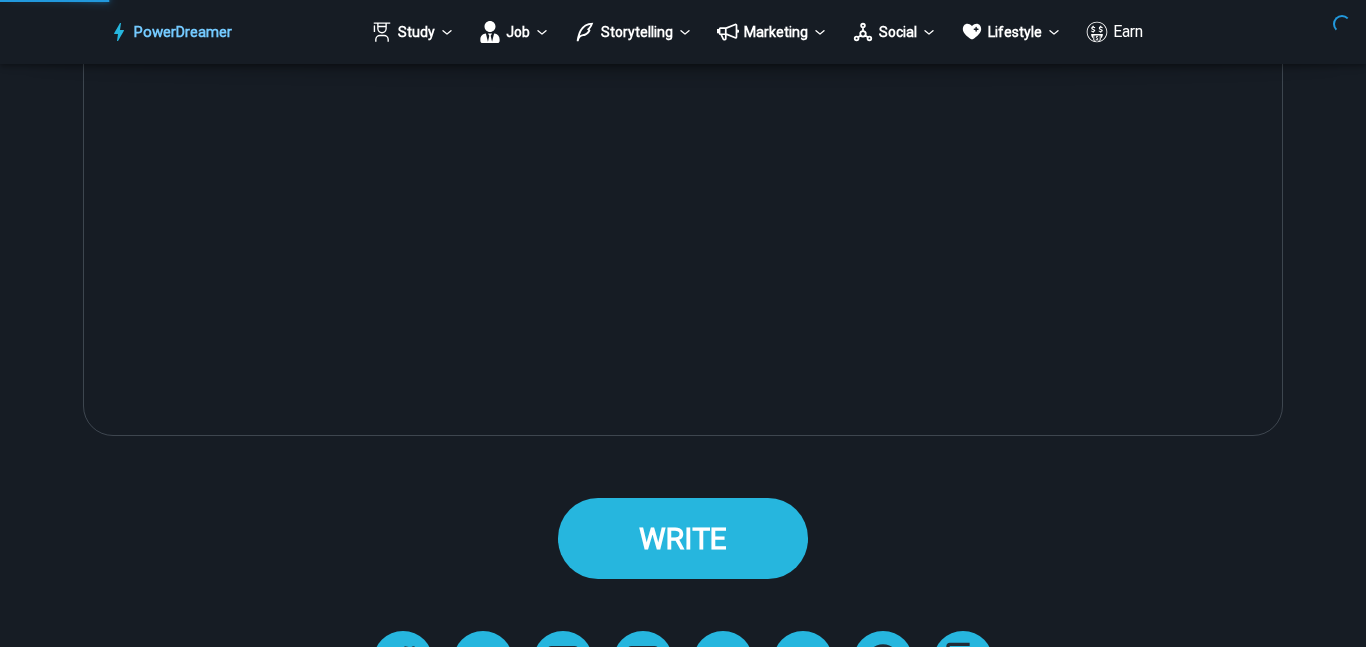 scroll, scrollTop: 2506, scrollLeft: 0, axis: vertical 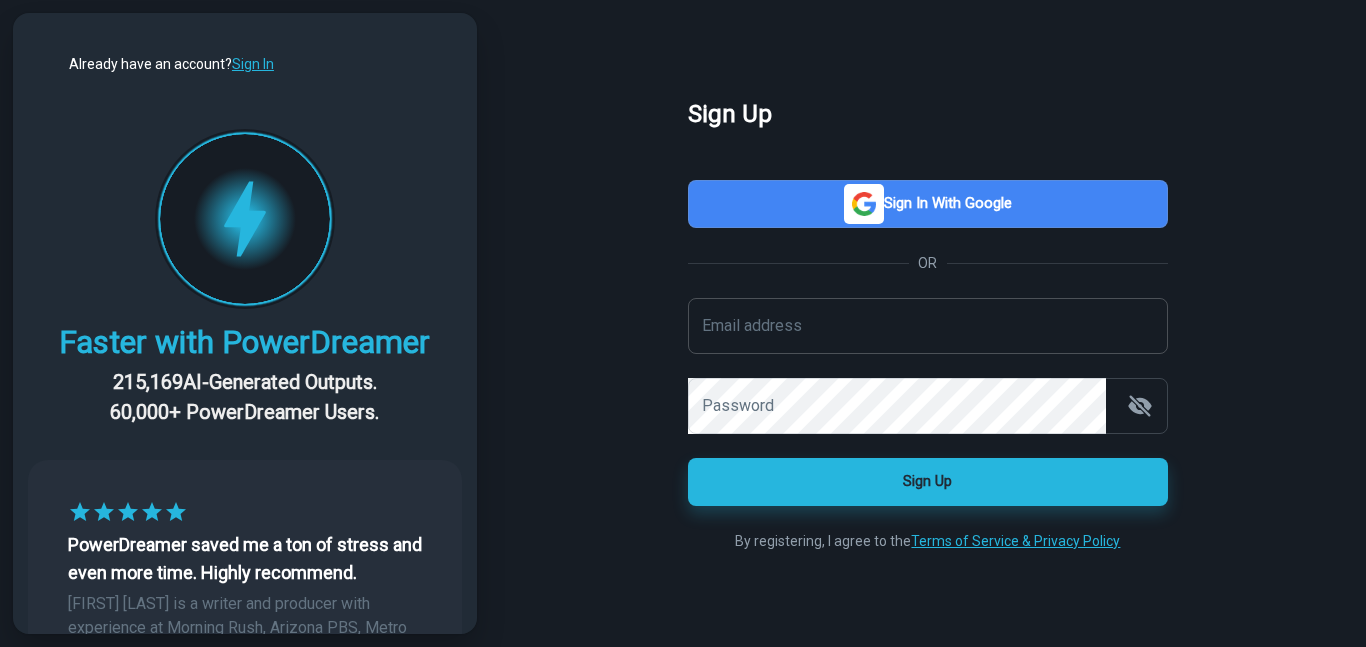 click on "[EMAIL] [EMAIL]" at bounding box center [928, 326] 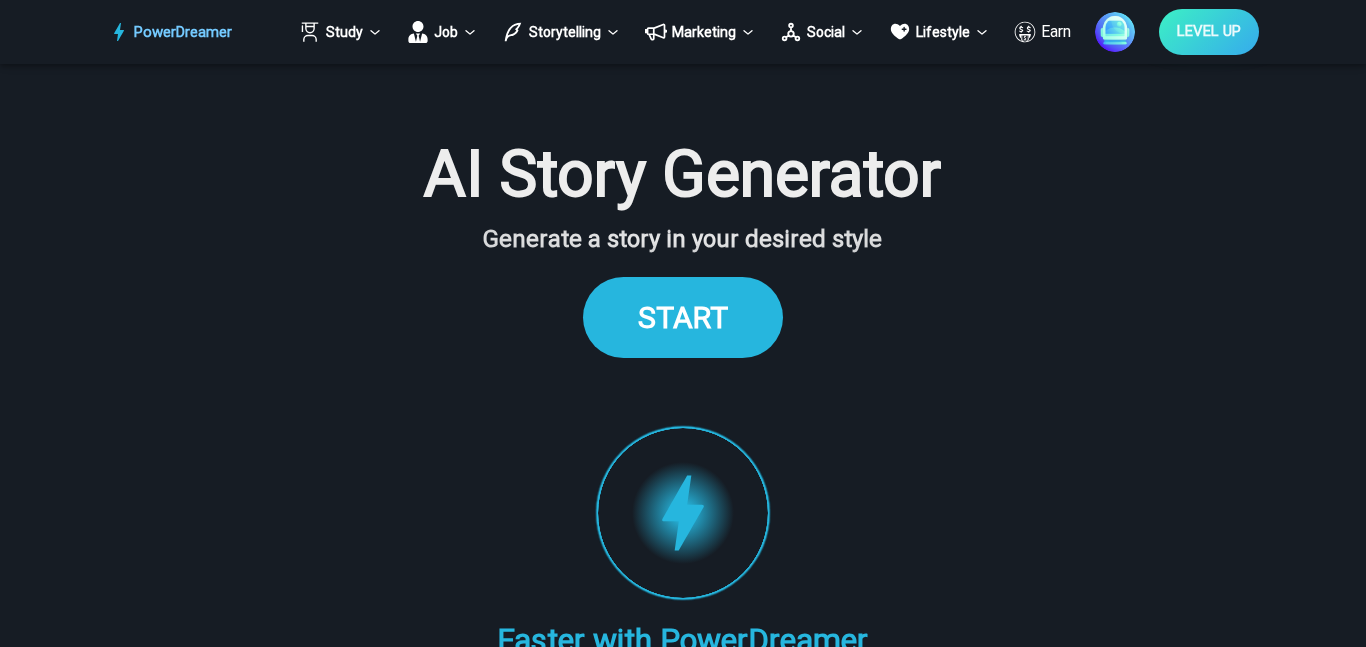 click on "START" at bounding box center [683, 317] 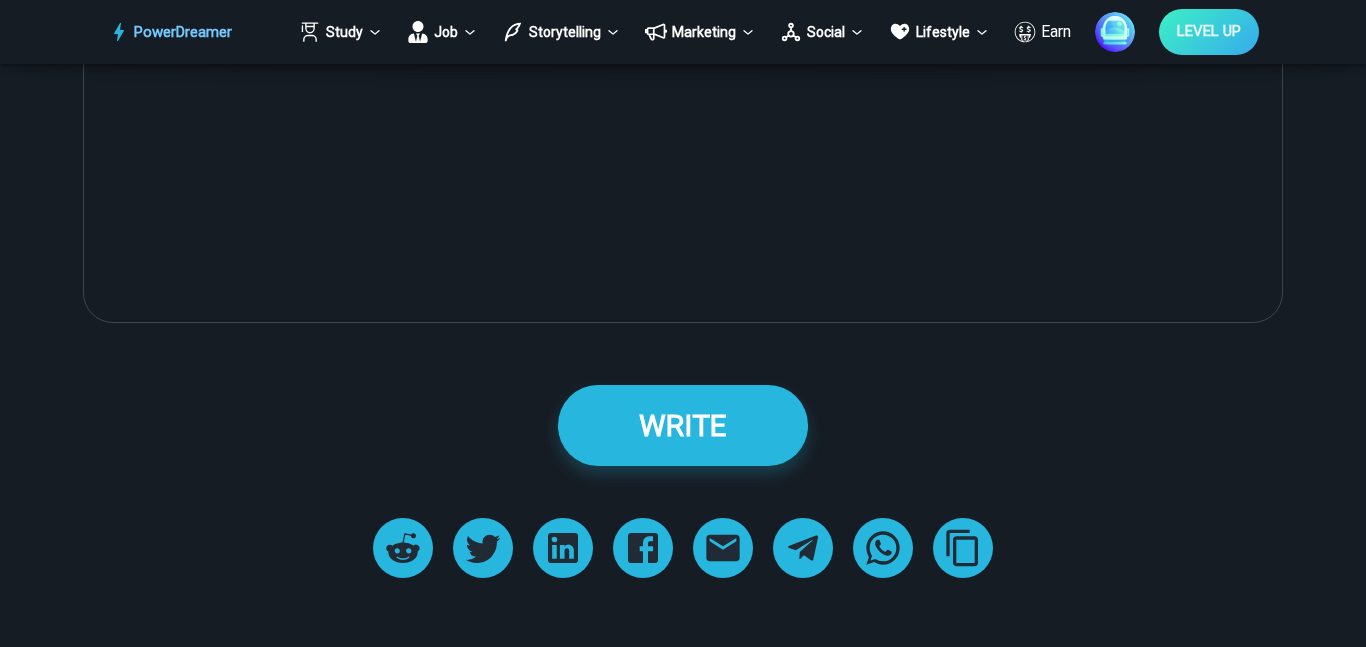 scroll, scrollTop: 2663, scrollLeft: 0, axis: vertical 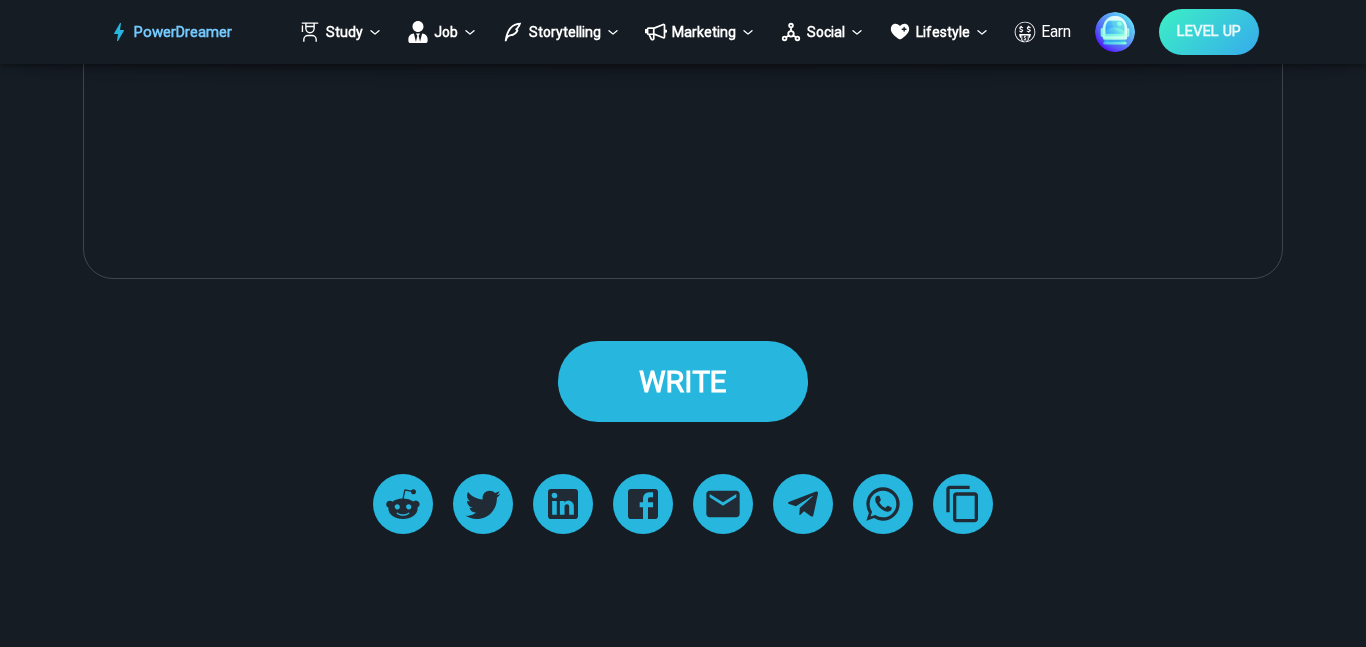 click on "WRITE" at bounding box center (683, 381) 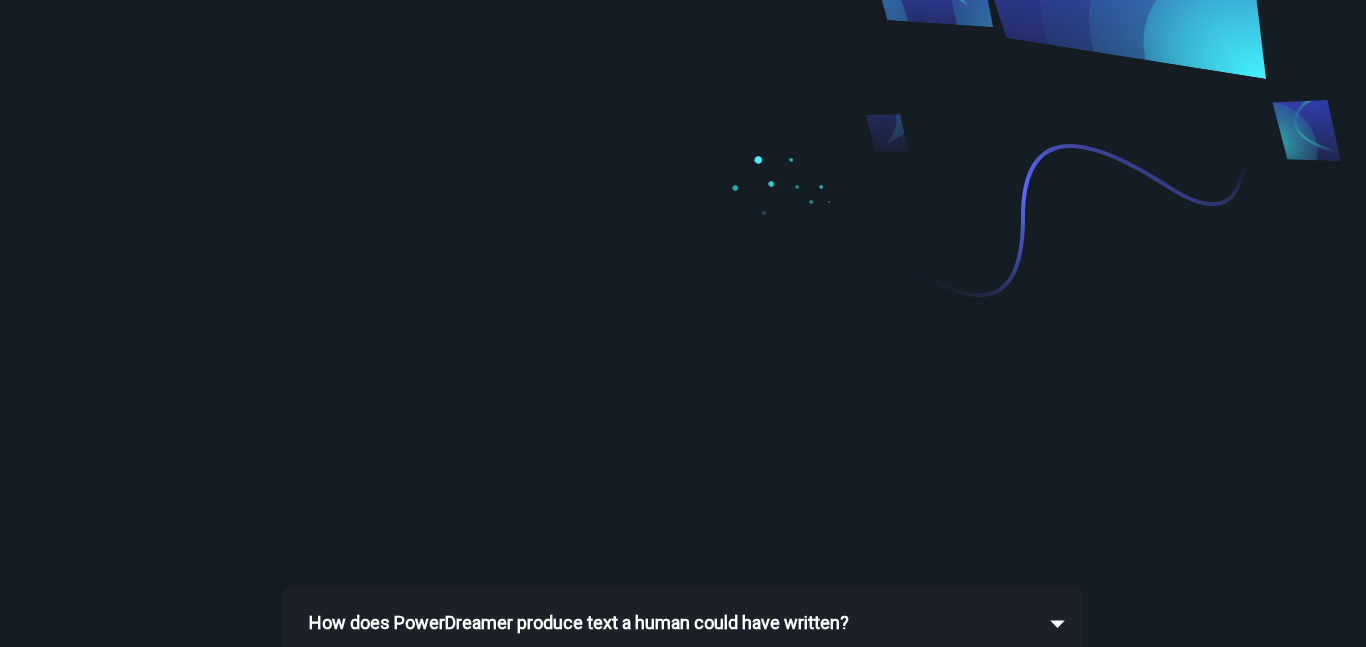scroll, scrollTop: 2752, scrollLeft: 0, axis: vertical 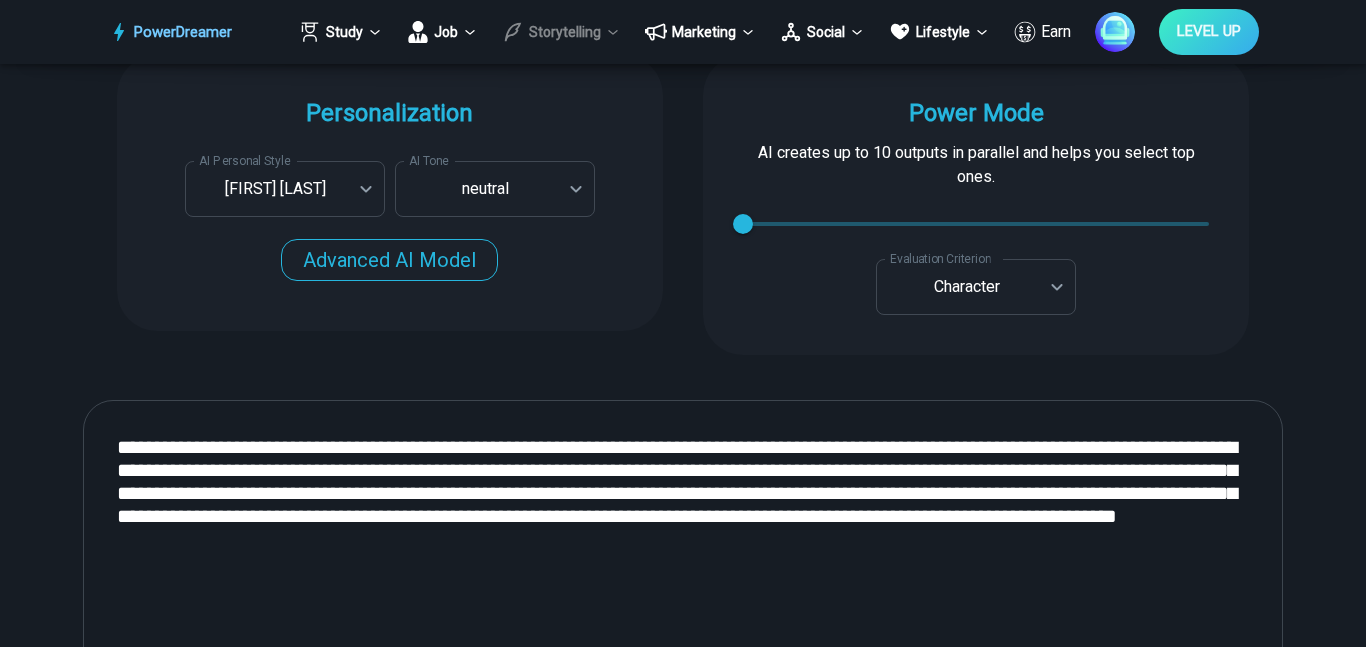 click on "Storytelling" at bounding box center [561, 32] 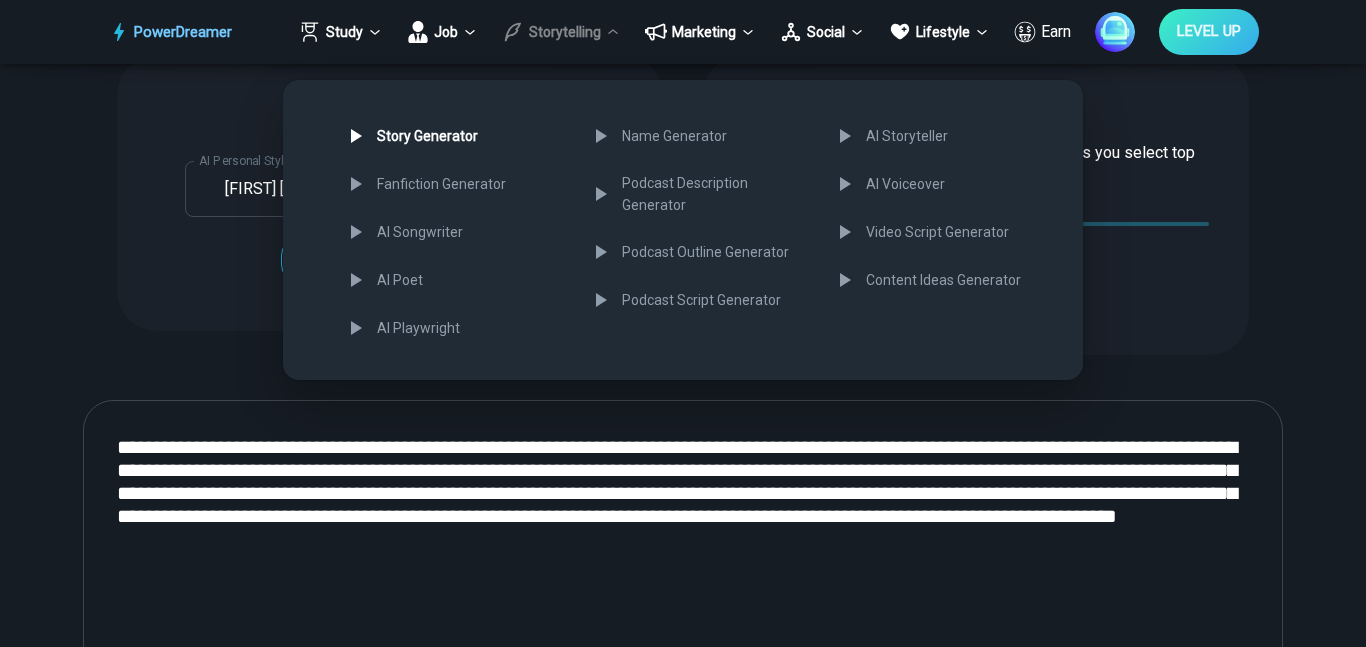 click at bounding box center [683, 323] 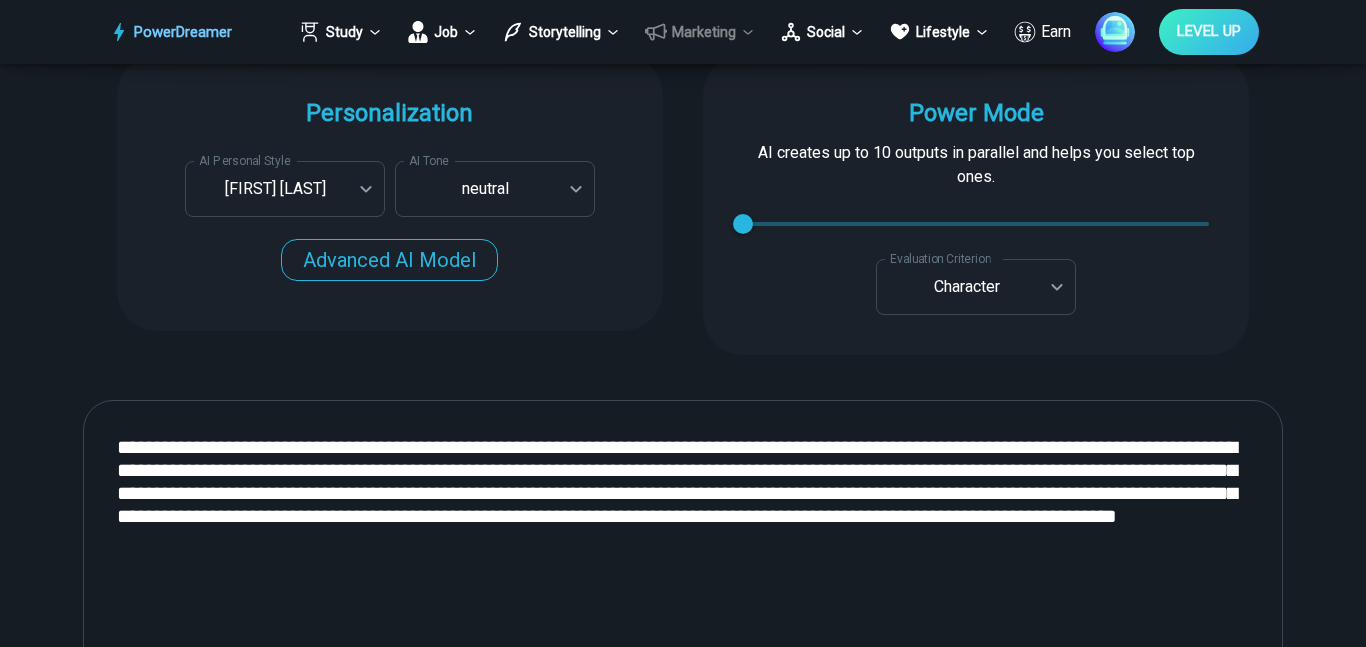 click on "Marketing" at bounding box center [700, 32] 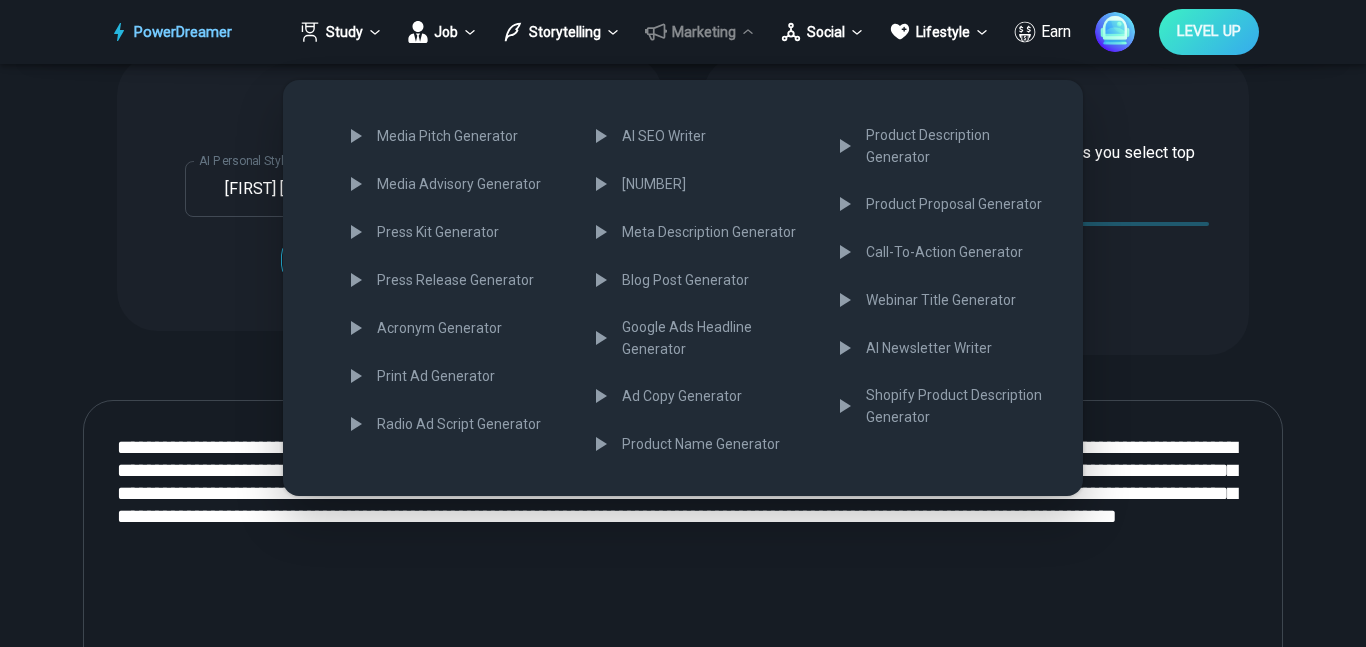 click at bounding box center (683, 323) 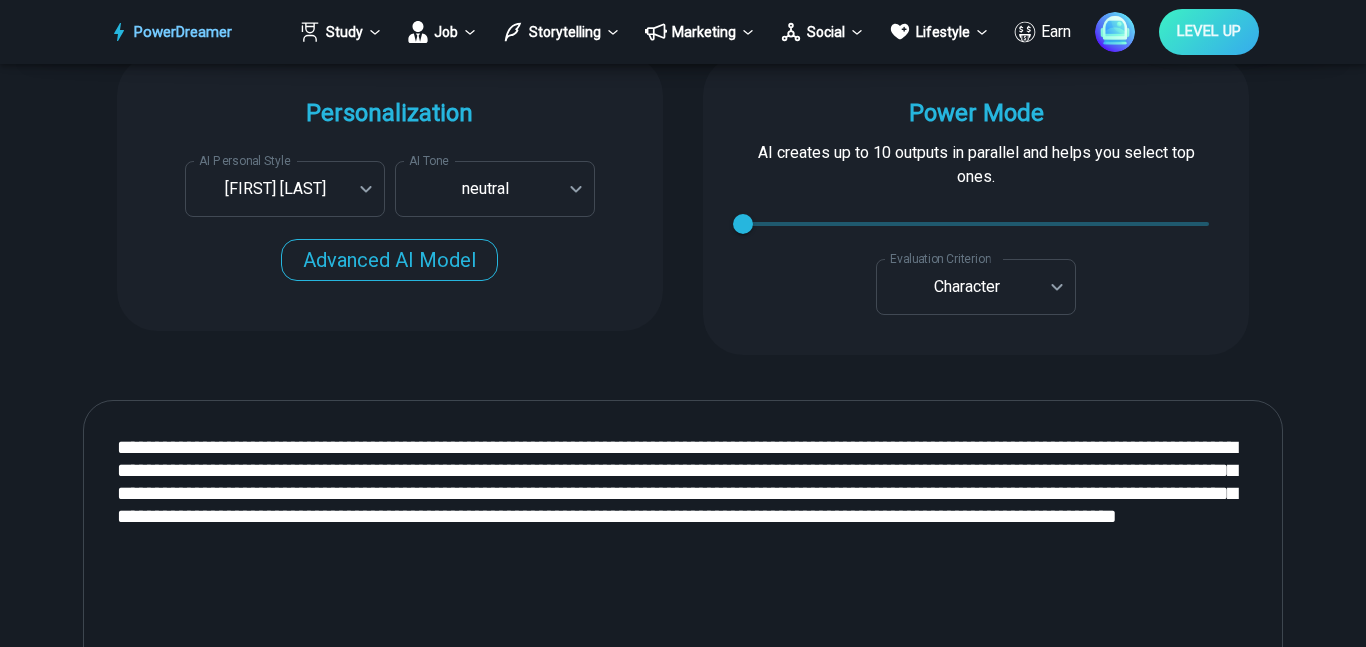 click on "Social" at bounding box center [822, 32] 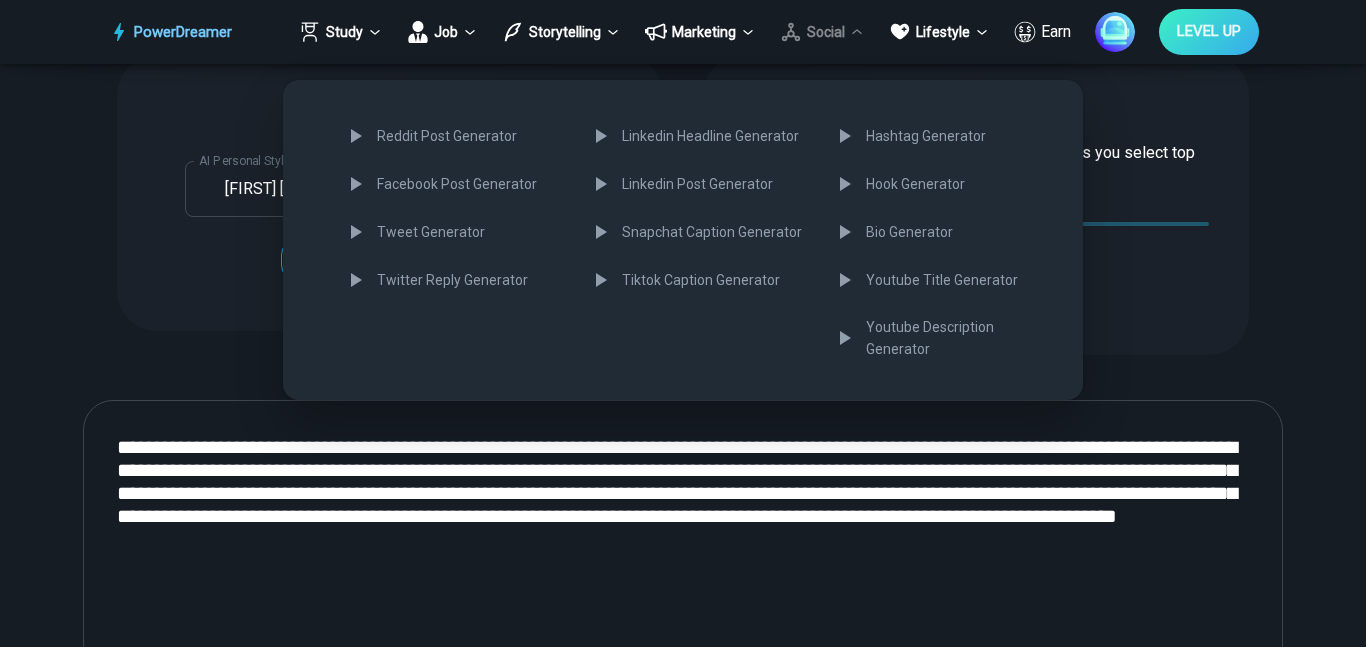 click at bounding box center [683, 323] 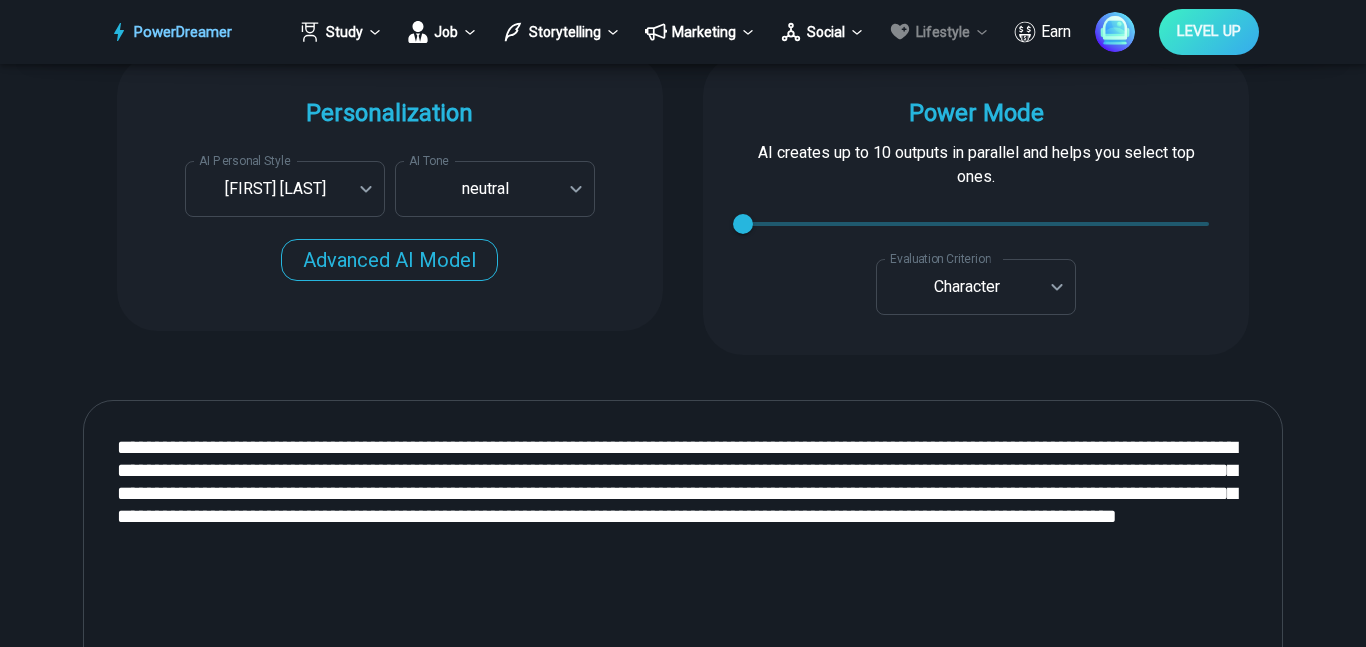 click on "Lifestyle" at bounding box center (939, 32) 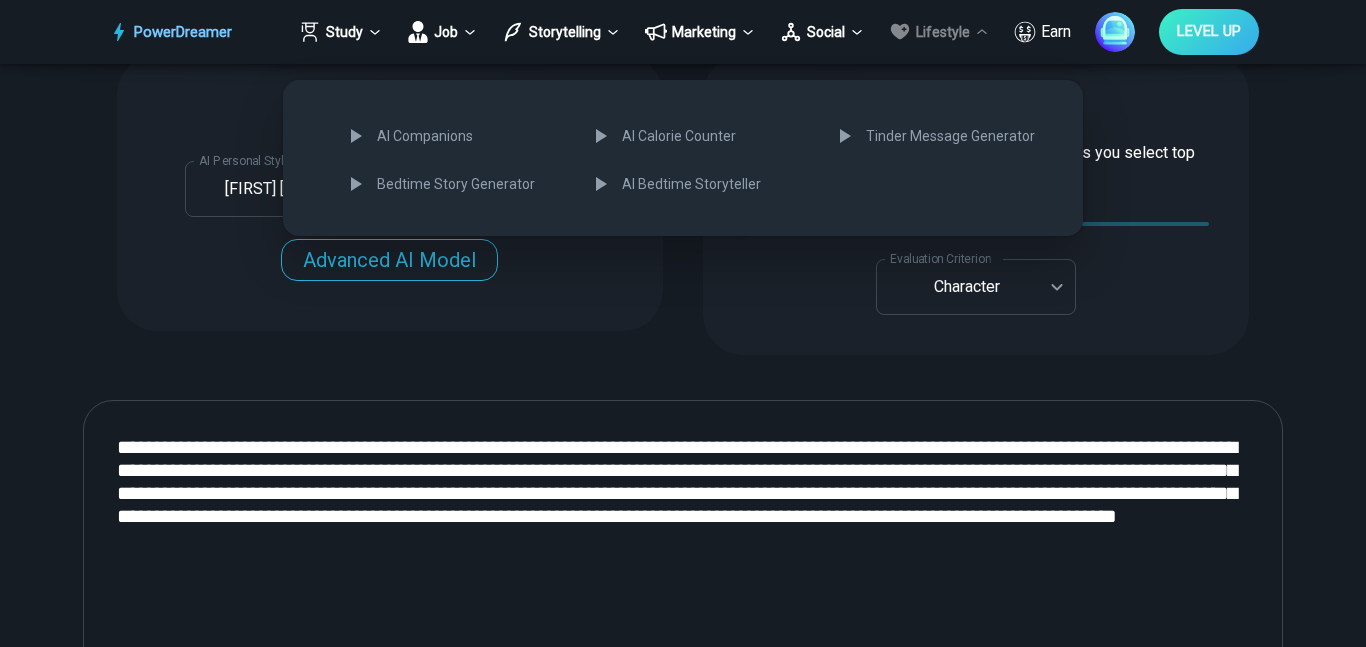 click at bounding box center (683, 323) 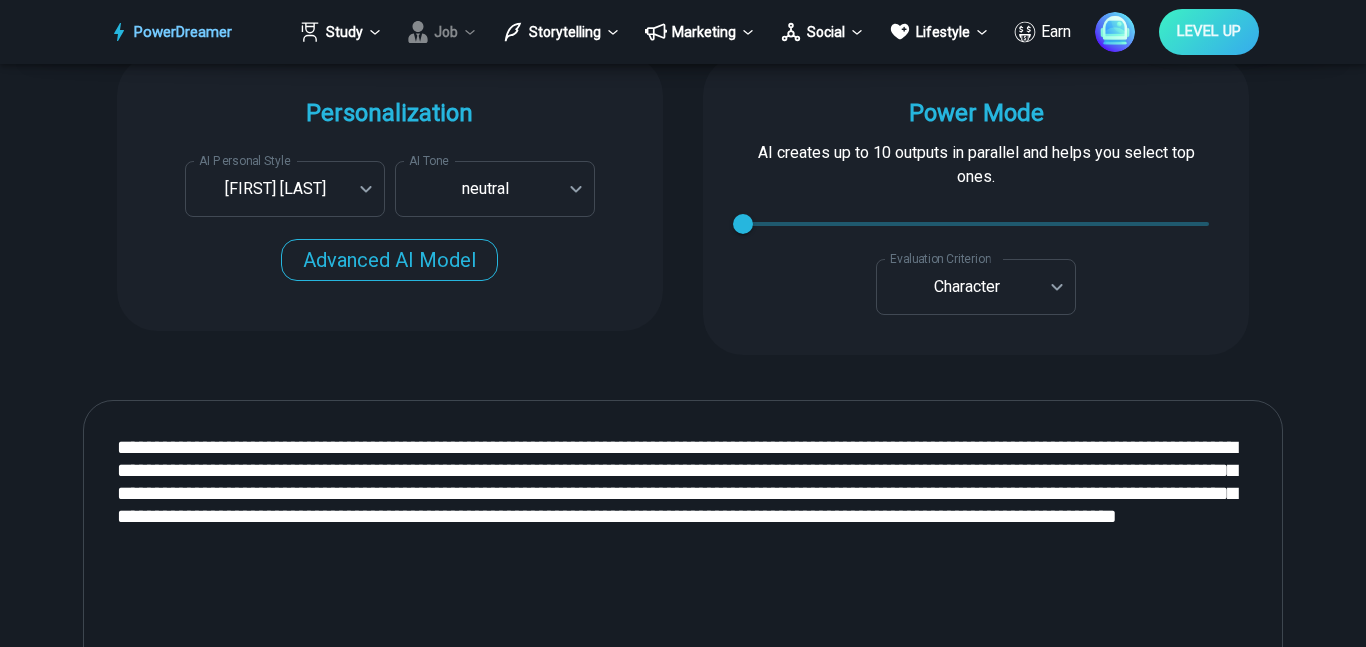 click on "Job" at bounding box center [442, 32] 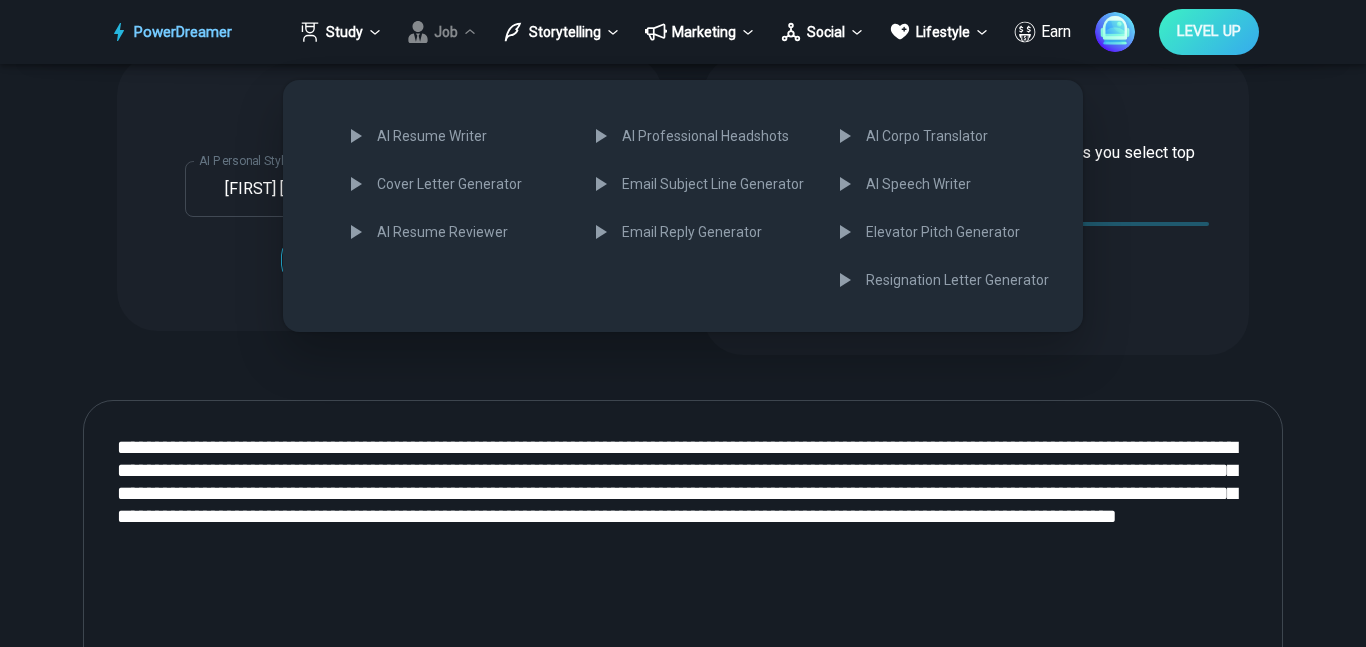 click at bounding box center (683, 323) 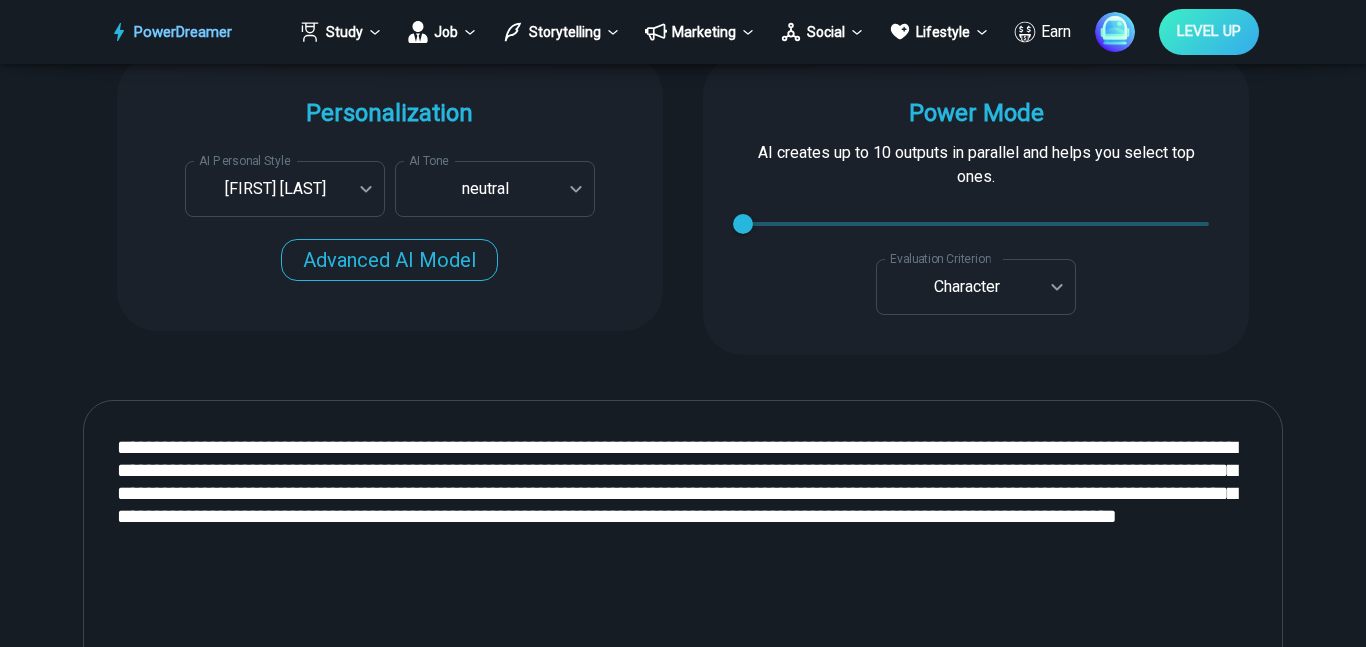 click on "AI Resume Writer Cover Letter Generator AI Resume Reviewer AI Professional Headshots Email Subject Line Generator Email Reply Generator AI Corpo Translator AI Speech Writer Elevator Pitch Generator Resignation Letter Generator" at bounding box center (683, 323) 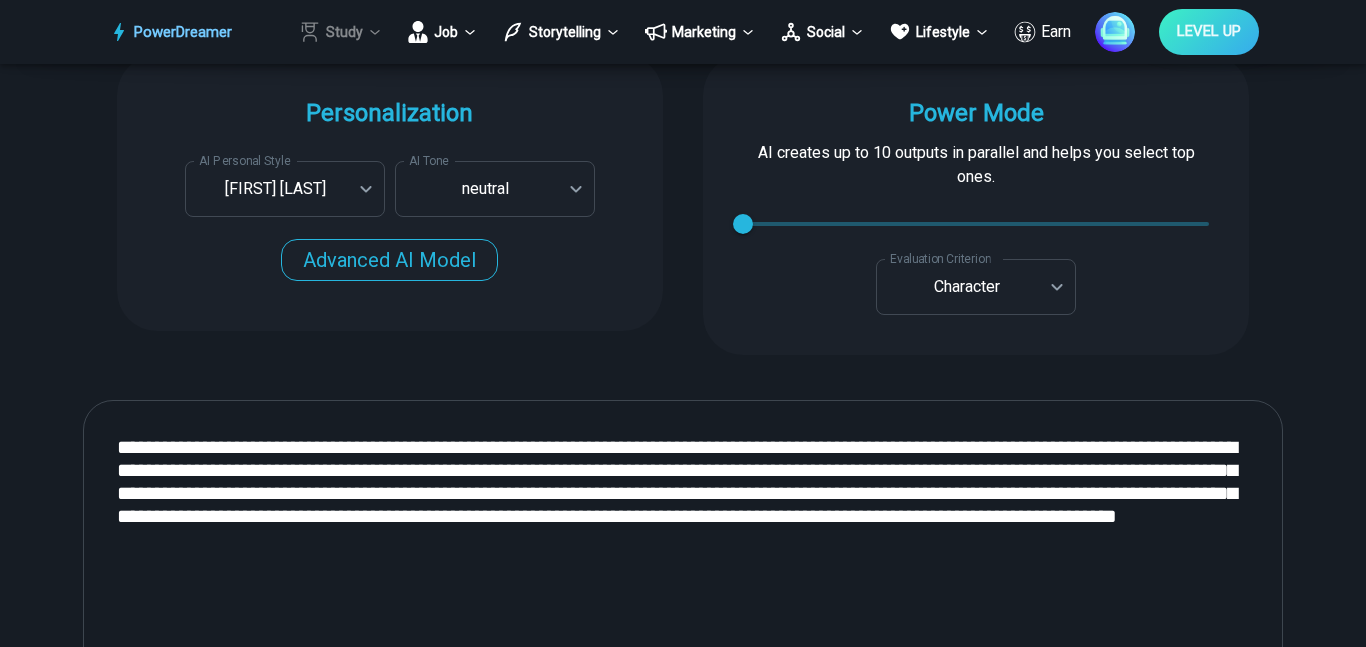 click on "Study" at bounding box center (341, 32) 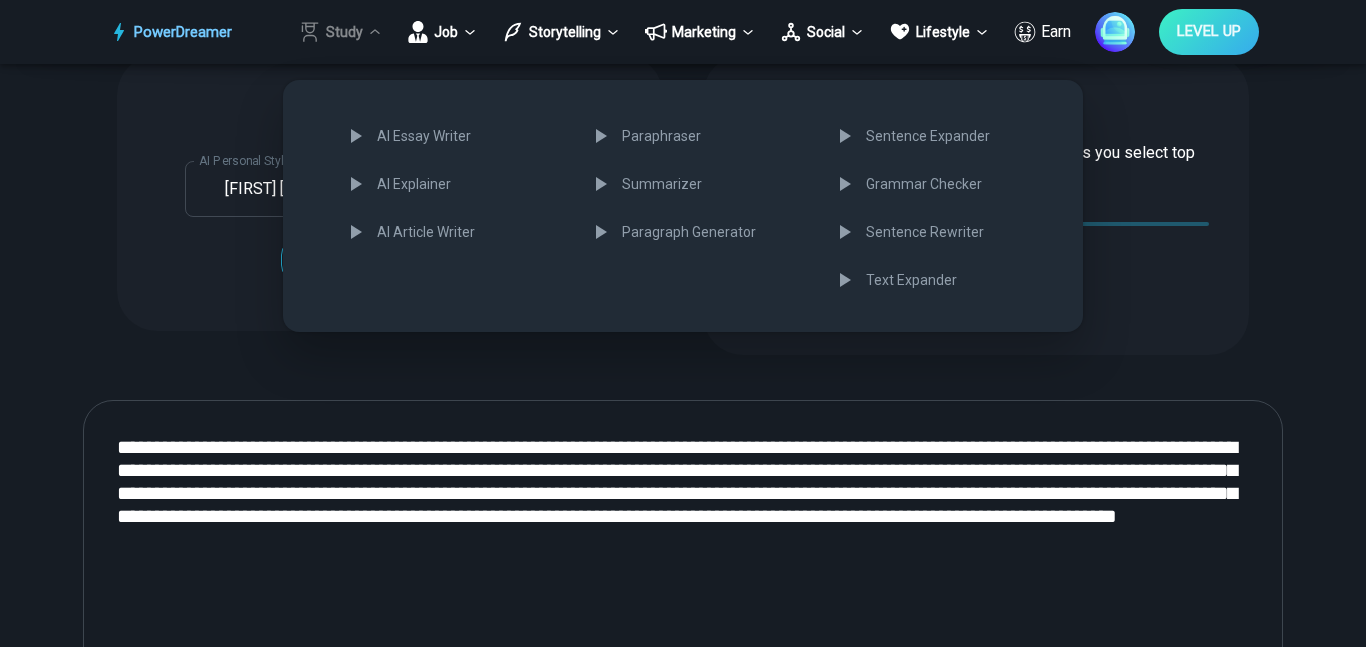 click at bounding box center [683, 323] 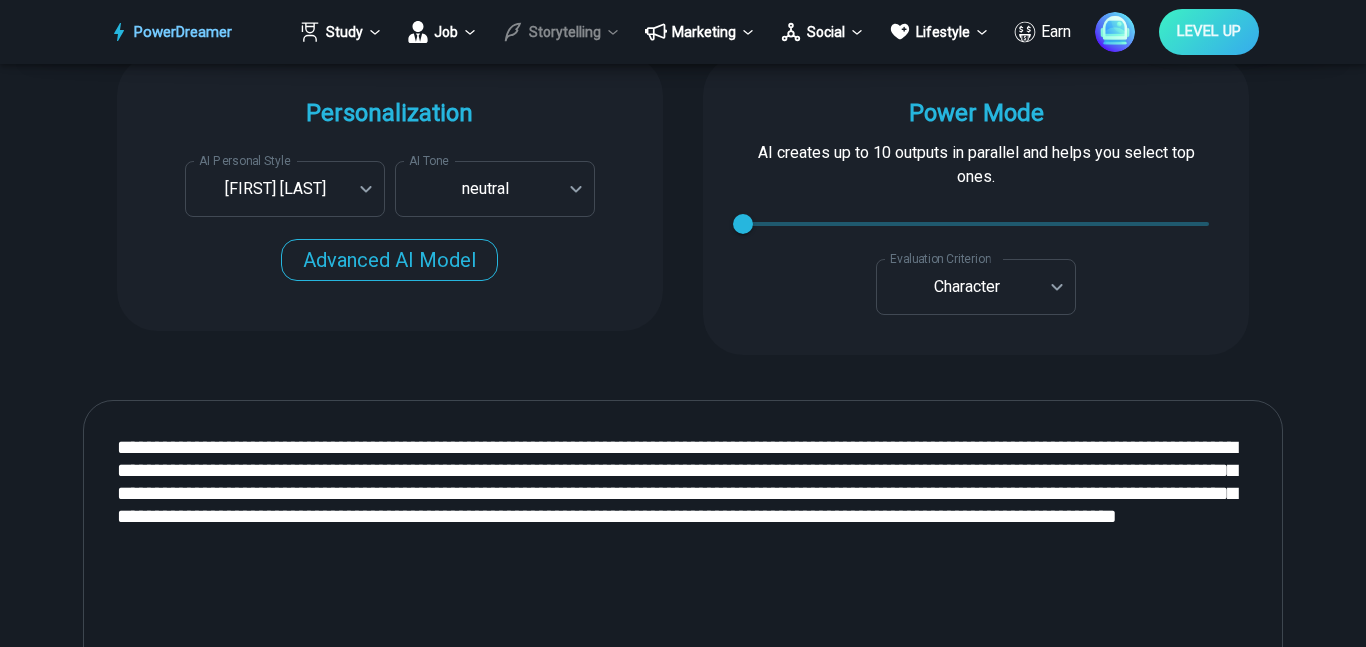 click on "Storytelling" at bounding box center (561, 32) 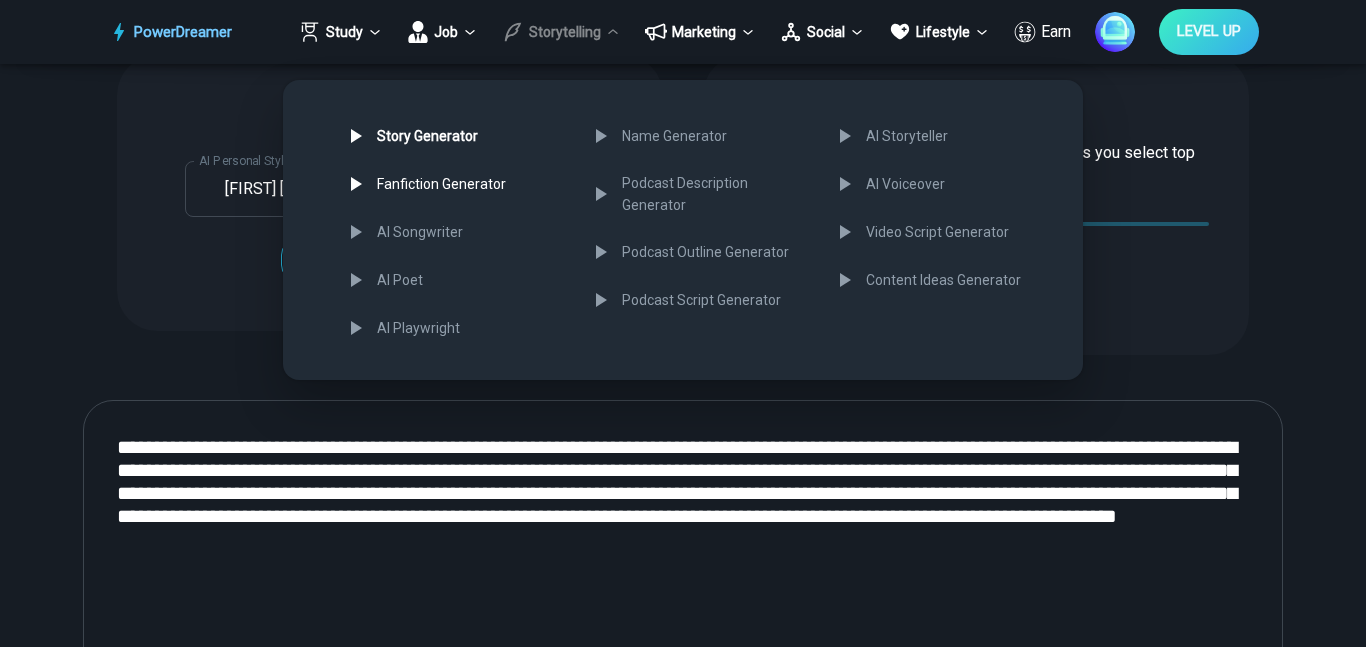 click on "Fanfiction Generator" at bounding box center (453, 184) 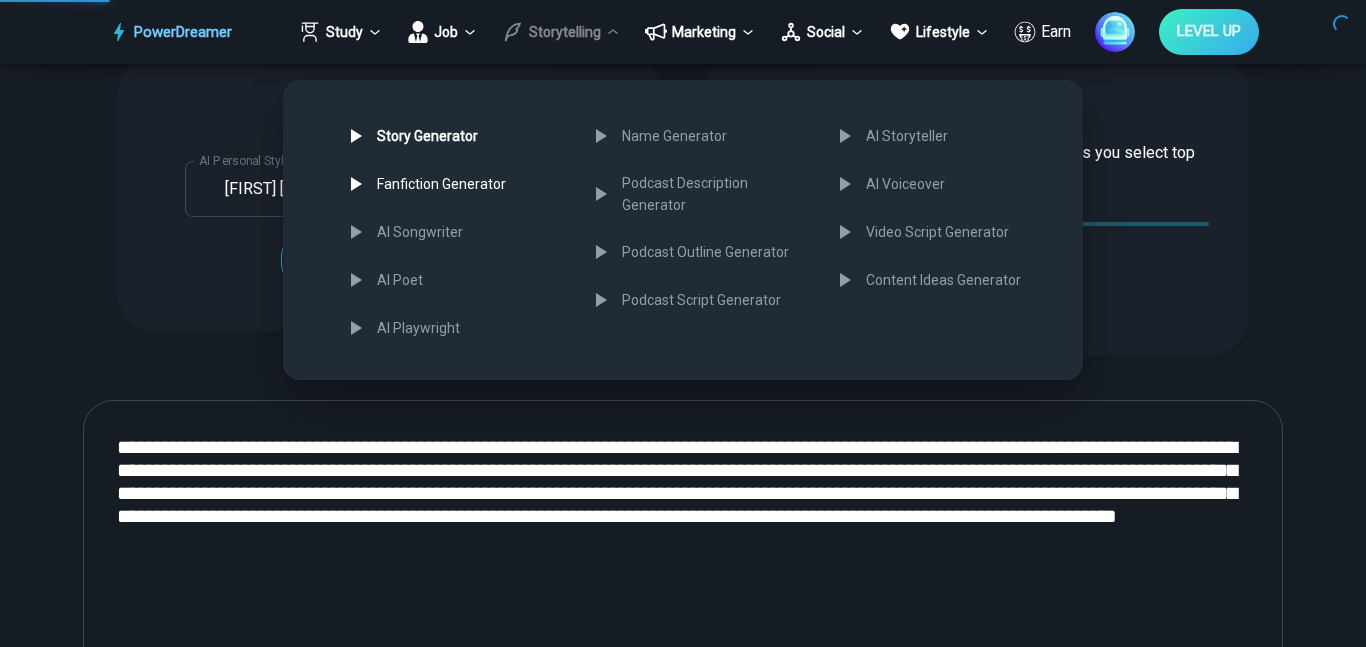 scroll, scrollTop: 0, scrollLeft: 0, axis: both 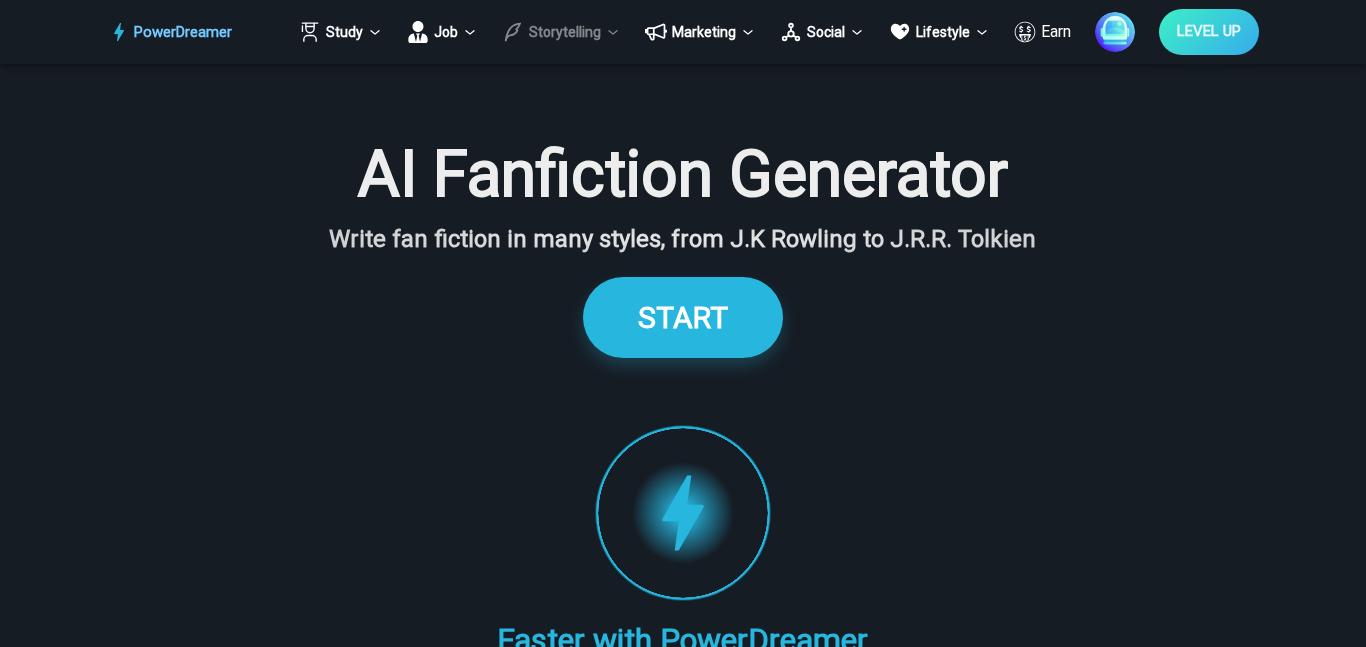 click 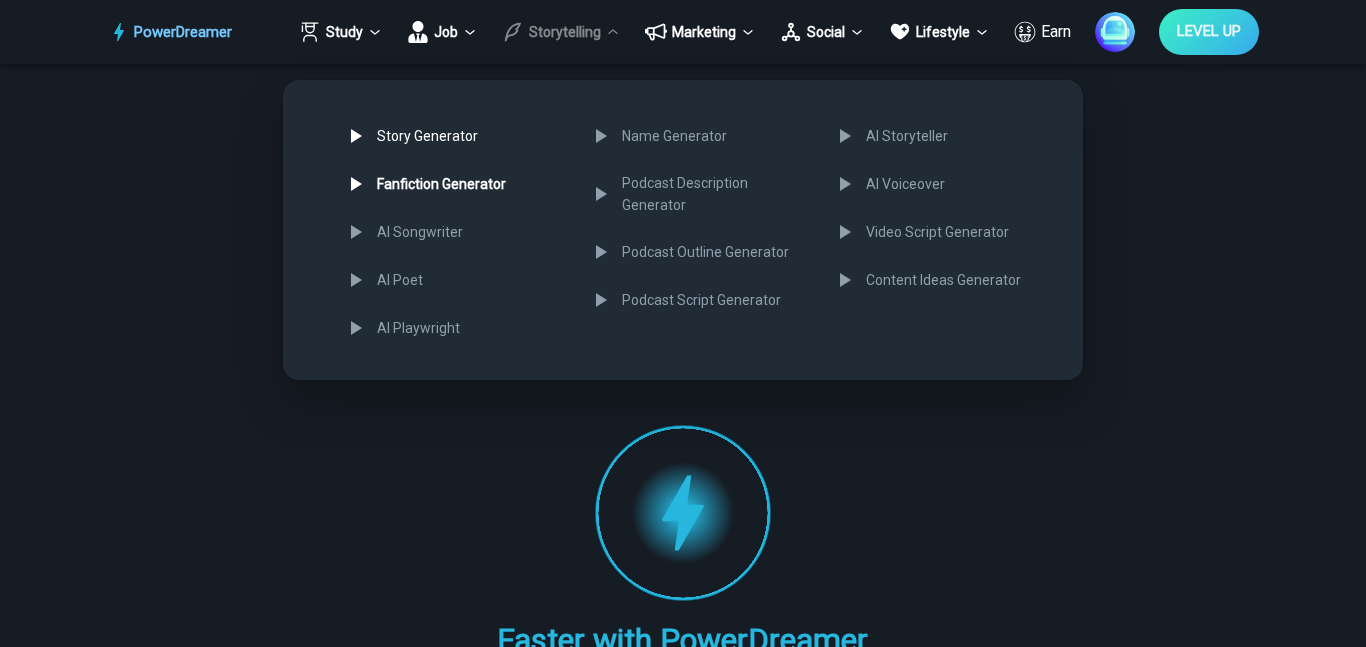 click 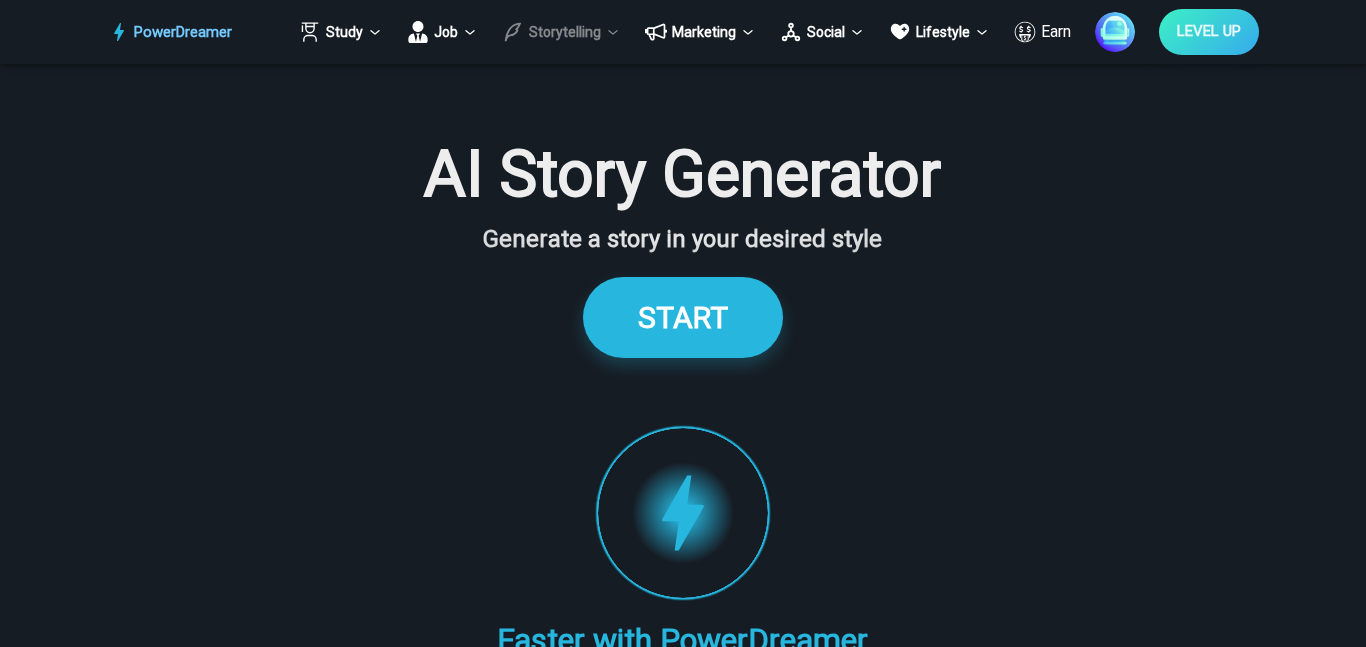 click on "Storytelling" at bounding box center [561, 32] 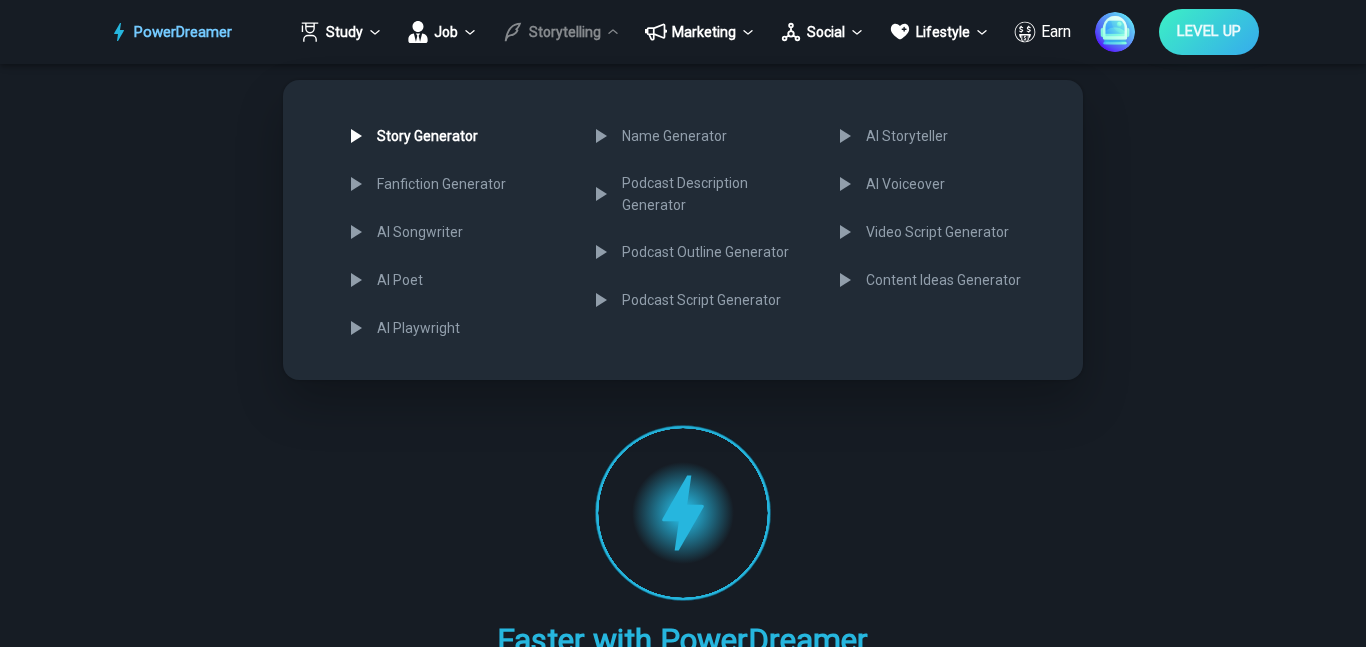 click 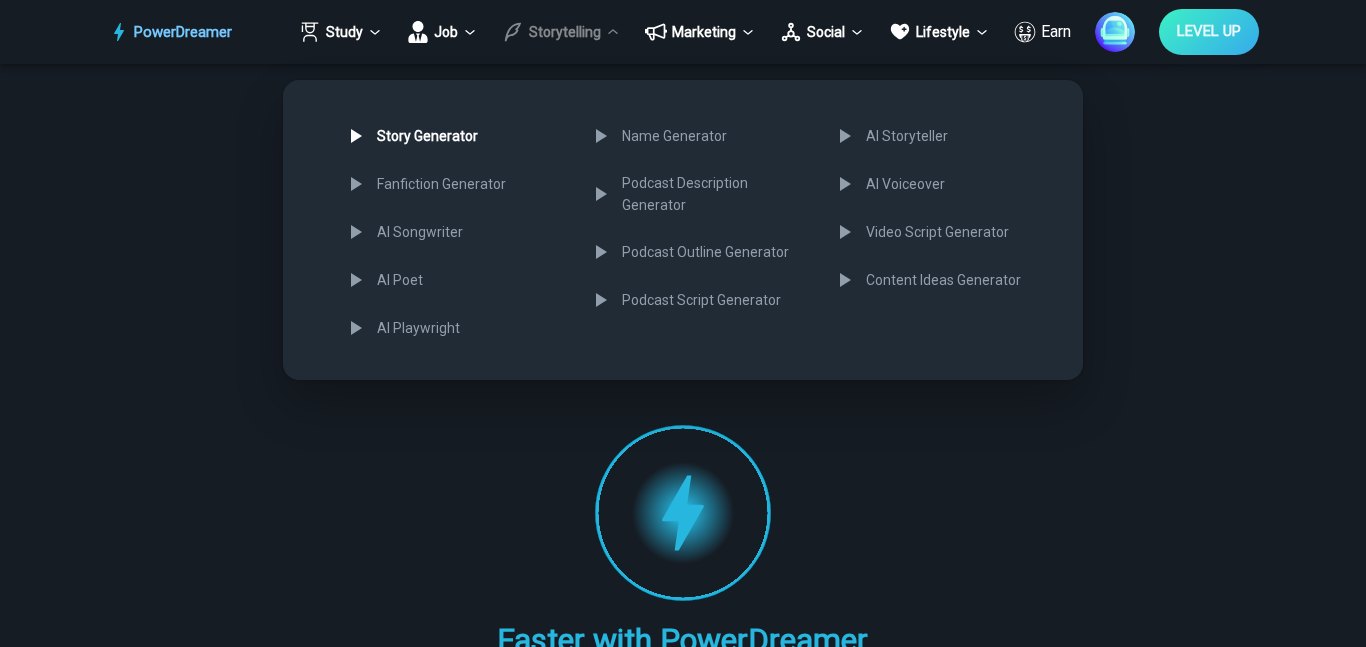 click at bounding box center (683, 323) 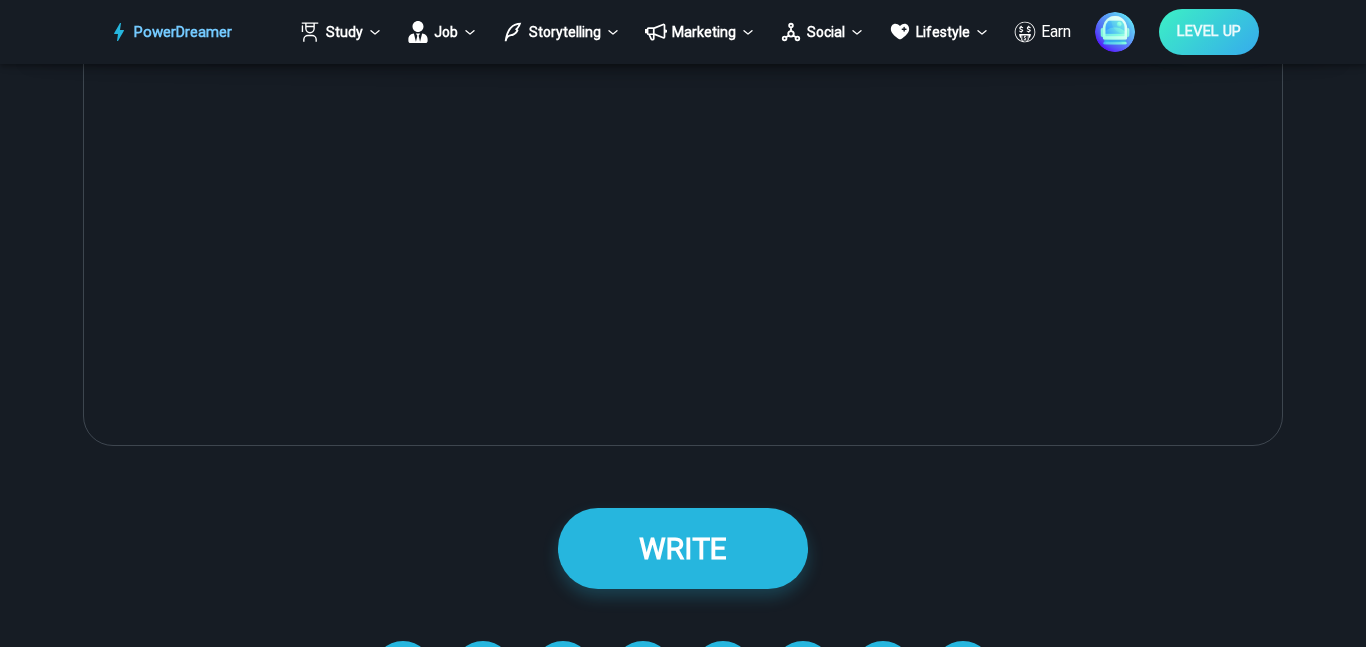 scroll, scrollTop: 2447, scrollLeft: 0, axis: vertical 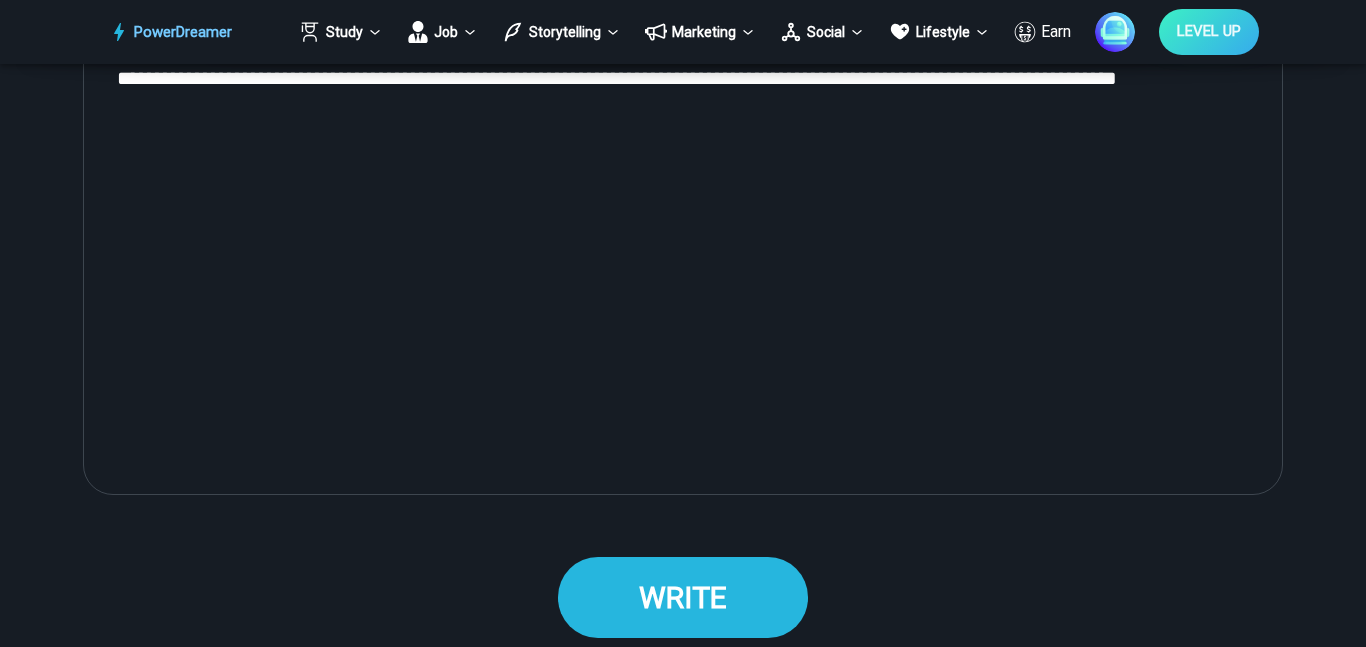 click on "WRITE" at bounding box center (683, 597) 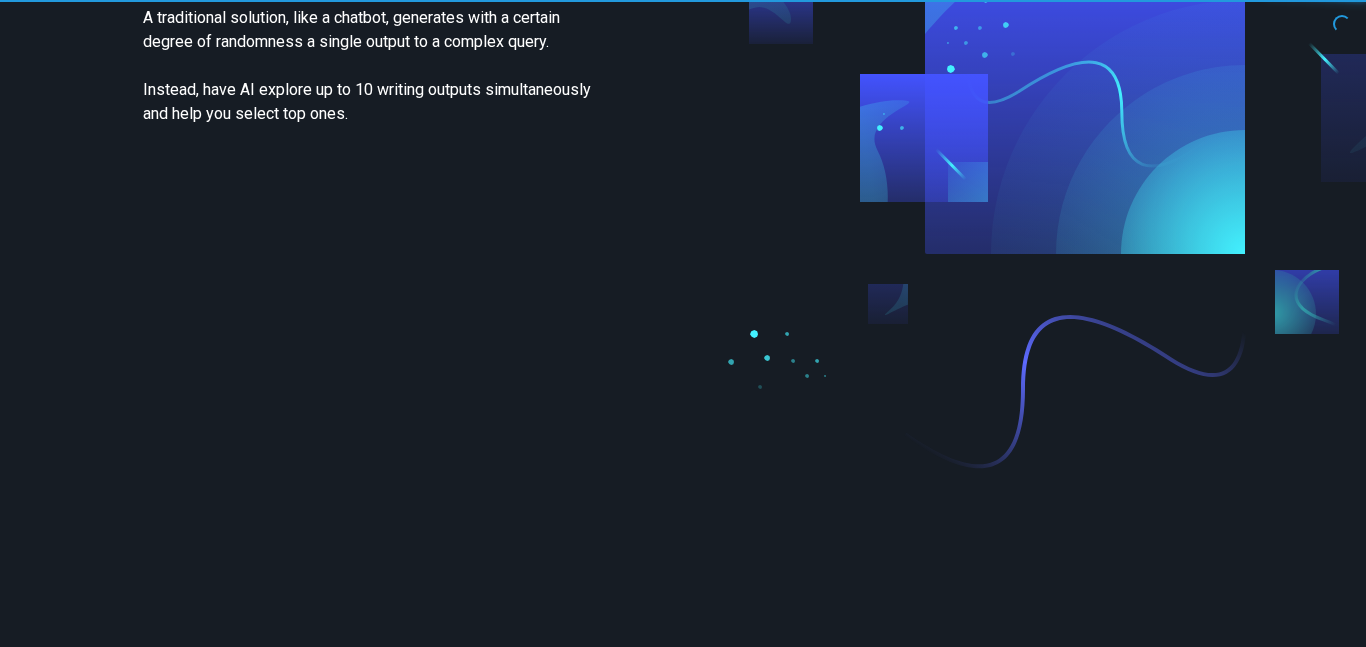 scroll, scrollTop: 0, scrollLeft: 0, axis: both 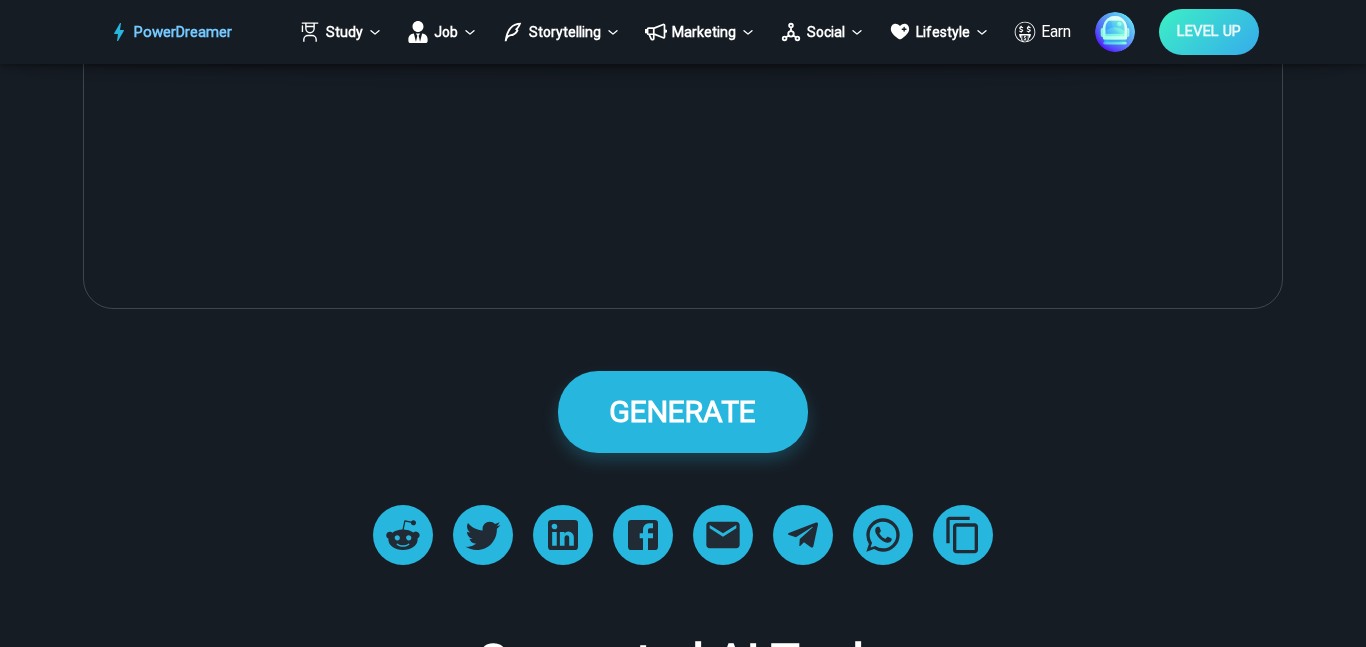 drag, startPoint x: 120, startPoint y: 344, endPoint x: 807, endPoint y: 67, distance: 740.7415 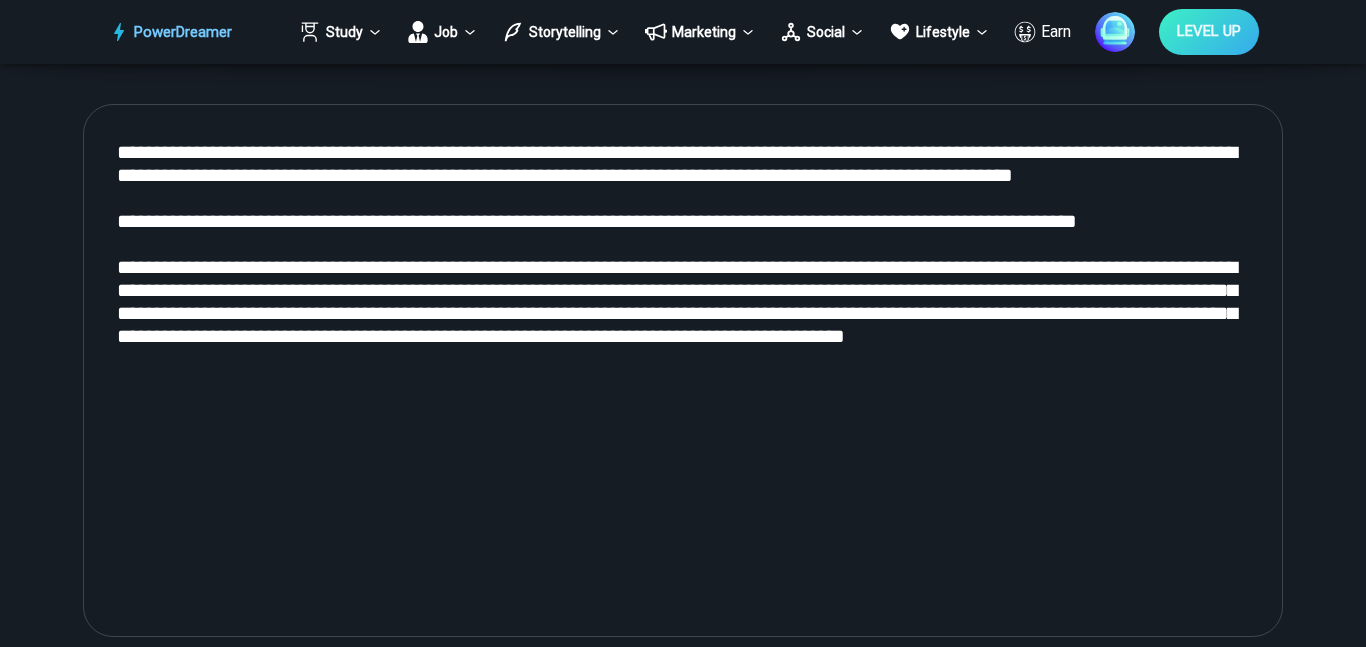 scroll, scrollTop: 867, scrollLeft: 0, axis: vertical 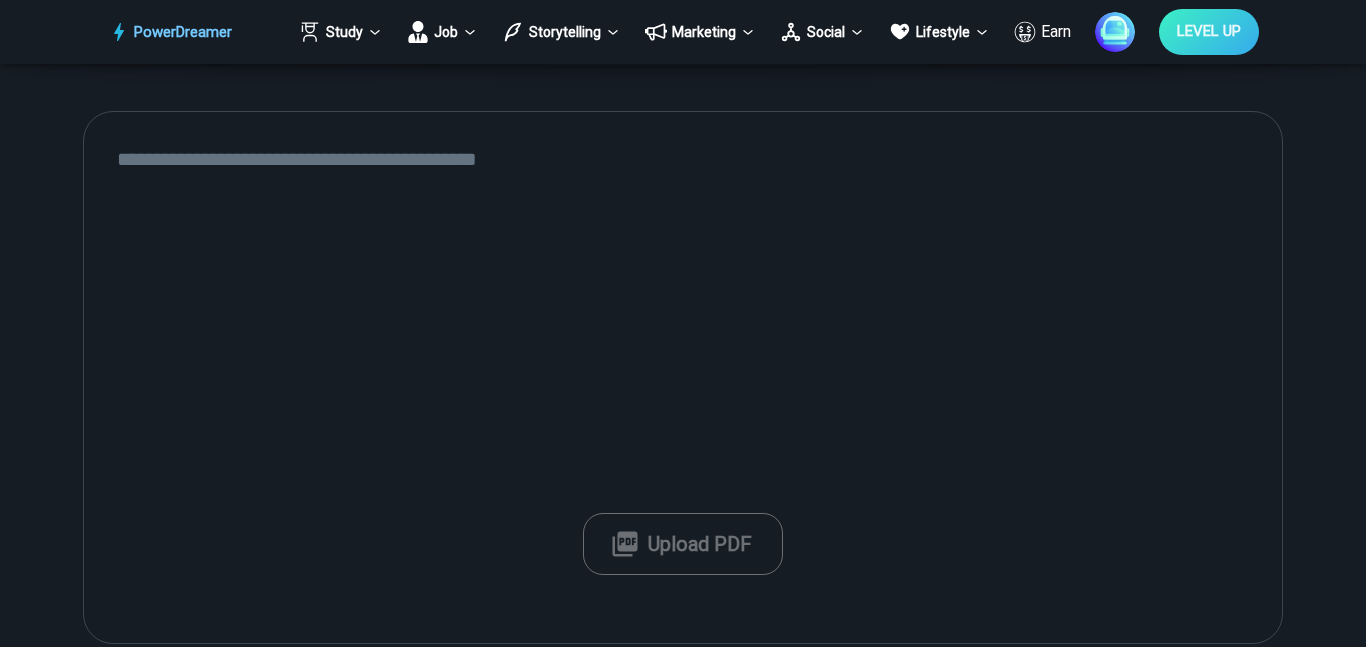 paste on "**********" 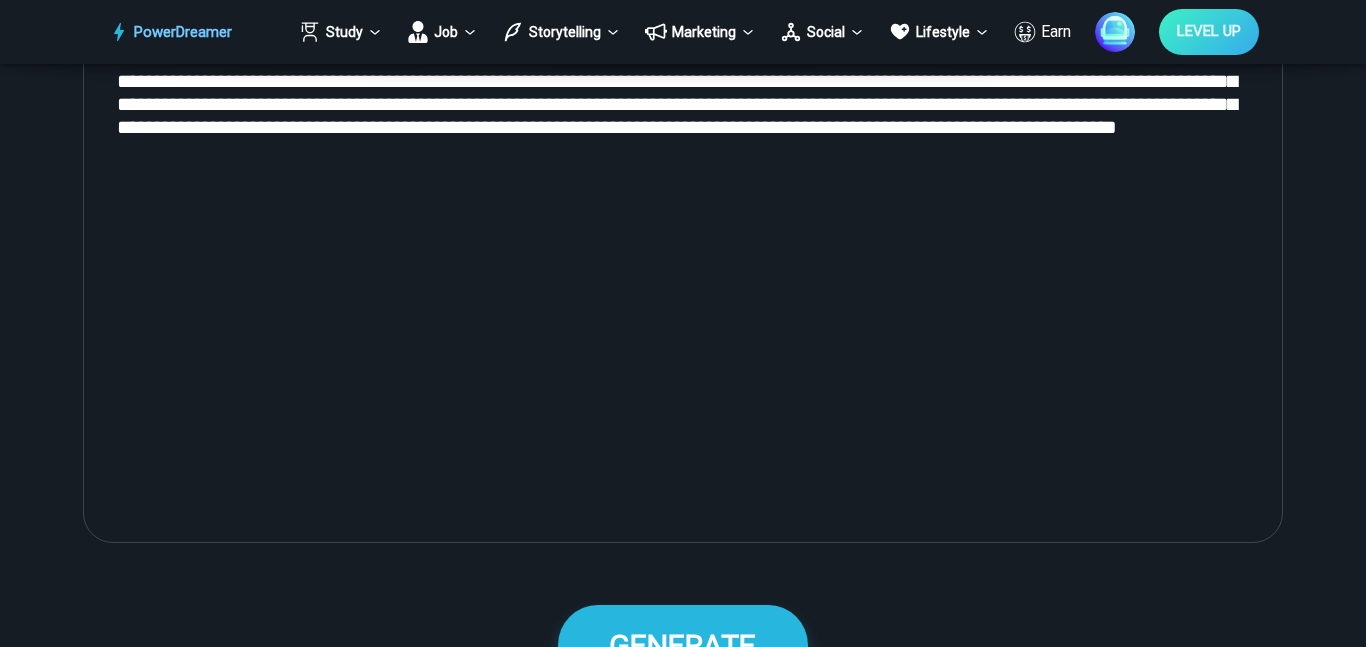 scroll, scrollTop: 1024, scrollLeft: 0, axis: vertical 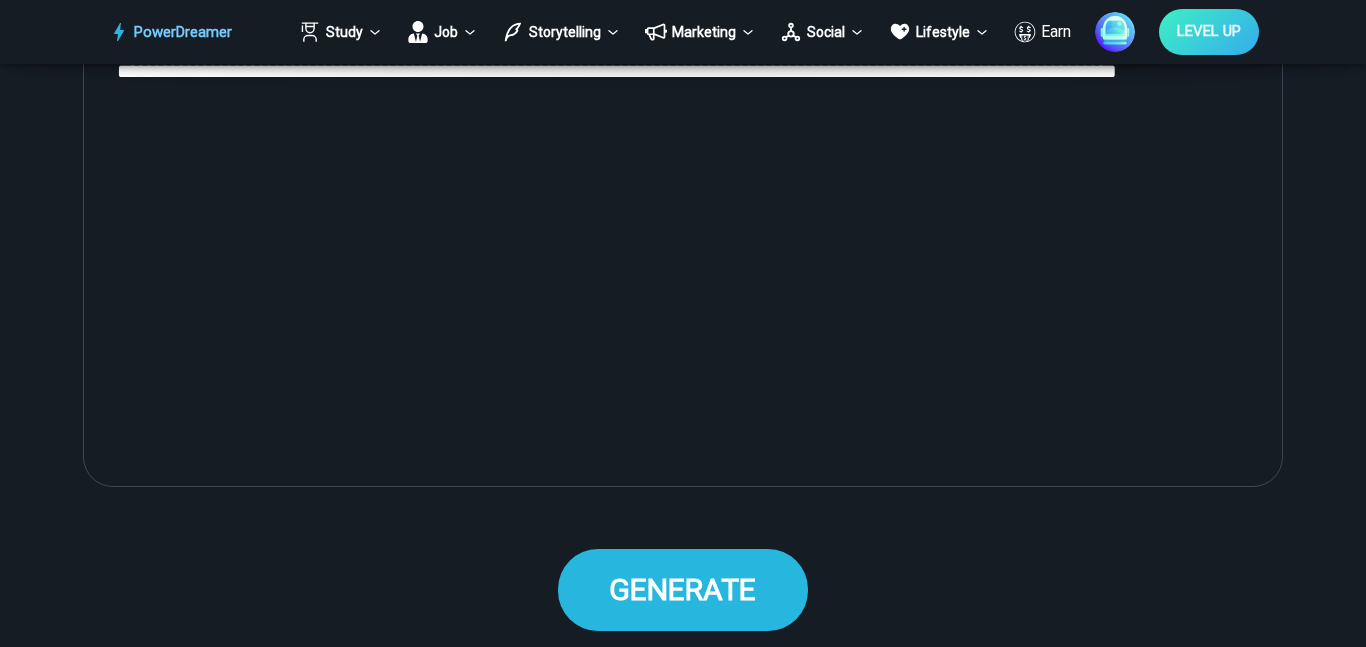 click on "GENERATE" at bounding box center (683, 589) 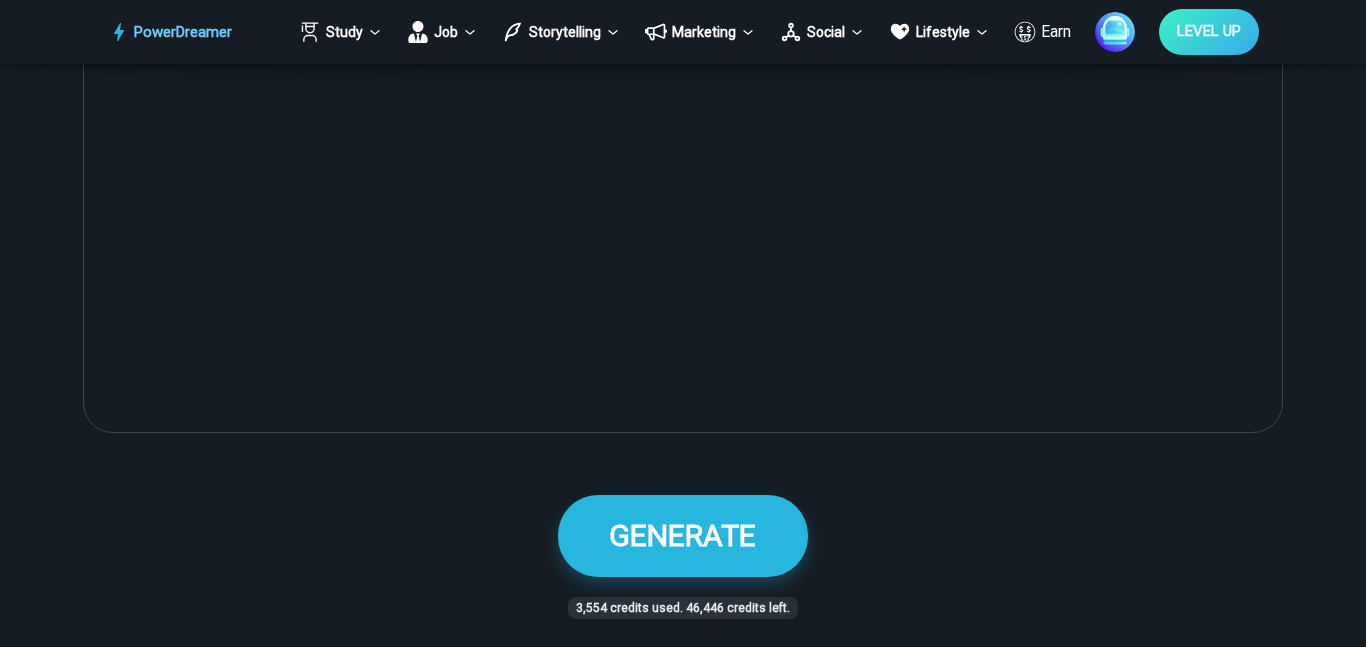 scroll, scrollTop: 818, scrollLeft: 0, axis: vertical 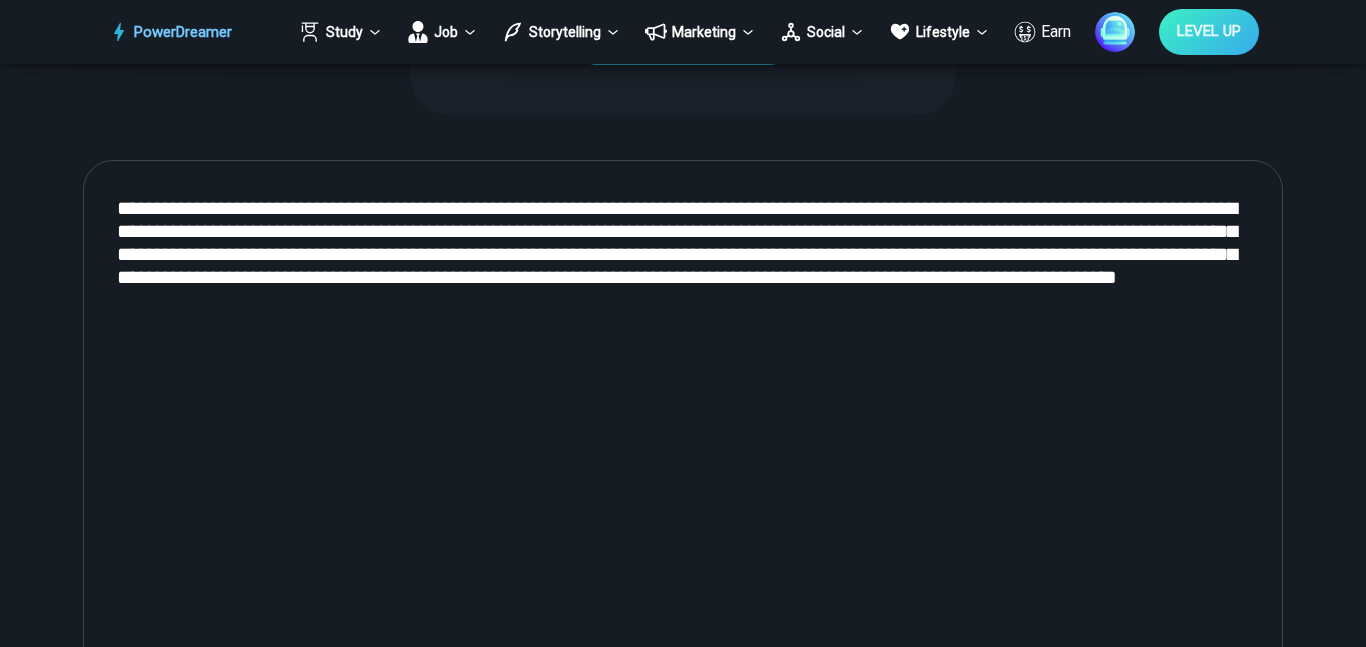 drag, startPoint x: 125, startPoint y: 203, endPoint x: 694, endPoint y: 484, distance: 634.6038 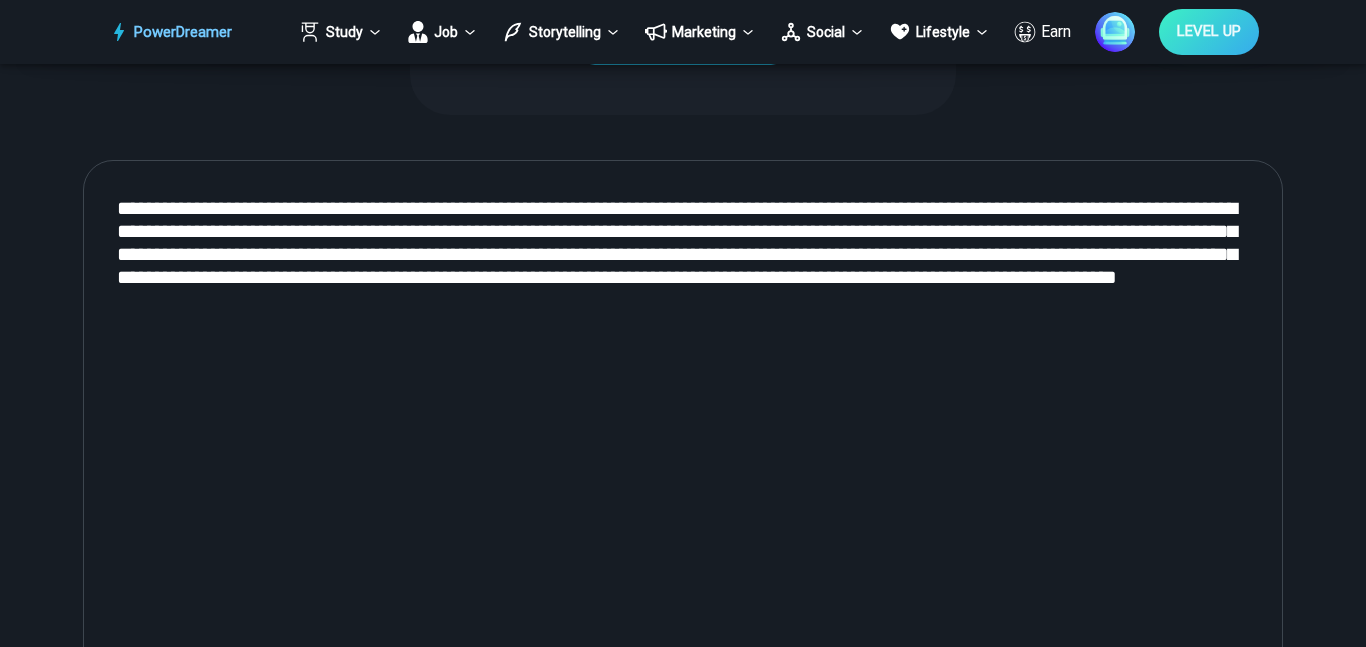 click on "**********" at bounding box center [683, 427] 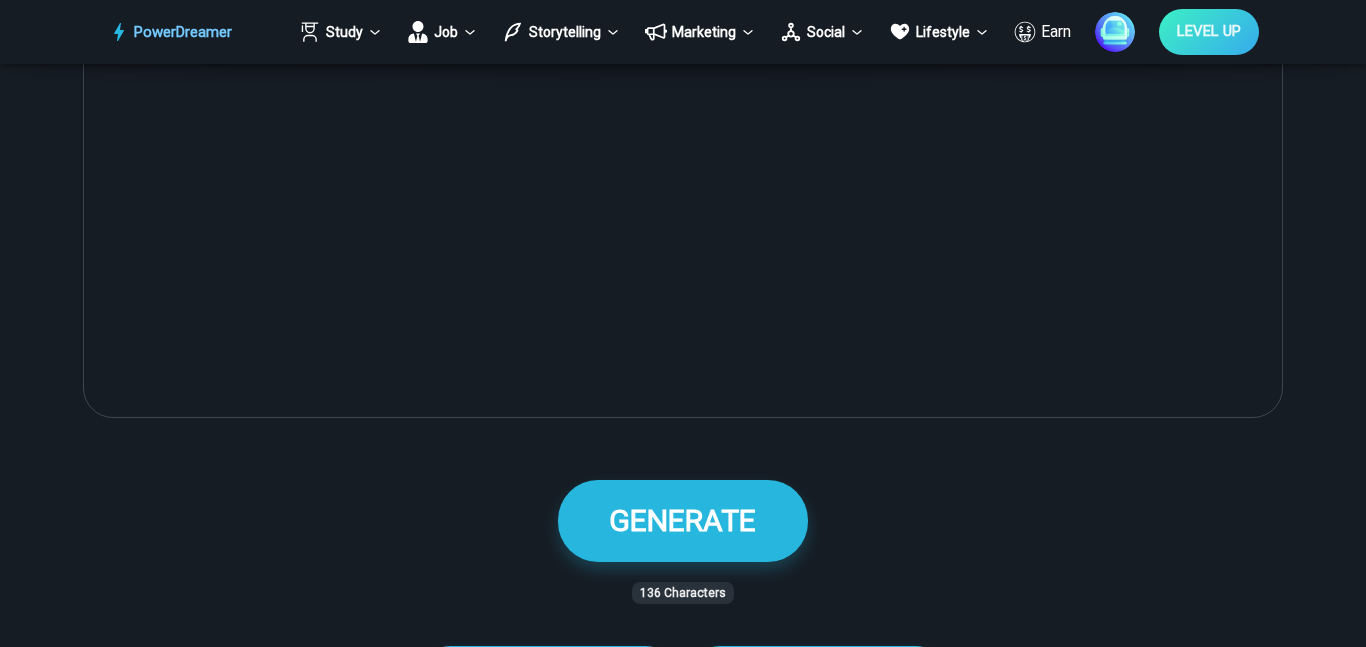 scroll, scrollTop: 1102, scrollLeft: 0, axis: vertical 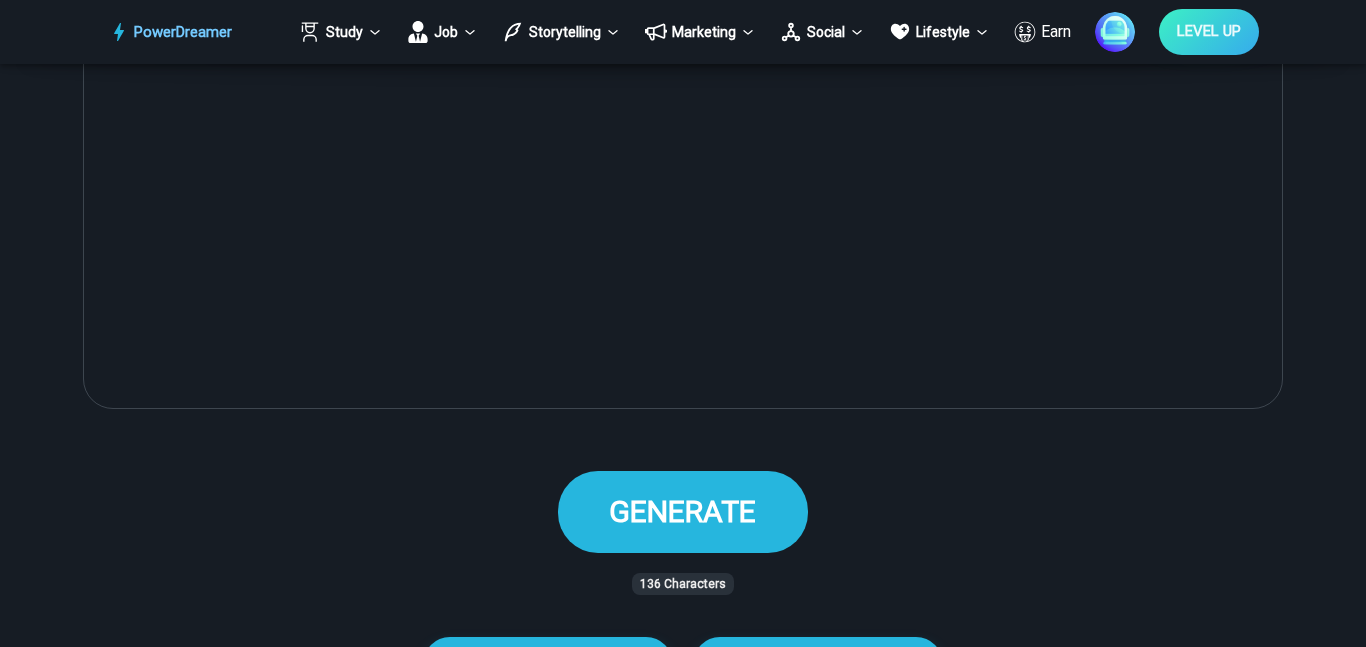 click on "GENERATE" at bounding box center (682, 511) 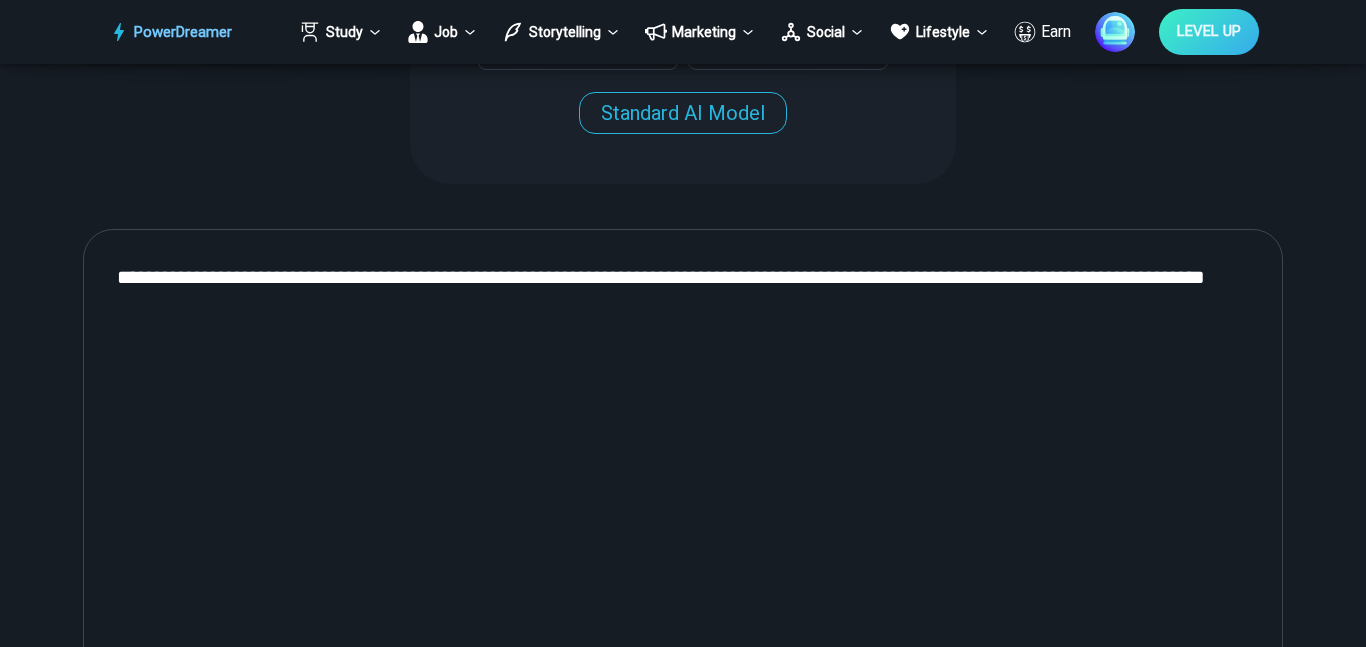 scroll, scrollTop: 751, scrollLeft: 0, axis: vertical 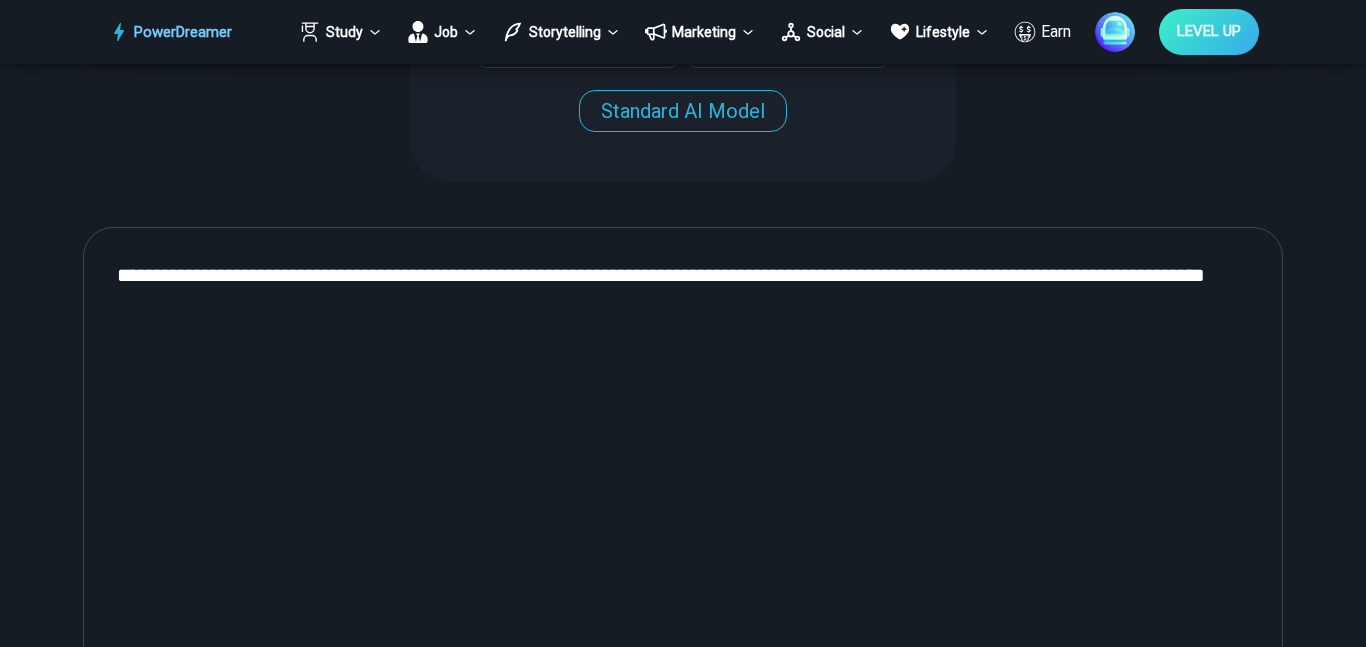 drag, startPoint x: 126, startPoint y: 273, endPoint x: 619, endPoint y: 374, distance: 503.2395 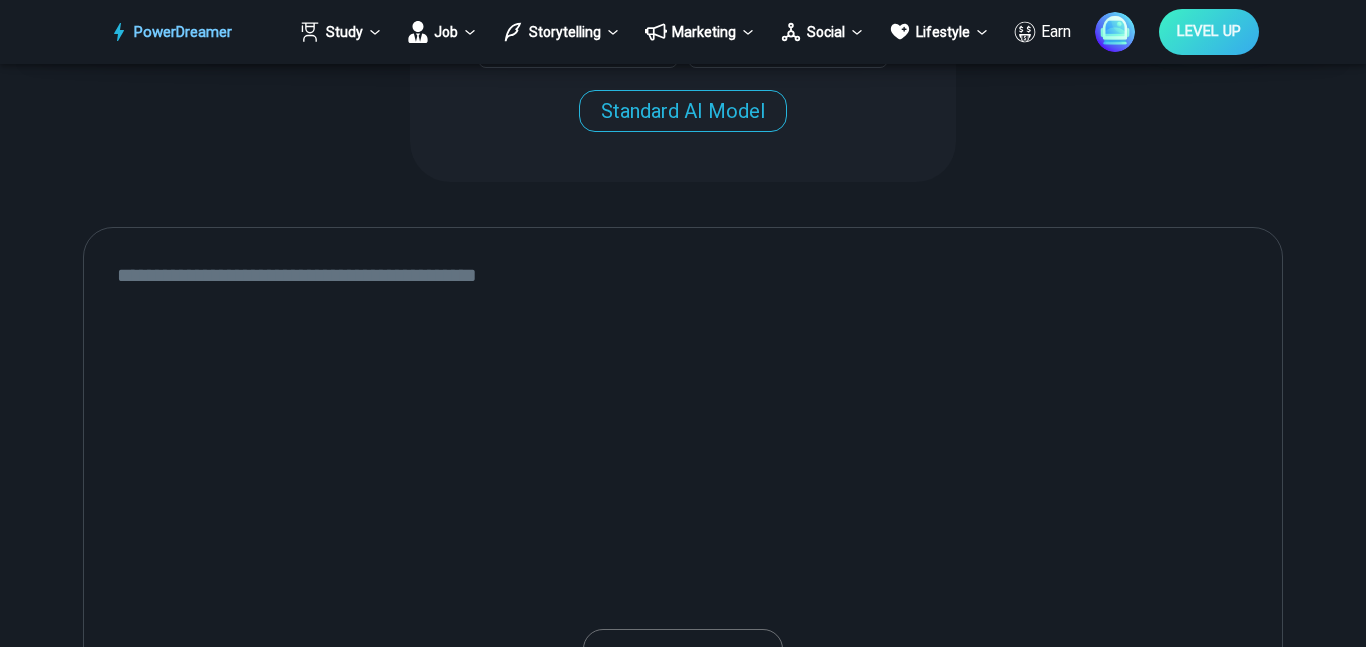 paste on "**********" 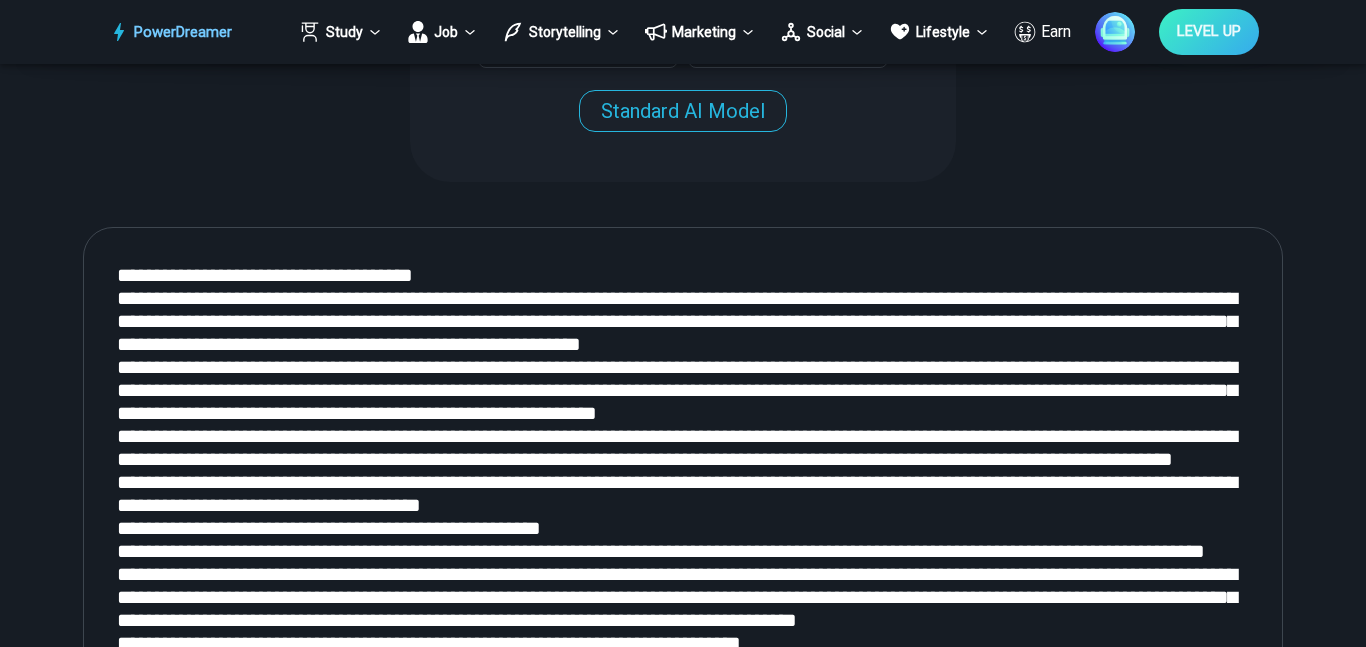 scroll, scrollTop: 848, scrollLeft: 0, axis: vertical 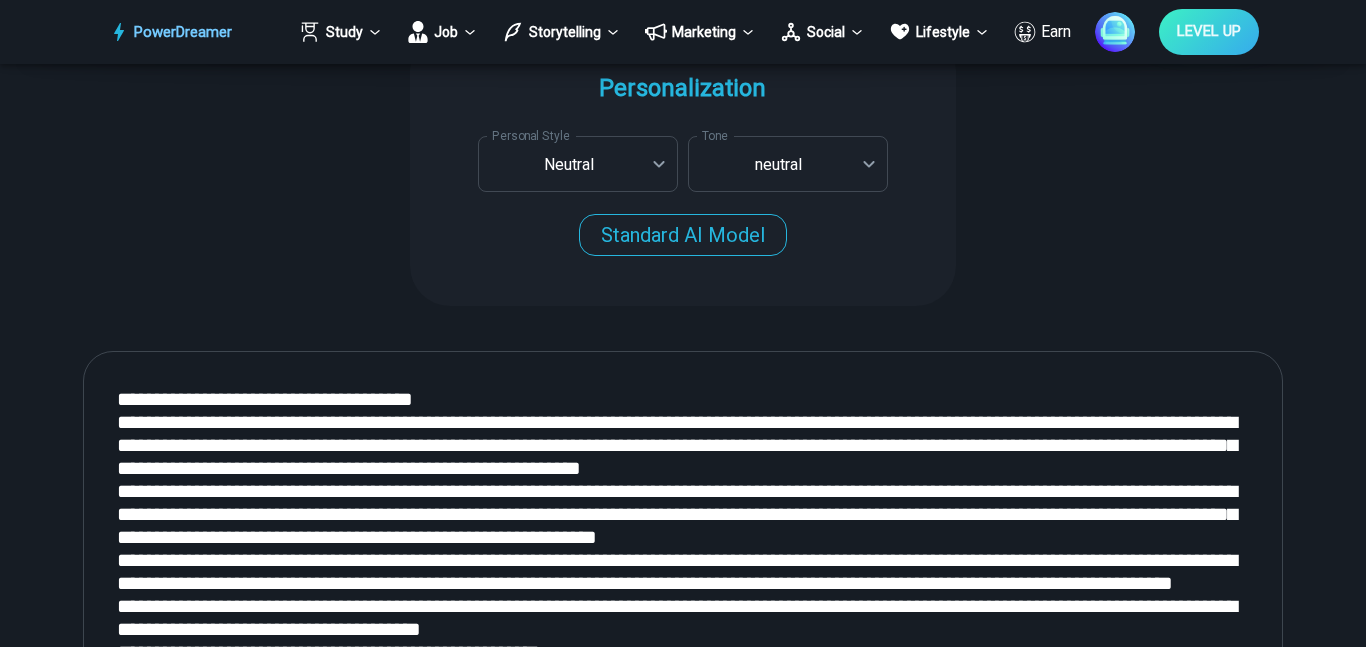 drag, startPoint x: 110, startPoint y: 401, endPoint x: 758, endPoint y: 646, distance: 692.7691 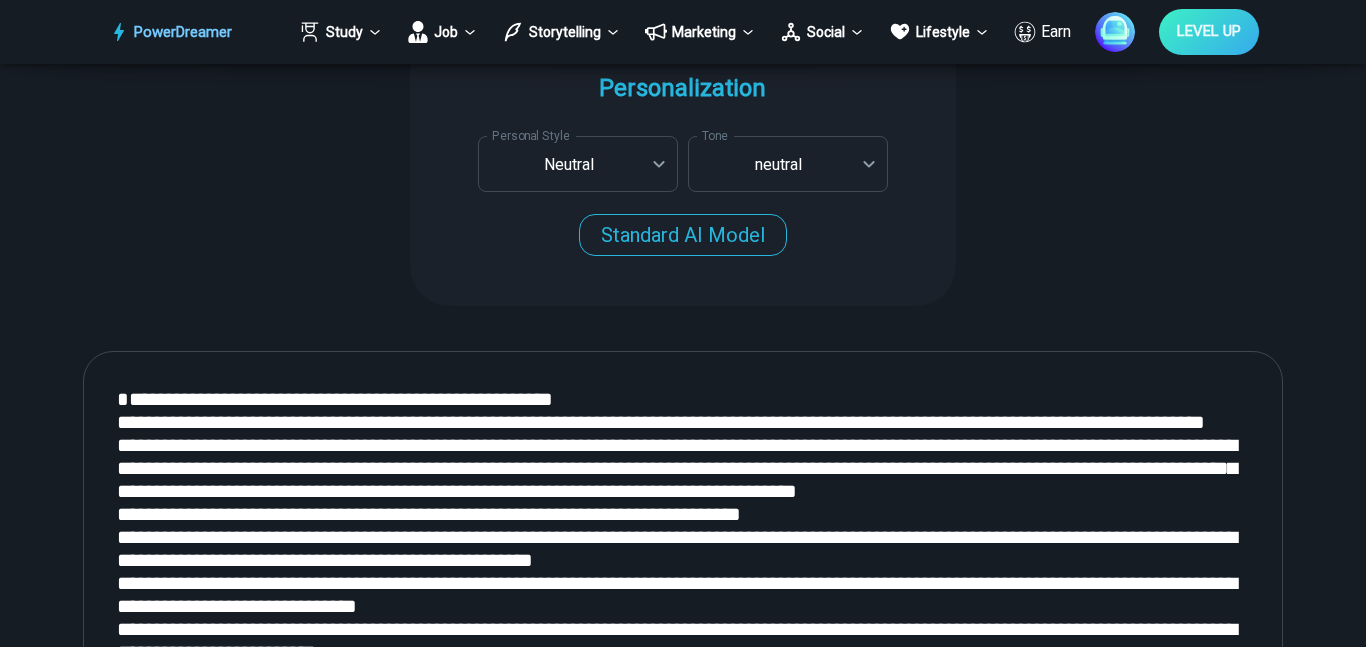 drag, startPoint x: 121, startPoint y: 425, endPoint x: 655, endPoint y: 646, distance: 577.92474 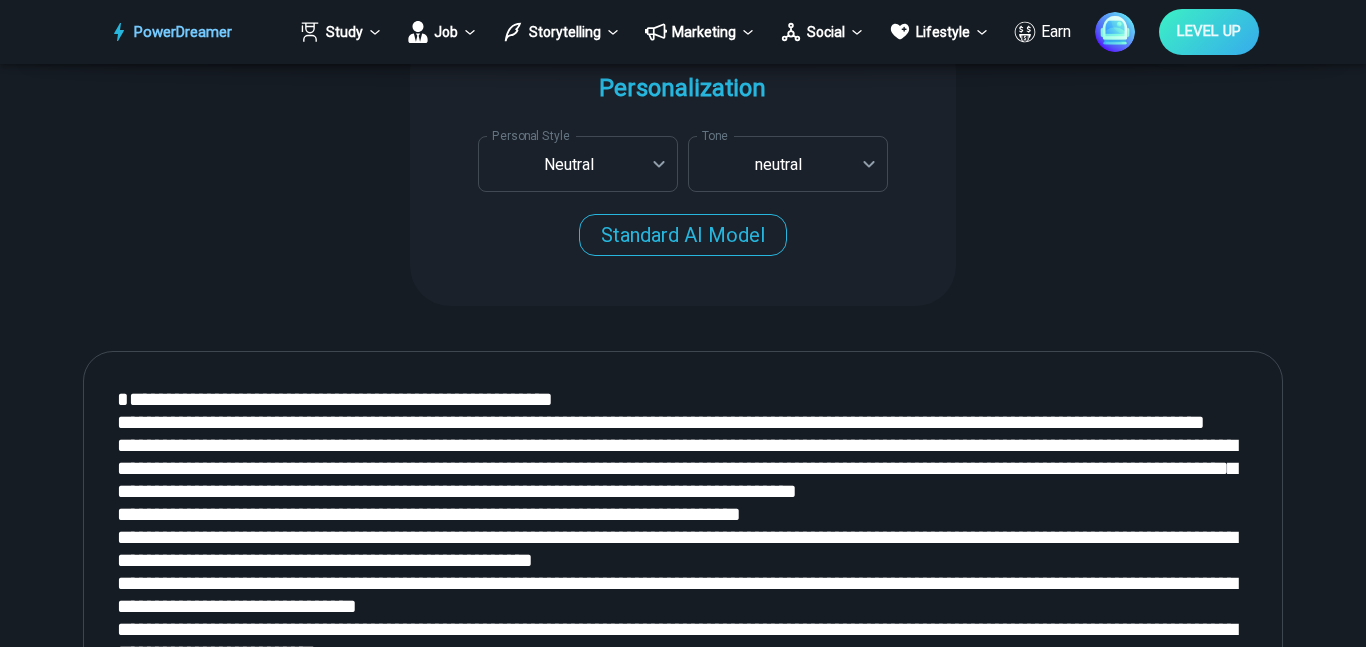 click at bounding box center (683, 618) 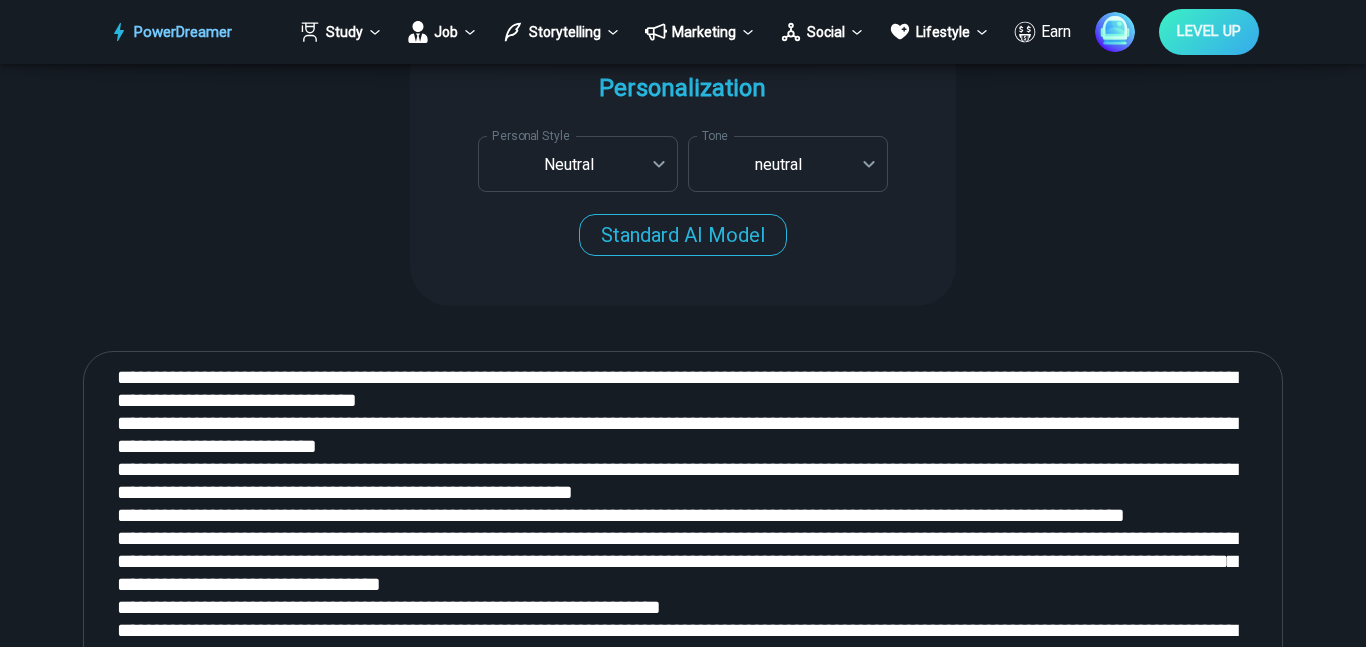 scroll, scrollTop: 213, scrollLeft: 0, axis: vertical 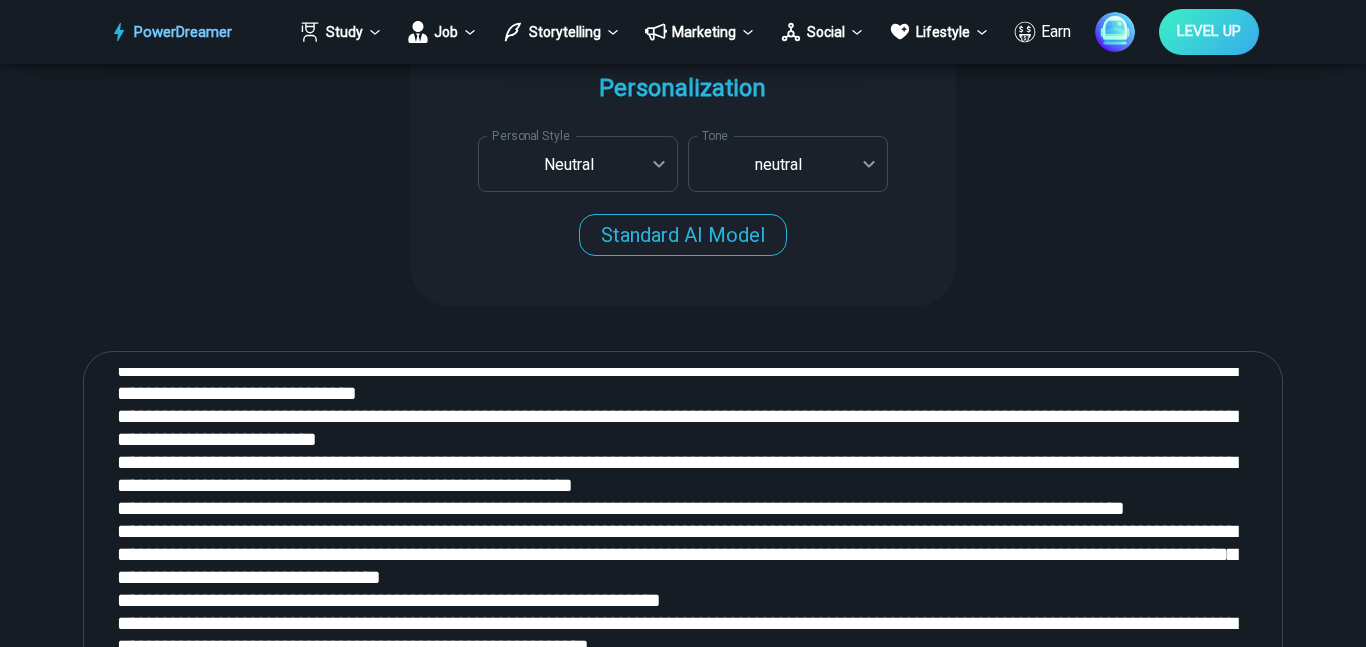 drag, startPoint x: 126, startPoint y: 453, endPoint x: 500, endPoint y: 570, distance: 391.87372 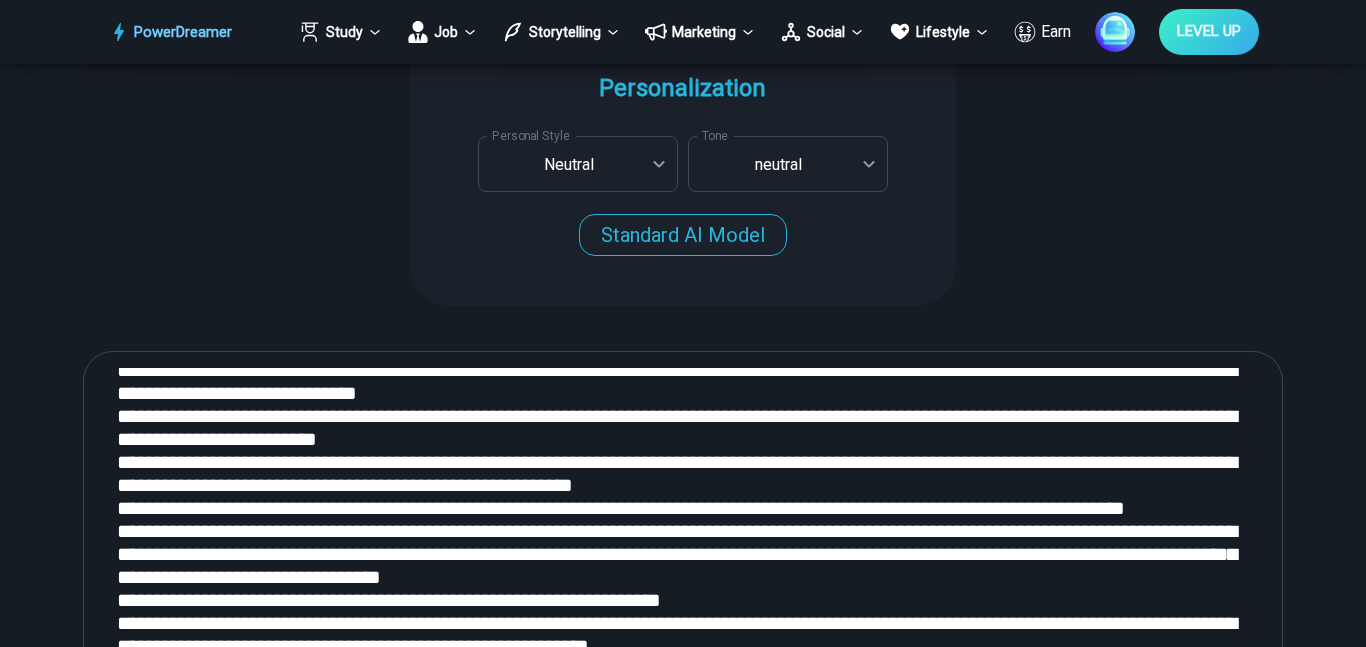 click at bounding box center [683, 618] 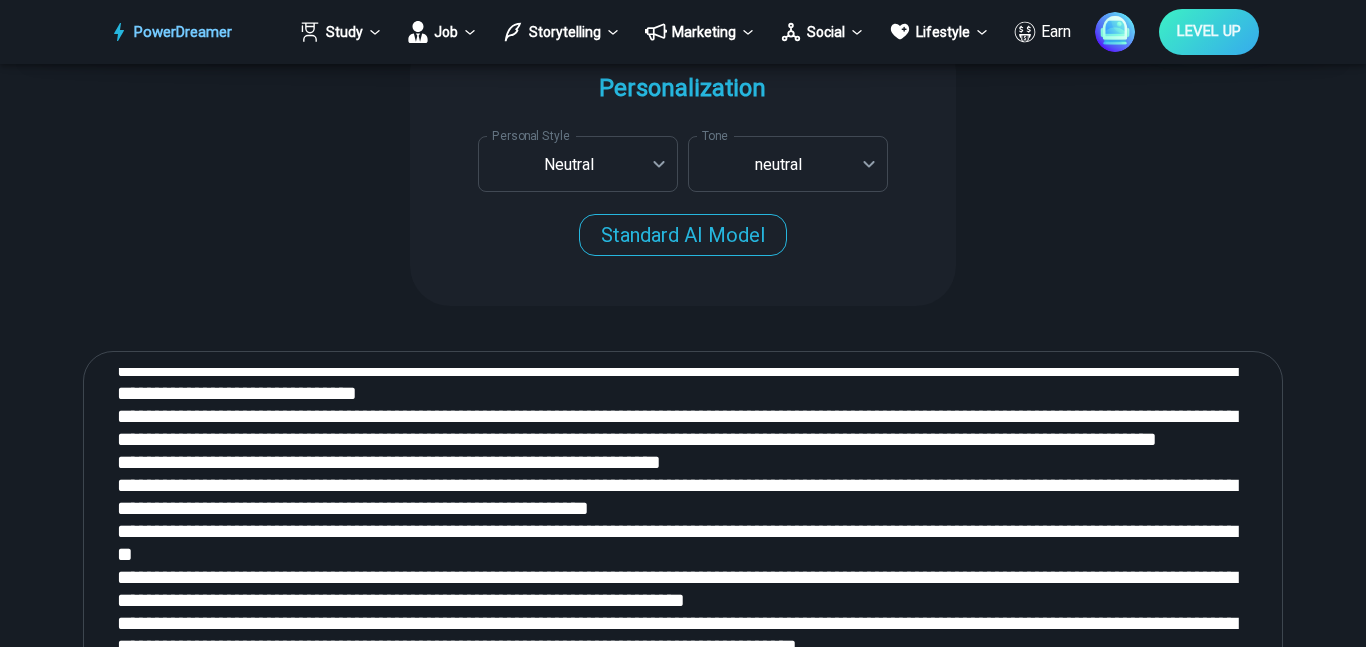 scroll, scrollTop: 0, scrollLeft: 0, axis: both 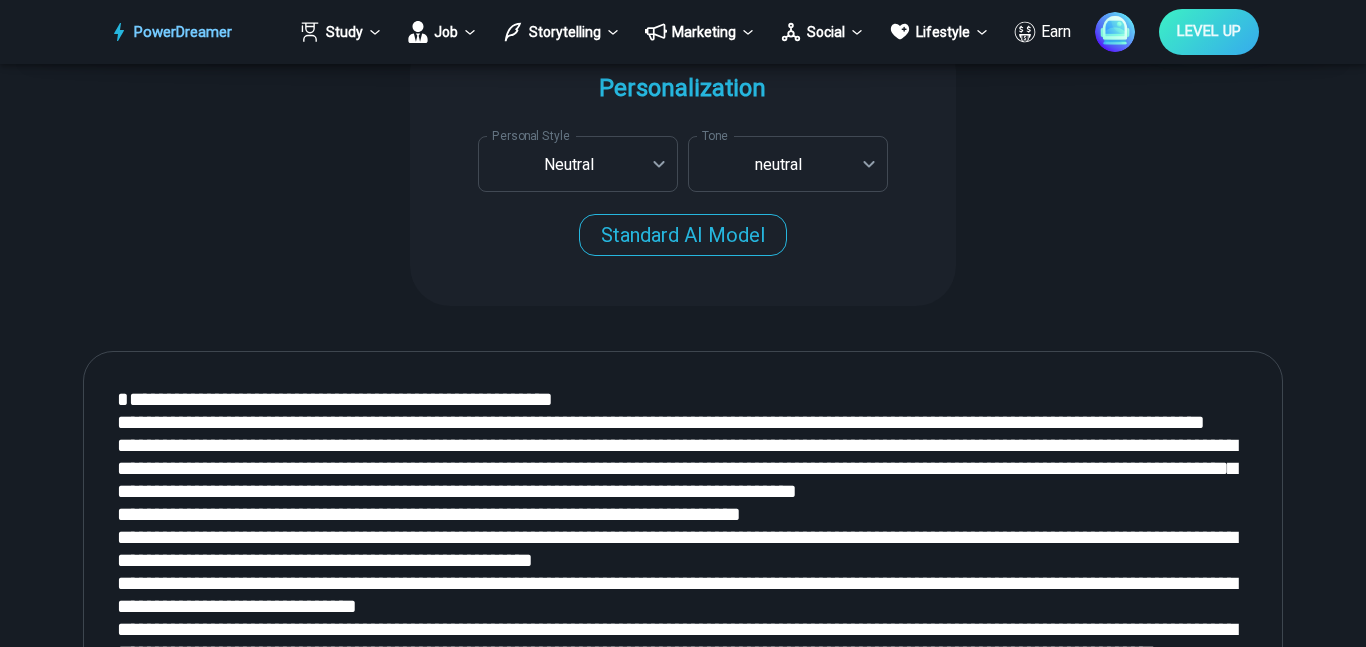drag, startPoint x: 123, startPoint y: 424, endPoint x: 353, endPoint y: 608, distance: 294.5437 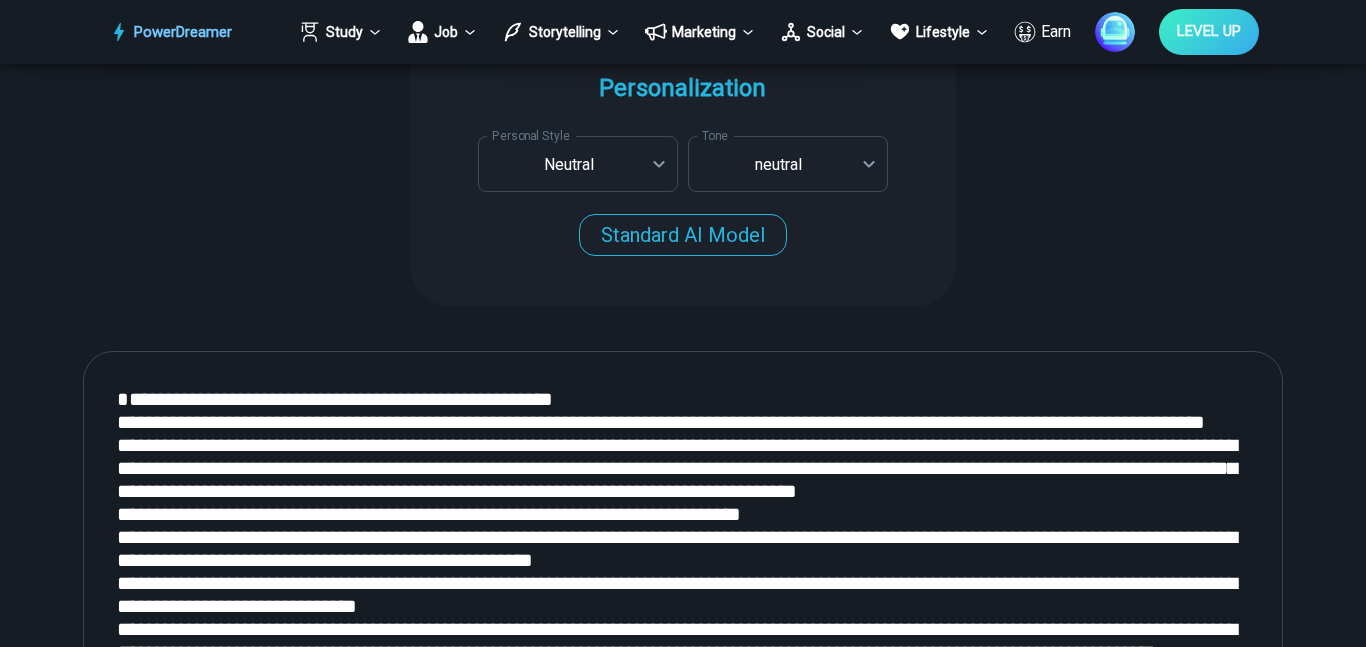 click at bounding box center (683, 618) 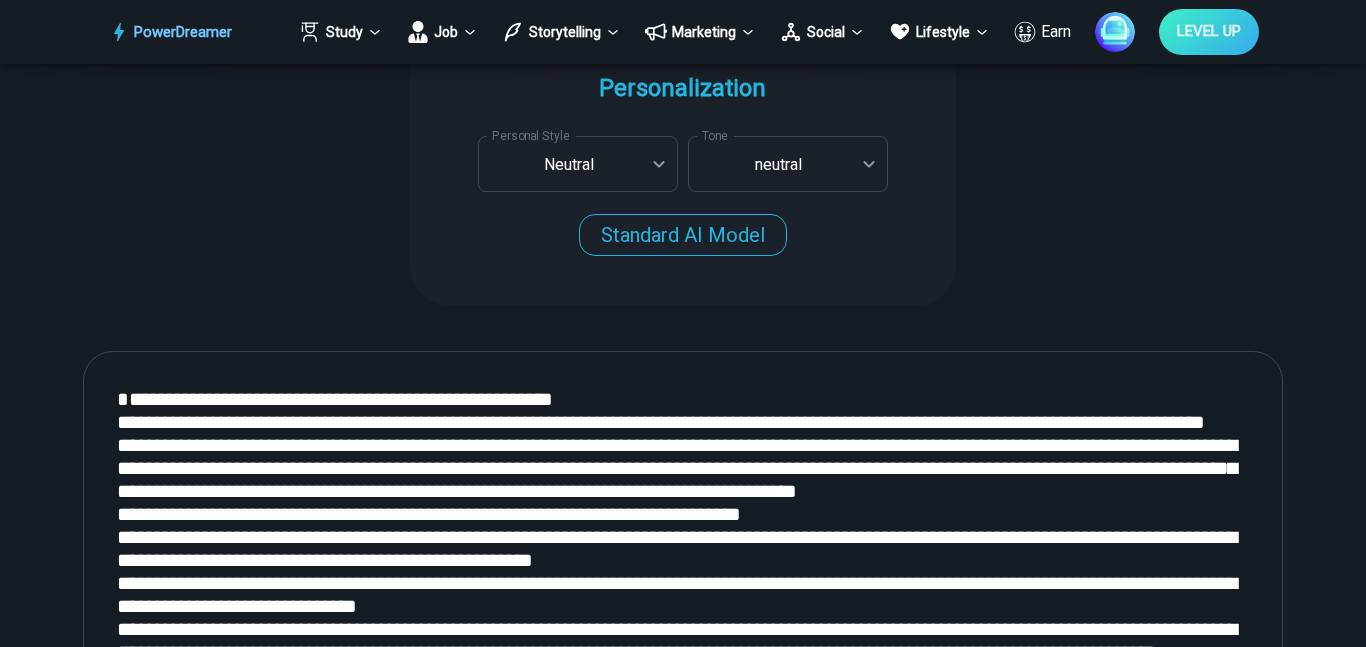 drag, startPoint x: 119, startPoint y: 407, endPoint x: 1280, endPoint y: 646, distance: 1185.3447 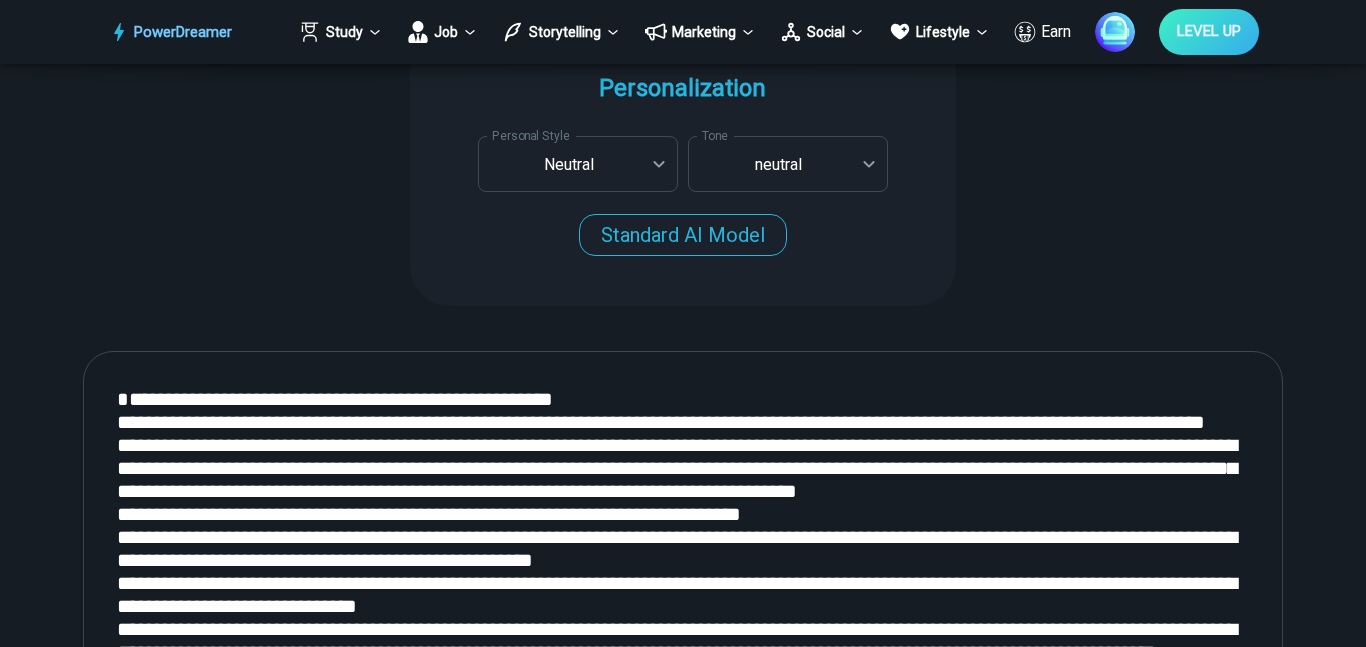 type on "**********" 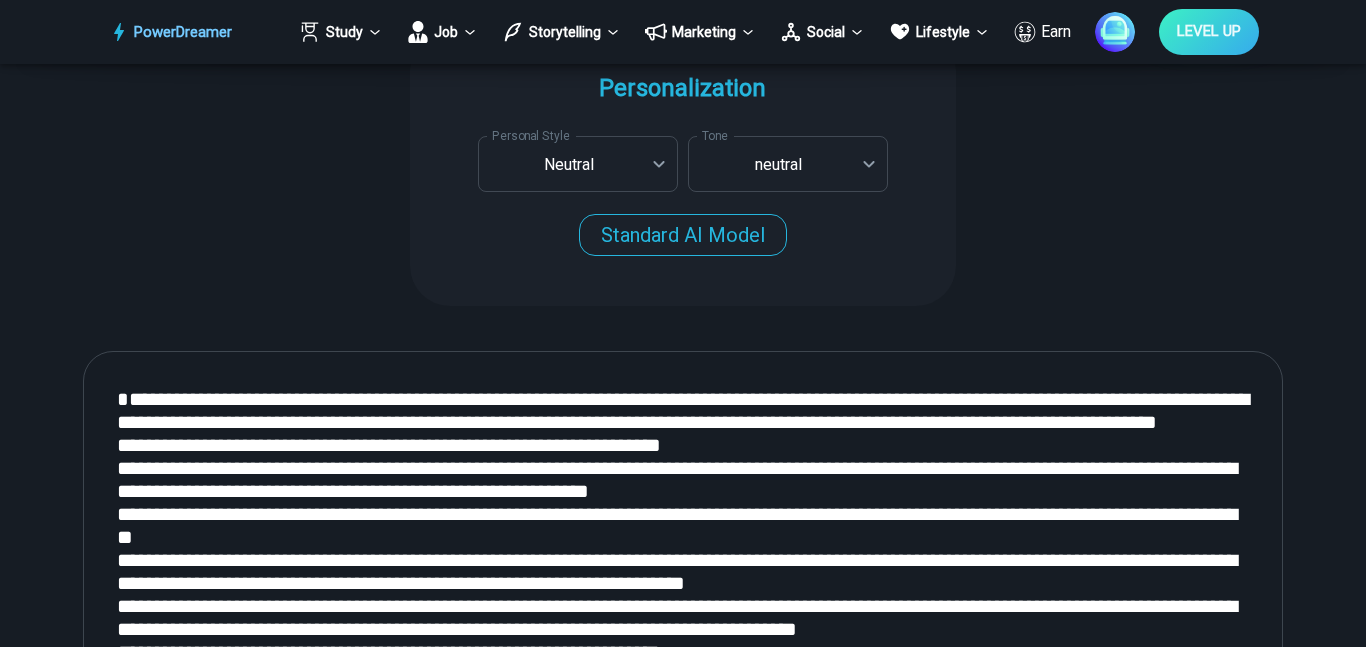 click at bounding box center [683, 618] 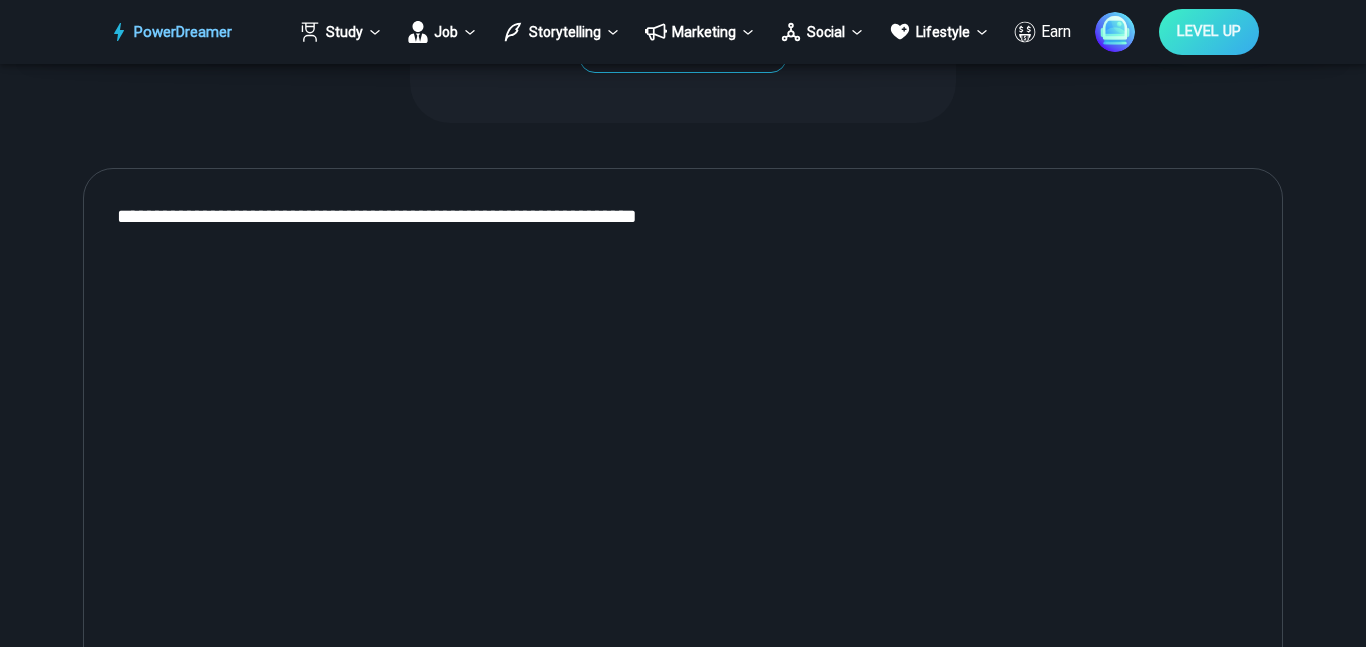 scroll, scrollTop: 800, scrollLeft: 0, axis: vertical 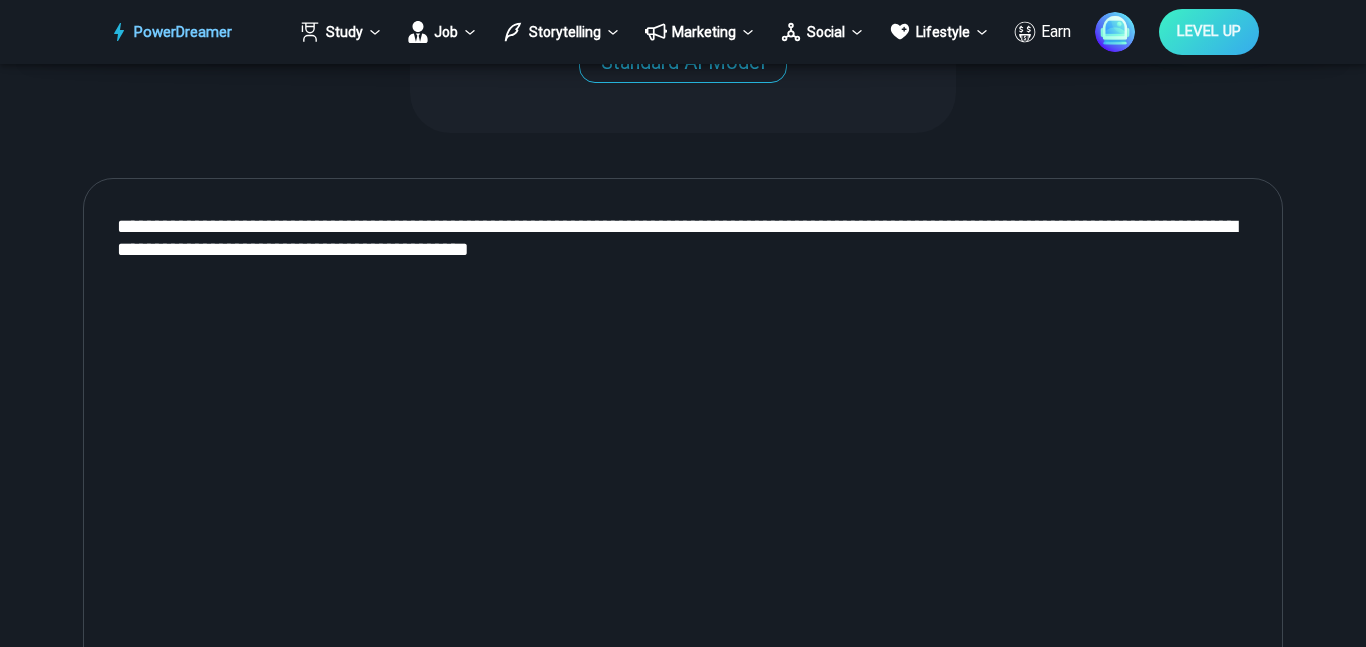 click on "**********" at bounding box center (683, 445) 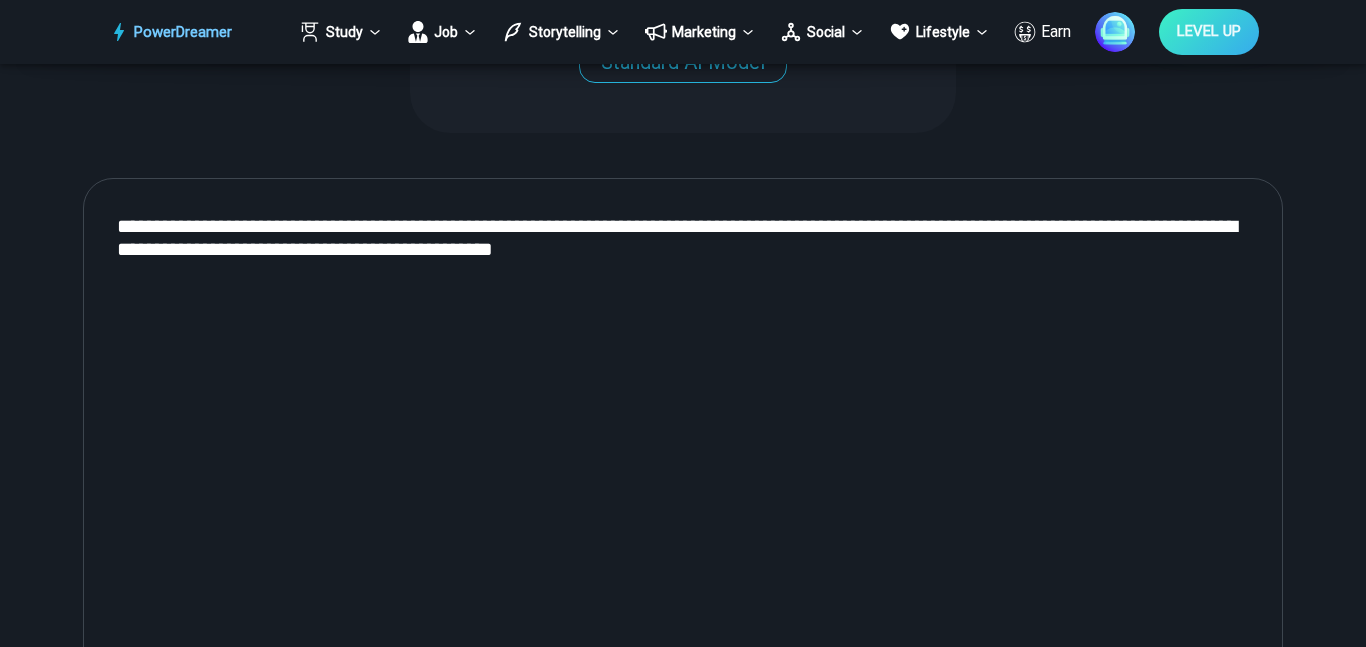 click on "**********" at bounding box center (683, 445) 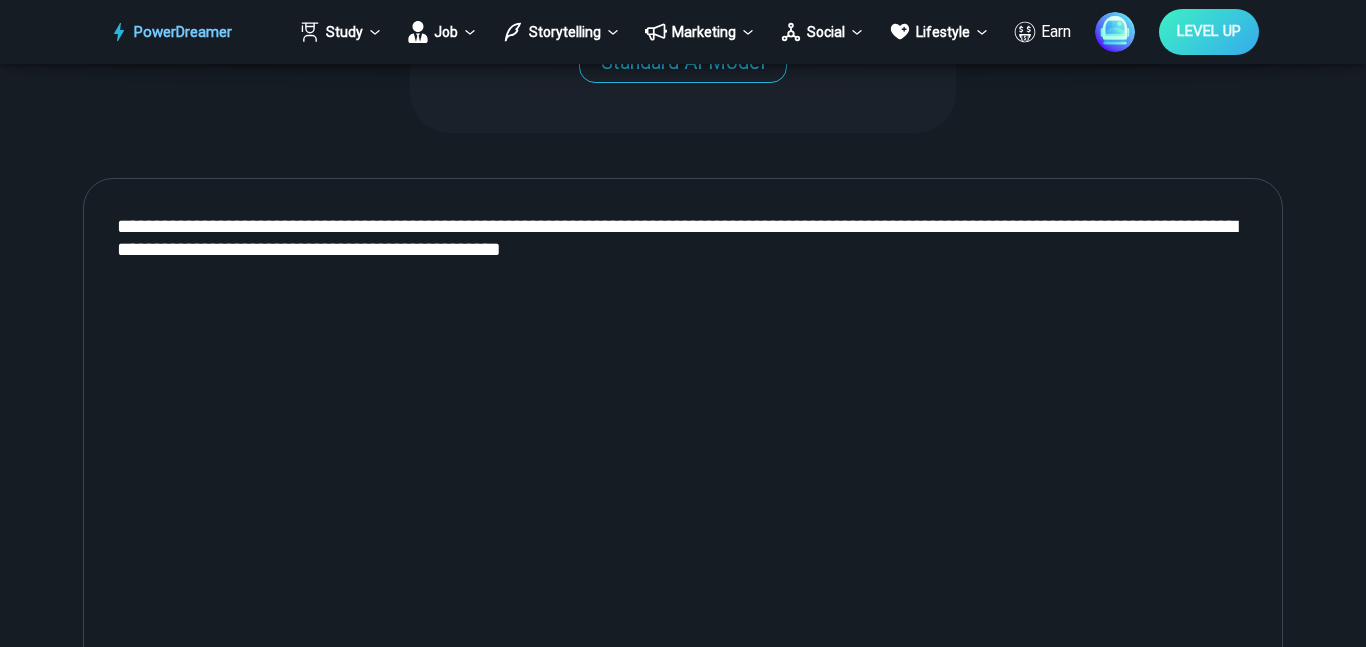 click on "**********" at bounding box center [683, 445] 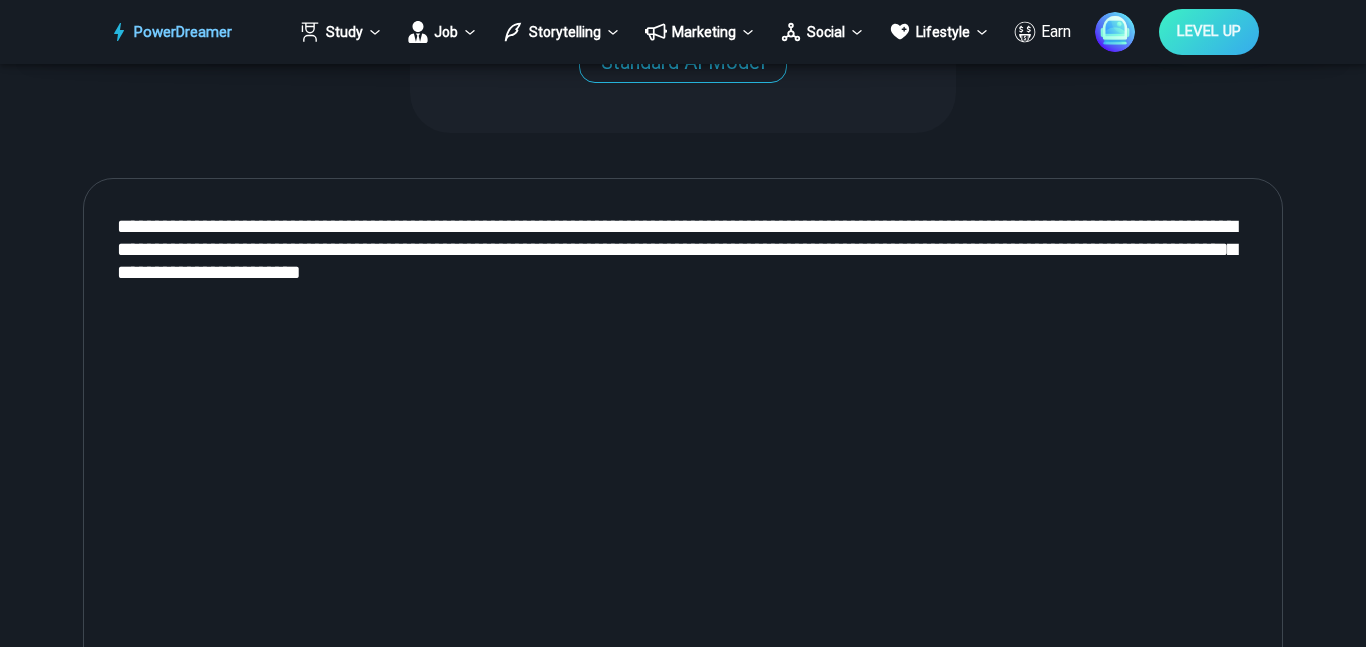scroll, scrollTop: 958, scrollLeft: 0, axis: vertical 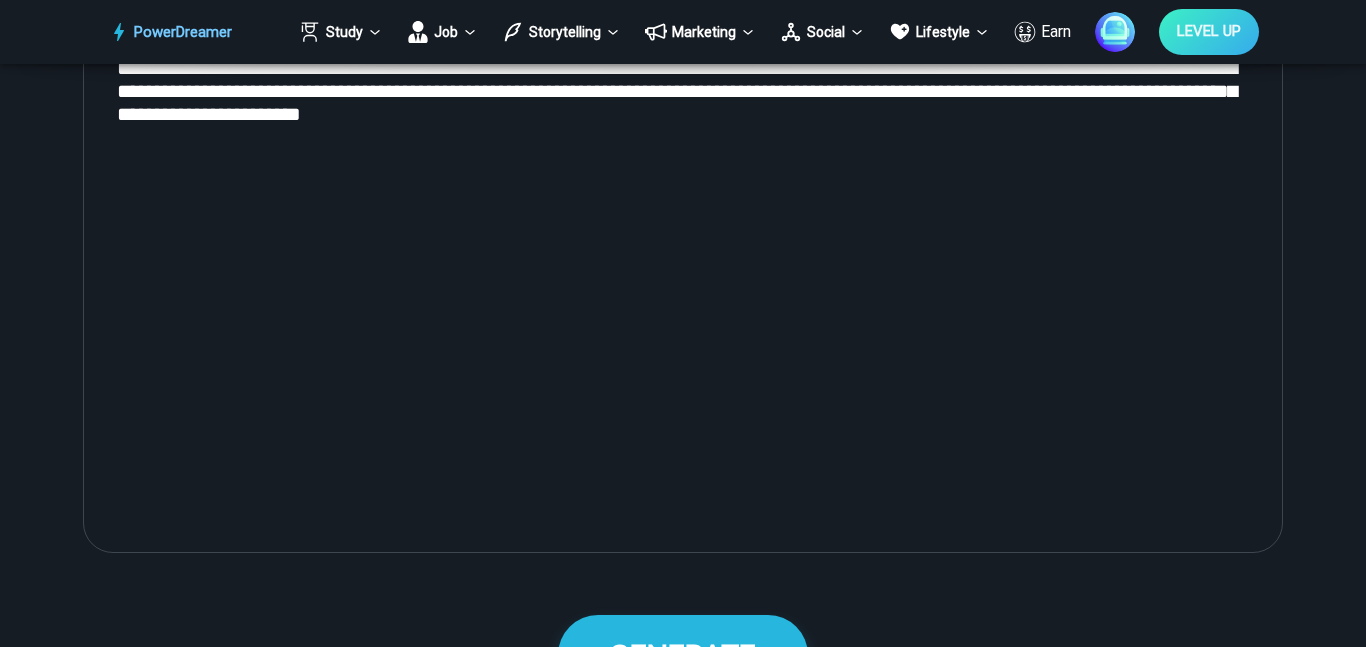 click on "**********" at bounding box center (683, 287) 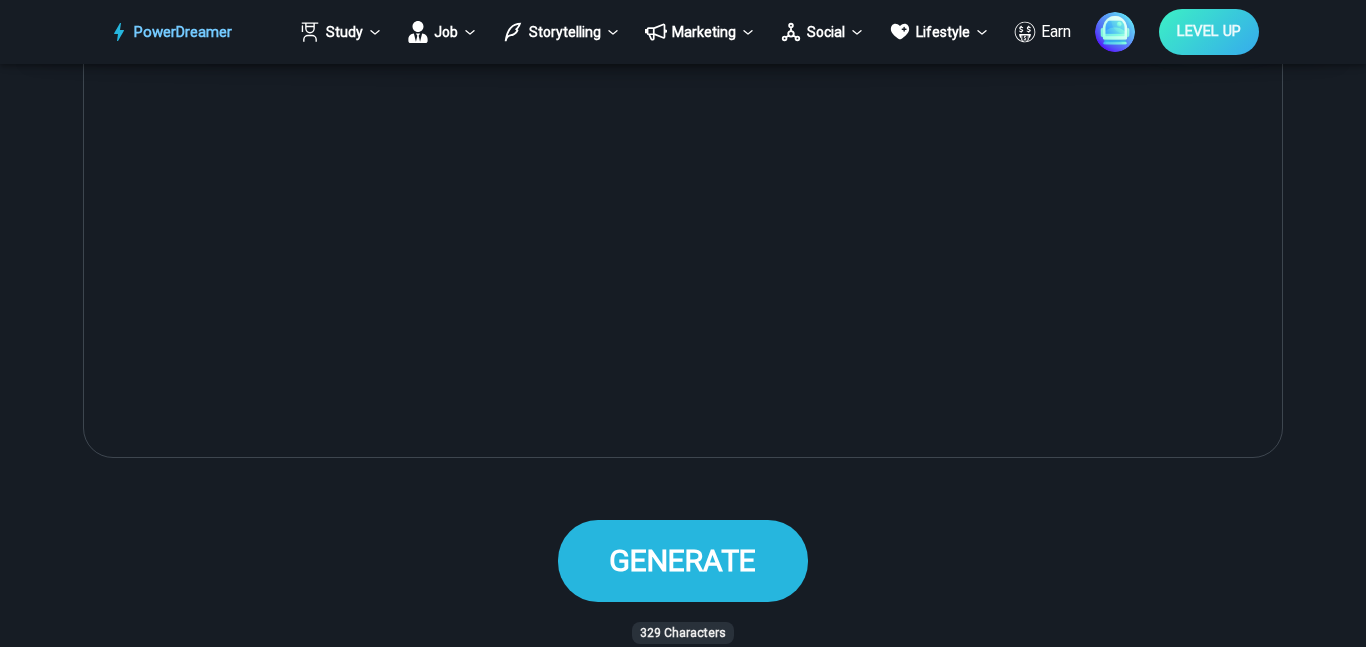 scroll, scrollTop: 1061, scrollLeft: 0, axis: vertical 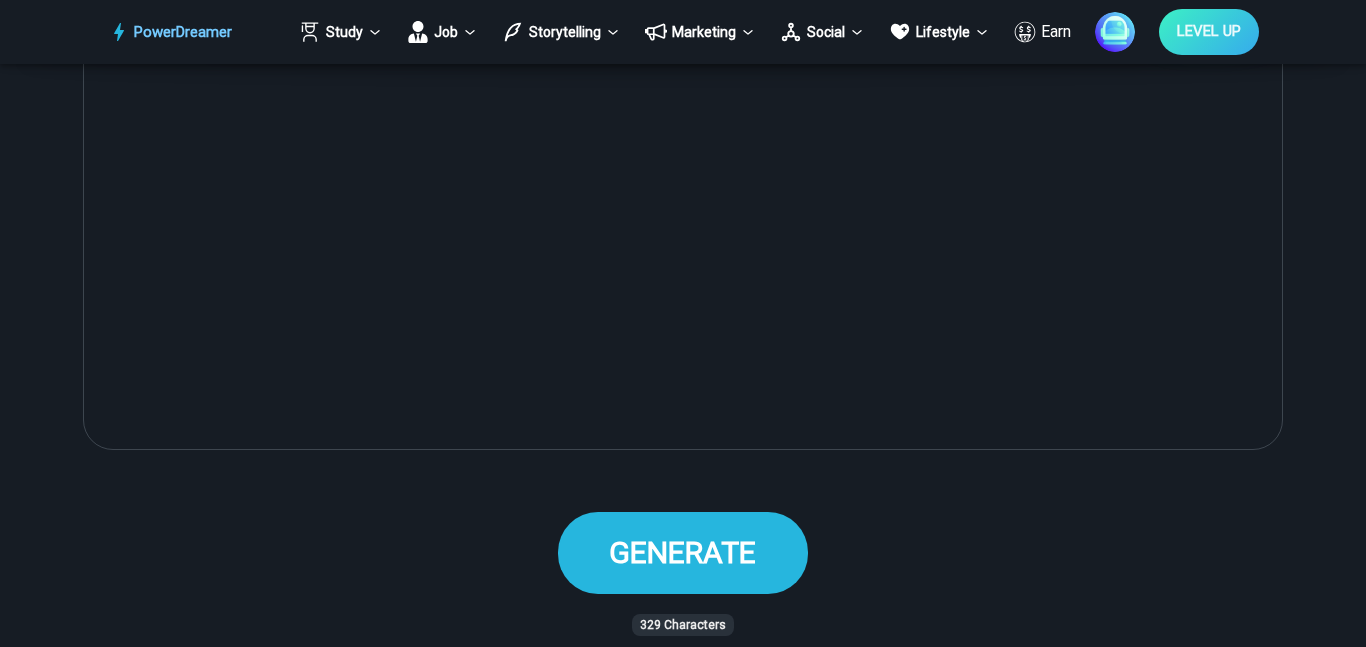 type on "**********" 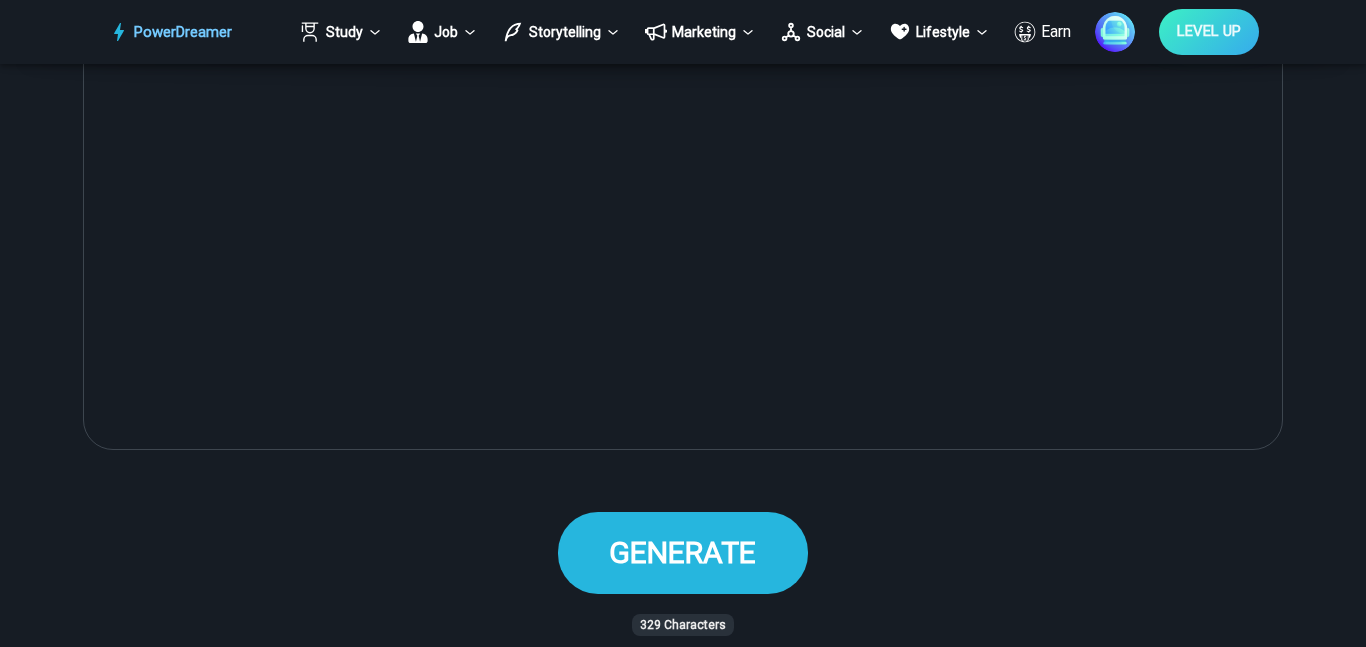 click on "GENERATE" at bounding box center [682, 552] 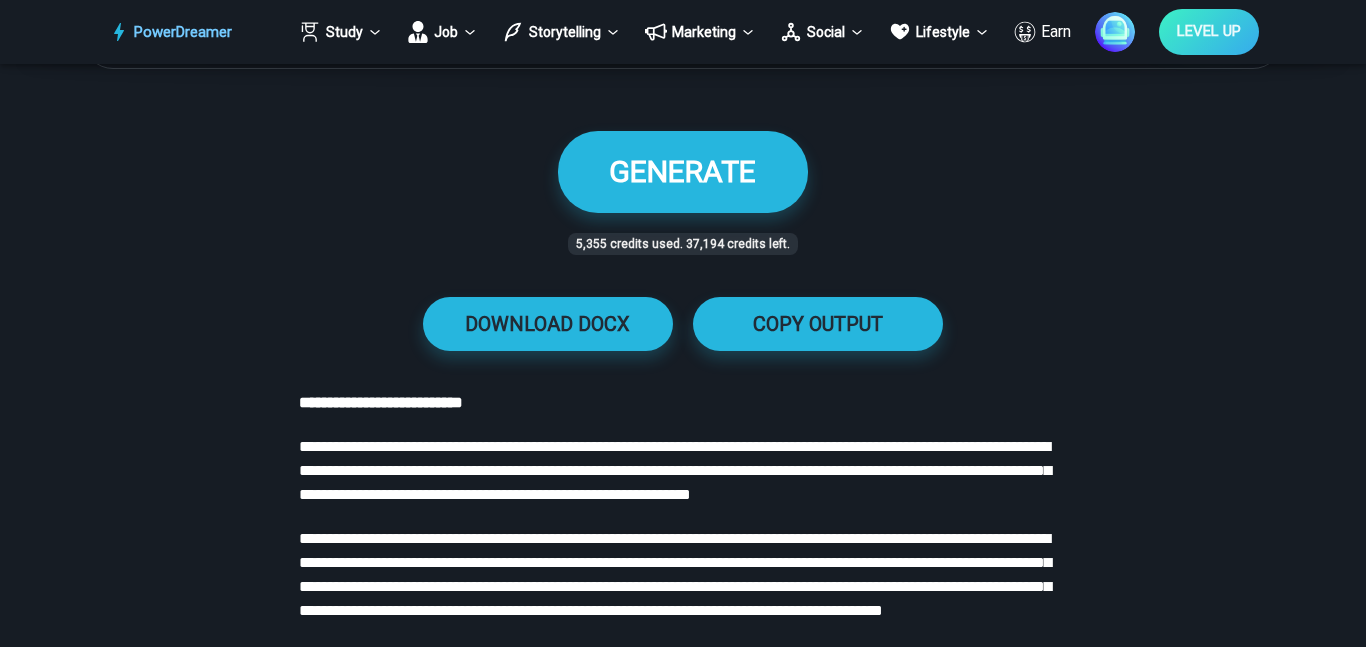 scroll, scrollTop: 1446, scrollLeft: 0, axis: vertical 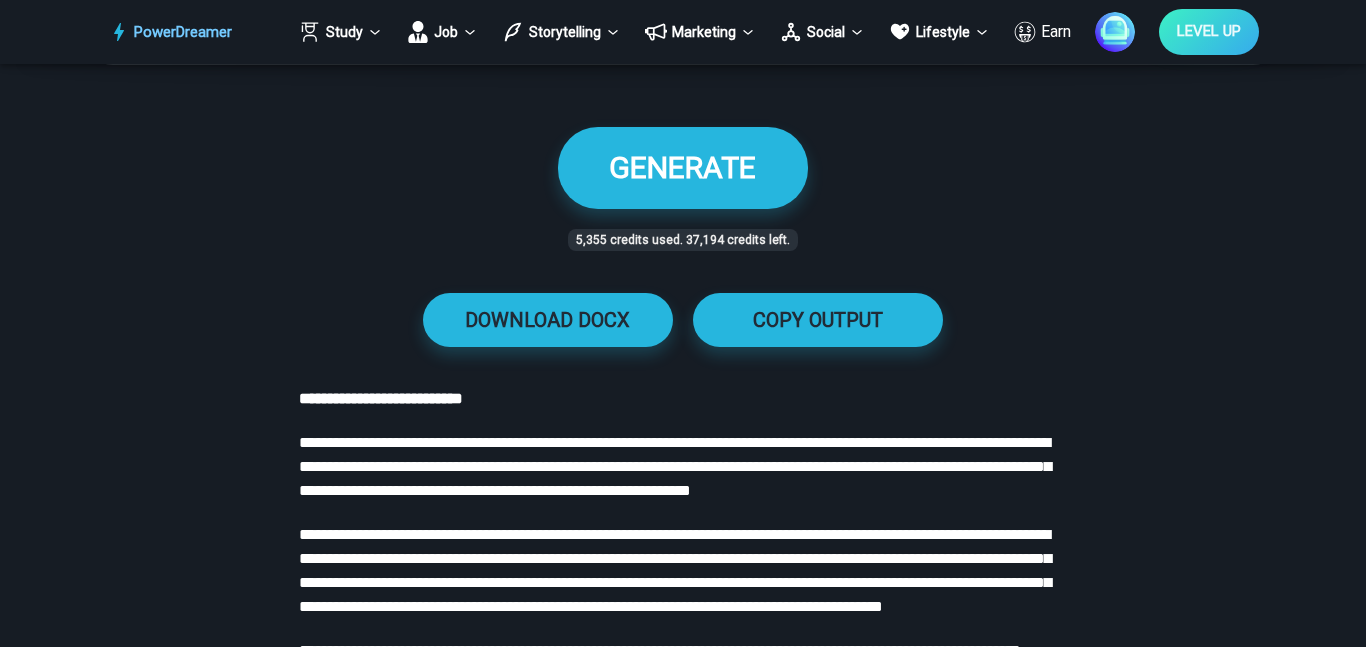 click on "**********" at bounding box center [381, 398] 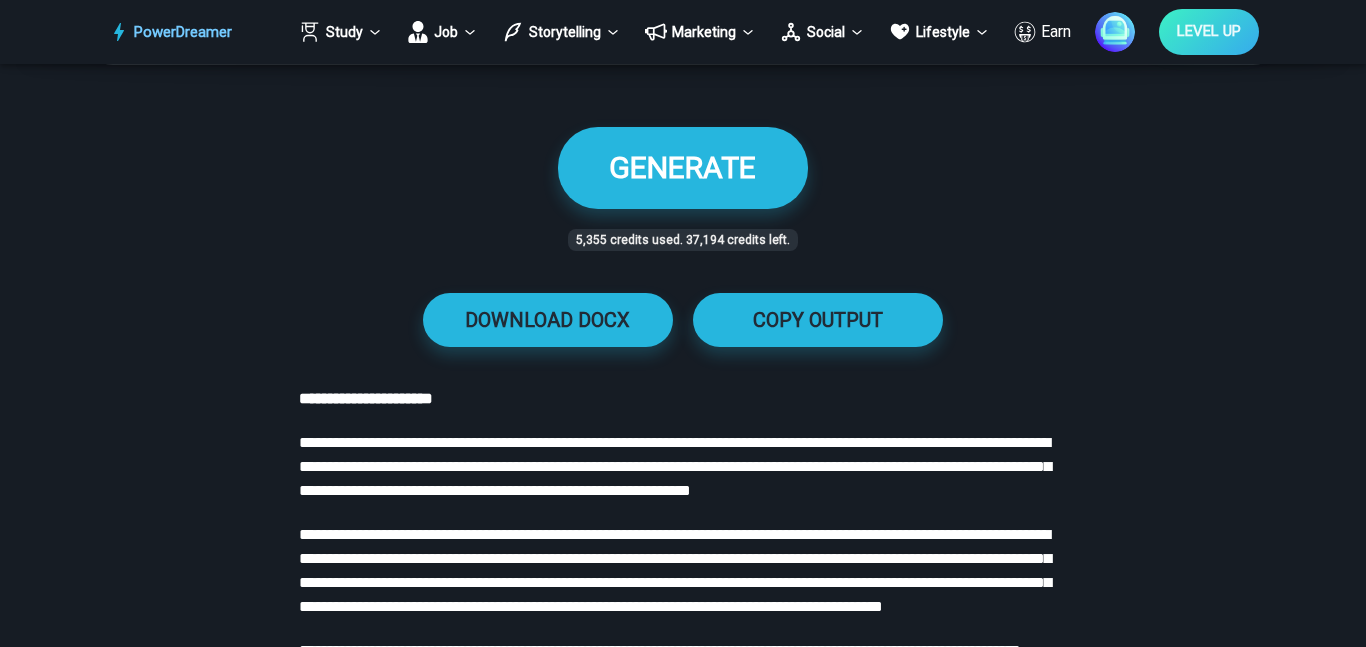 type 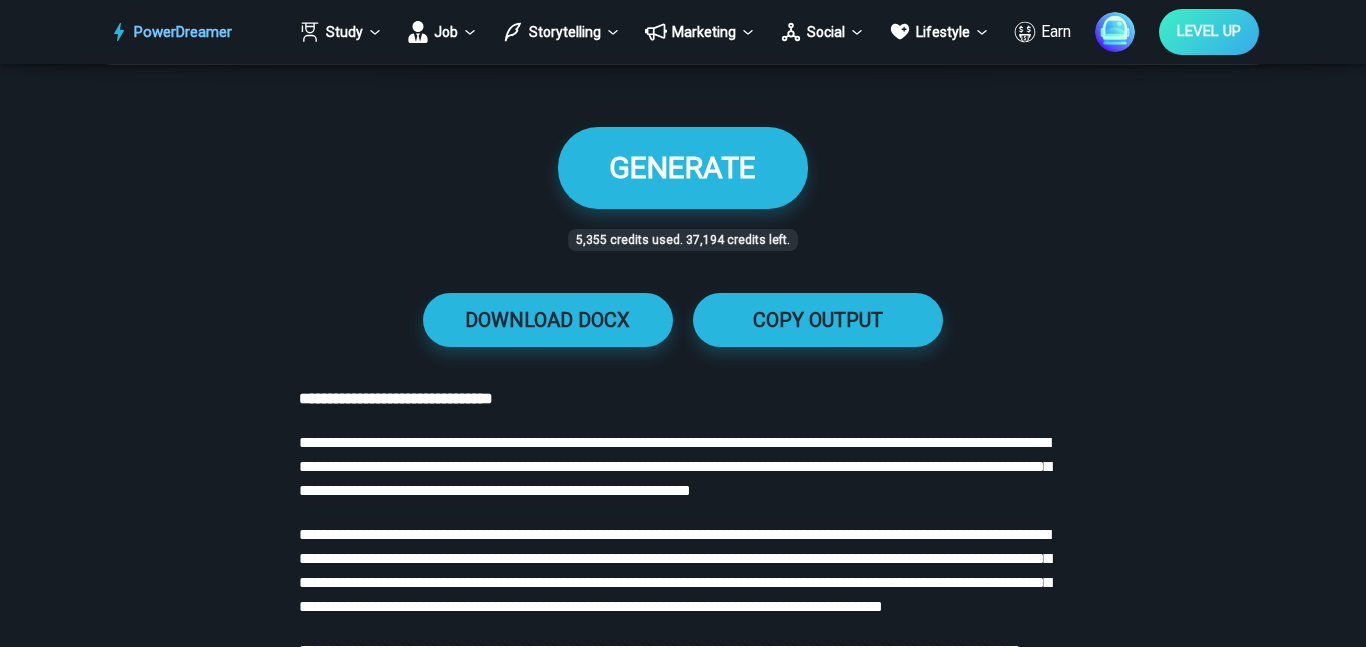 click on "How to write like [NAME] ? Use this AI paraphrasing tool. Pokemon Fanfiction Generator Generate the perfect name and its explanation. Generate the fanfiction of your dreams Faster with PowerDreamer [NUMBER] AI-Generated Outputs. 60,000+ PowerDreamer Users. Personalization What are you feeling? exhaustion What are you feeling? AI Voice Female Narrator [MASK] AI Voice Personal Style Neutral [MASK] Personal Style Tone neutral [MASK] Tone Custom Style Custom Style Custom Tone Custom Tone Standard AI Model Advanced AI Model Power Mode AI creates up to 10 outputs in parallel and helps you select top ones. 1 1 Evaluation Criterion Character [MASK] Evaluation Criterion Custom Evaluation Criterion Custom Evaluation Criterion AI Voice Preview [MASK] Upload PDF GENERATE [NUMBER] credits used. [NUMBER] credits left. DOWNLOAD DOCX COPY OUTPUT [MASK] [MASK] DOWNLOAD DOCX none" at bounding box center [682, 571] 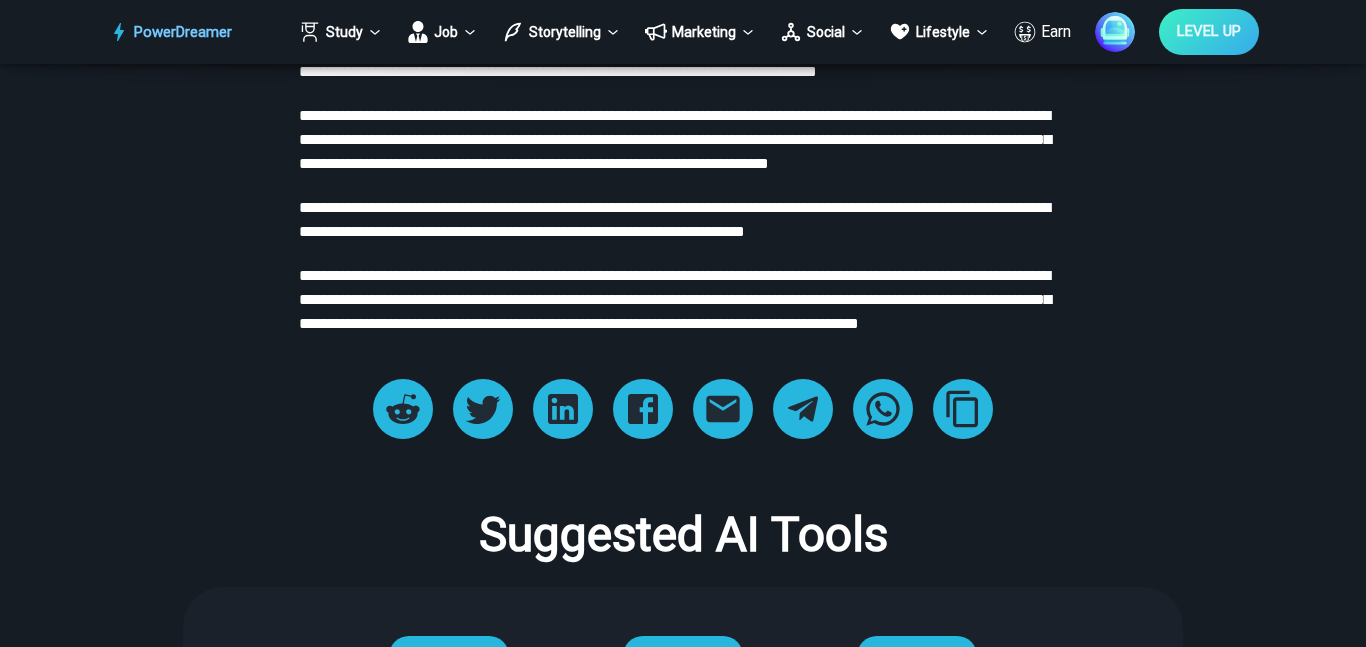 scroll, scrollTop: 3459, scrollLeft: 0, axis: vertical 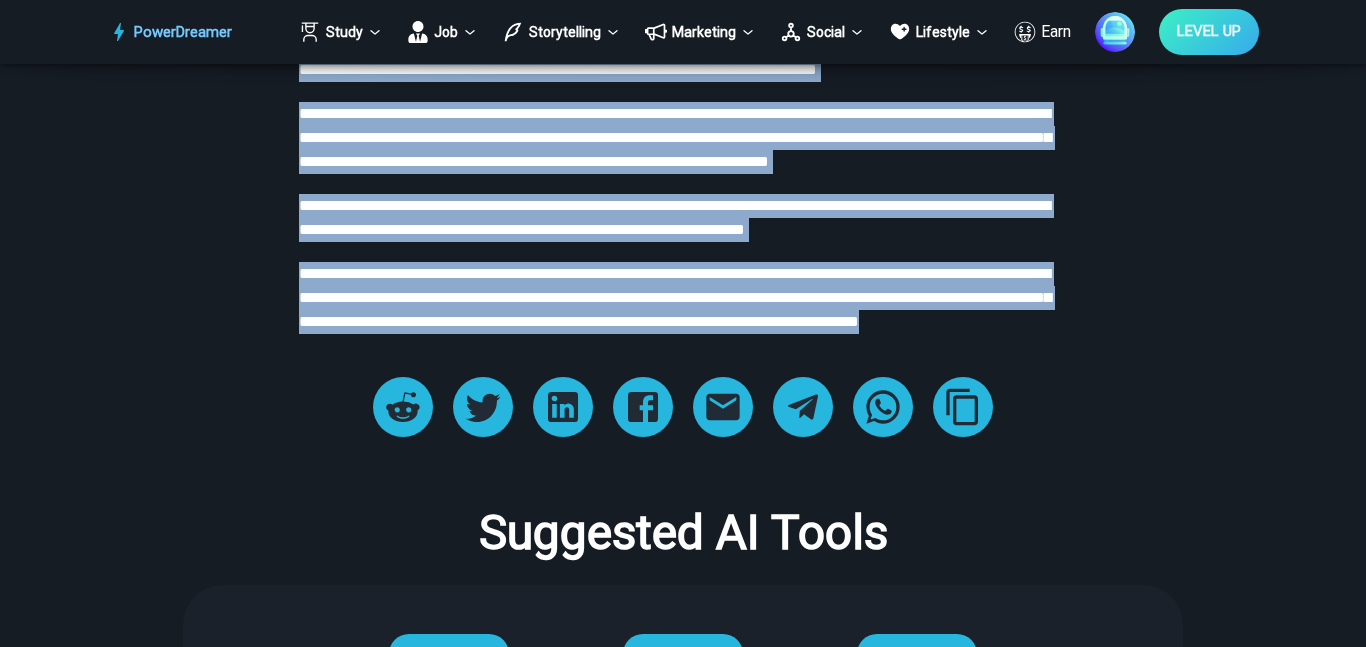 copy on "**********" 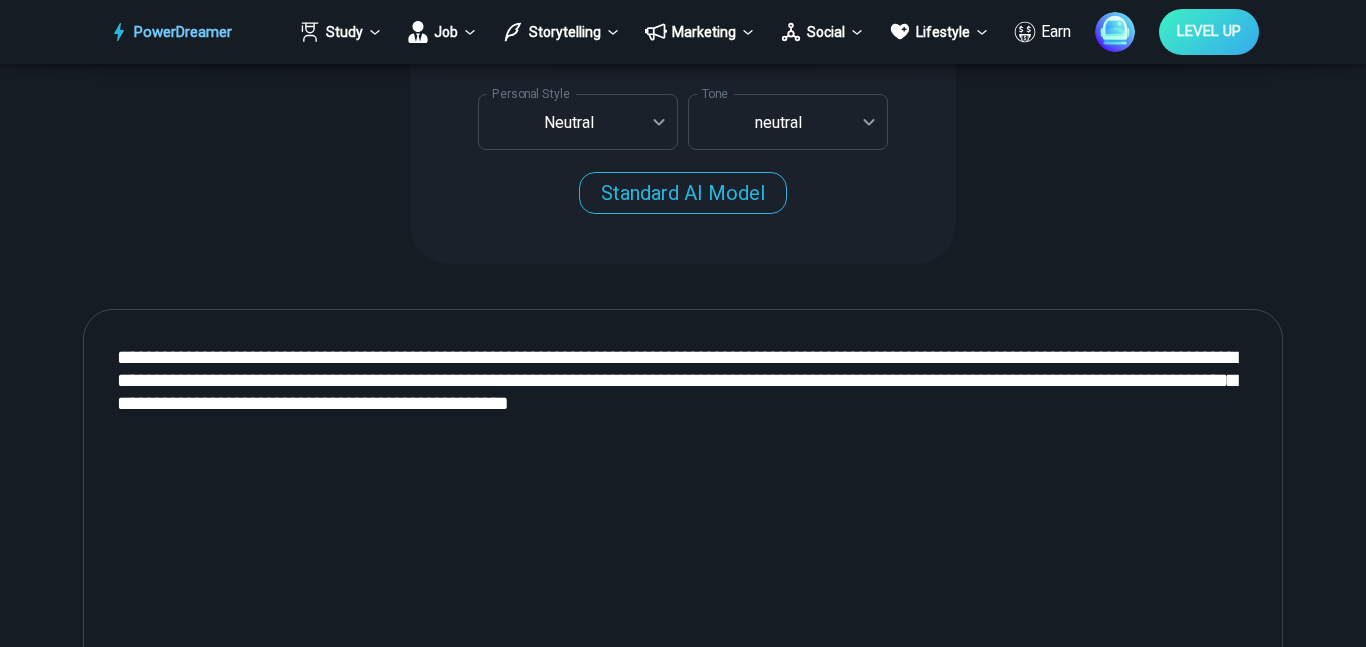 scroll, scrollTop: 744, scrollLeft: 0, axis: vertical 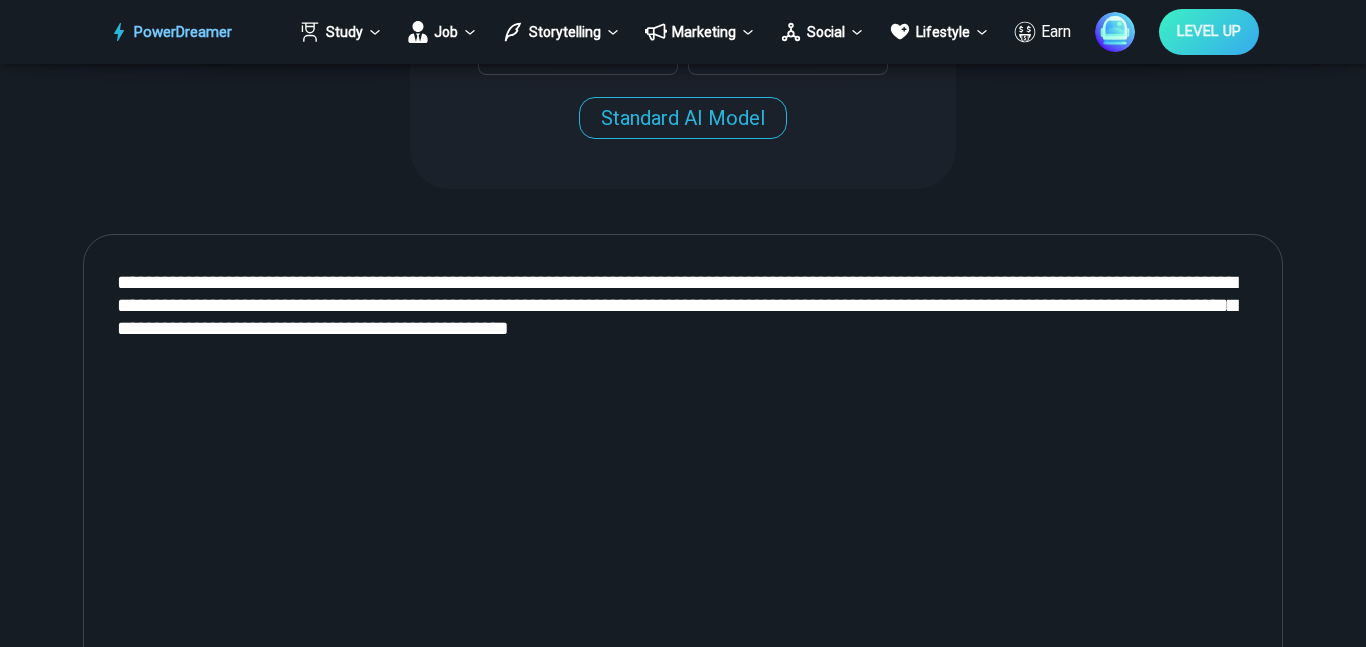 drag, startPoint x: 1181, startPoint y: 281, endPoint x: 1260, endPoint y: 331, distance: 93.49332 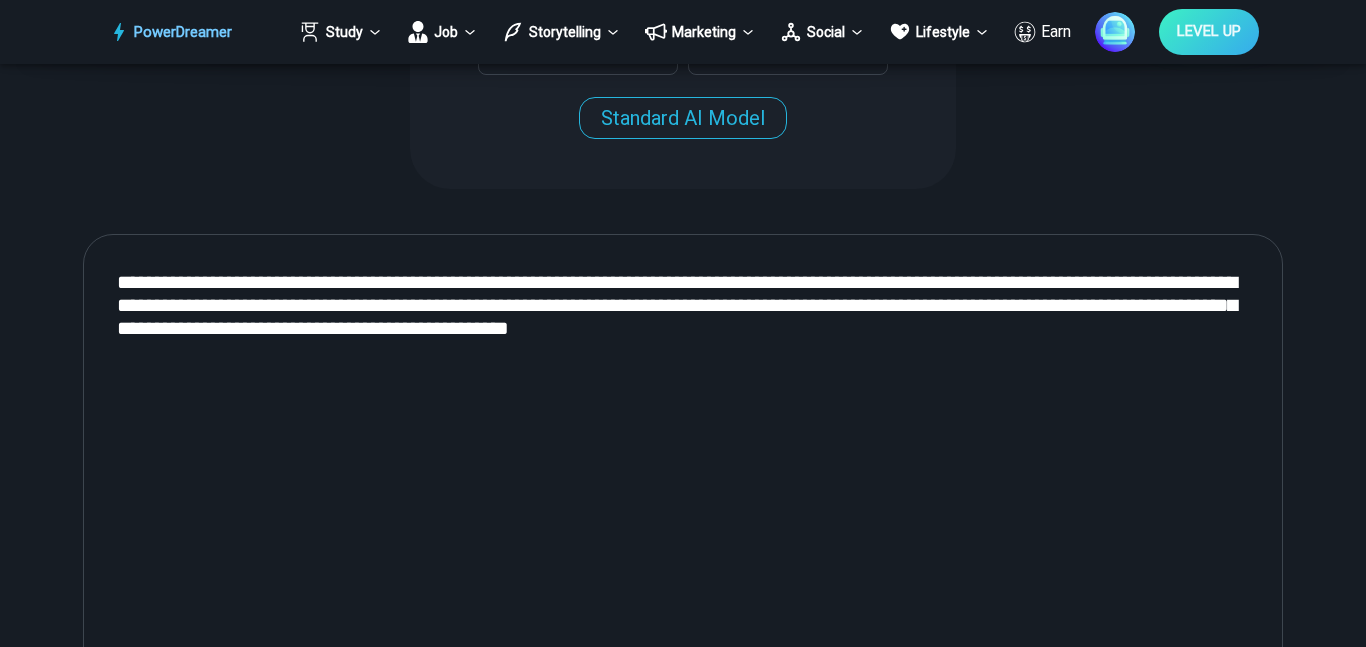 click on "**********" at bounding box center [683, 501] 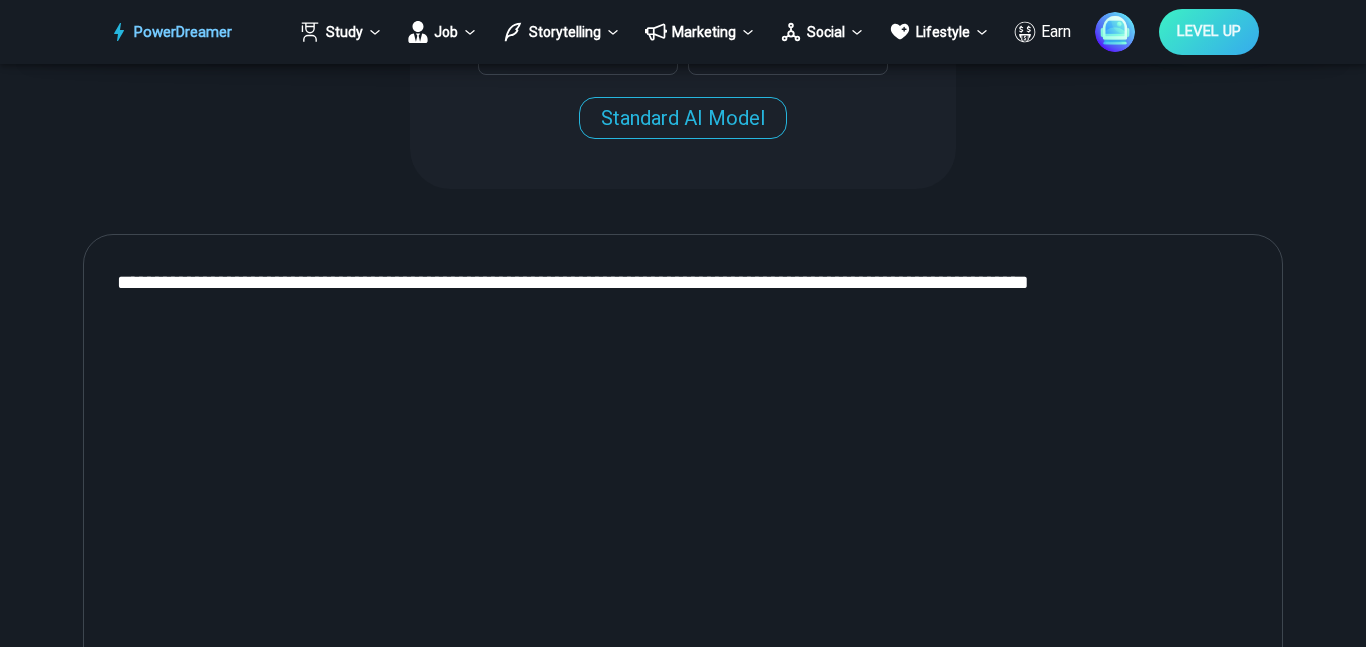 type on "**********" 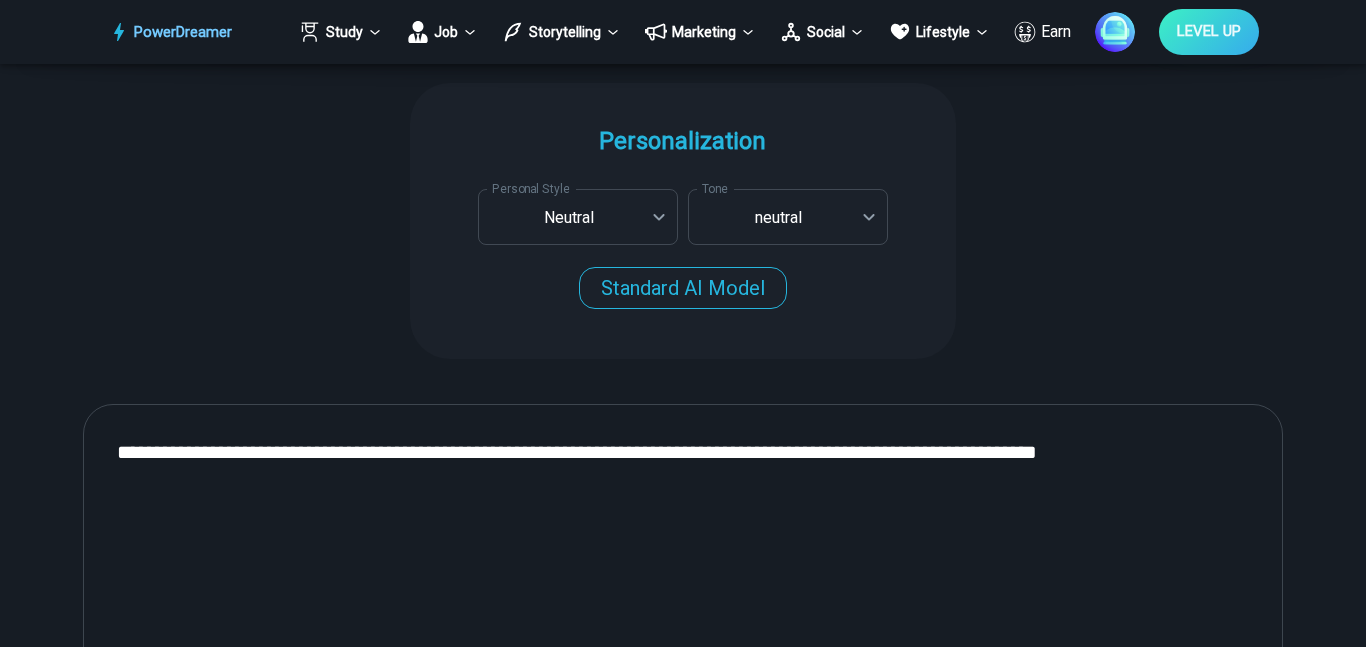 scroll, scrollTop: 565, scrollLeft: 0, axis: vertical 